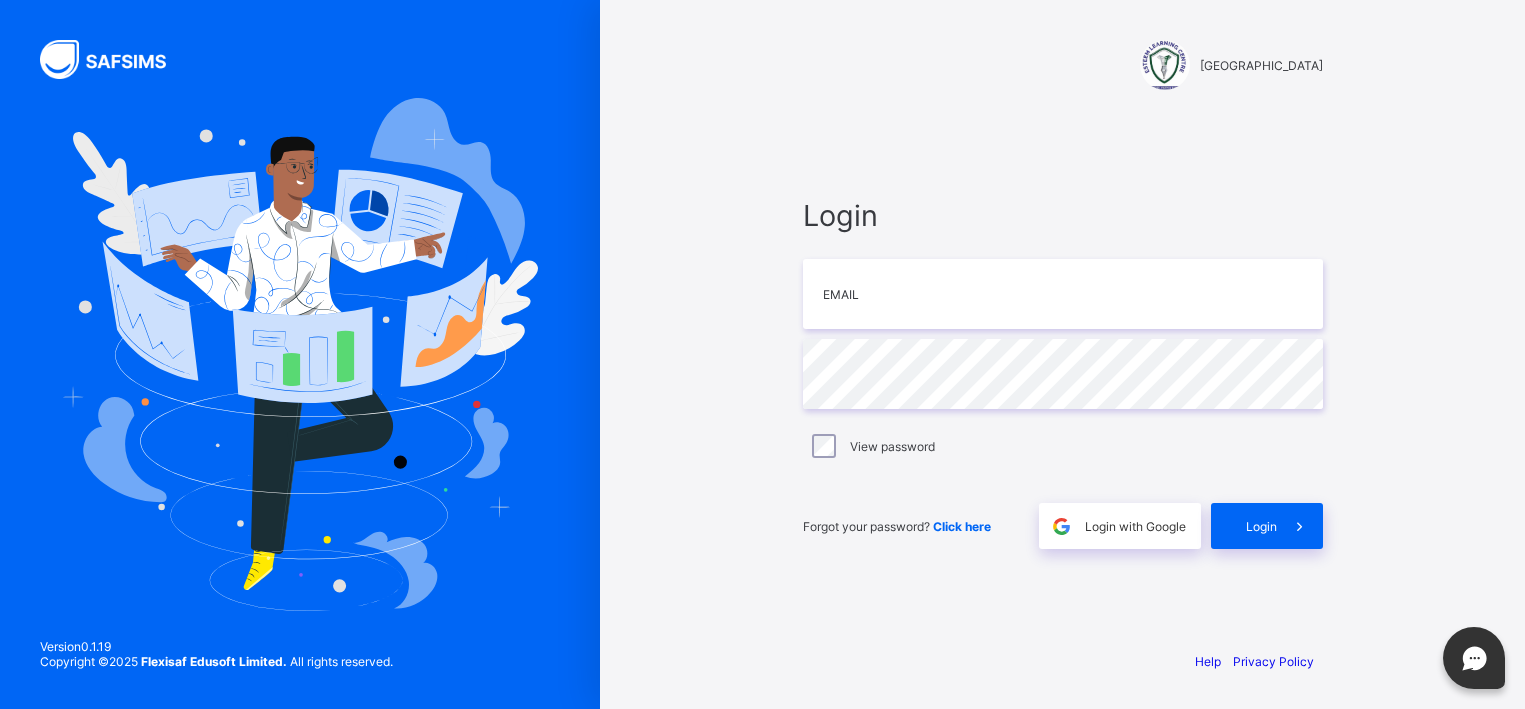 scroll, scrollTop: 0, scrollLeft: 0, axis: both 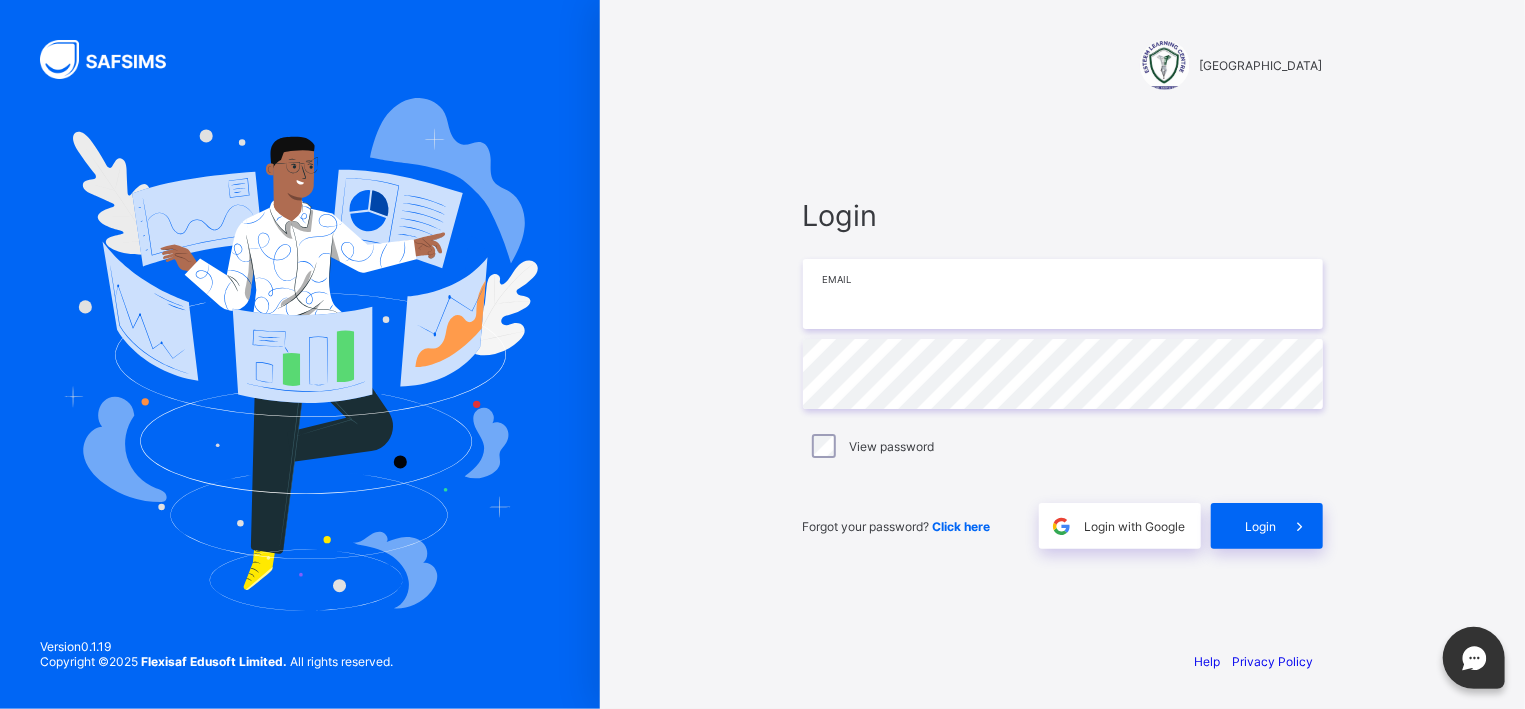 click at bounding box center [1063, 294] 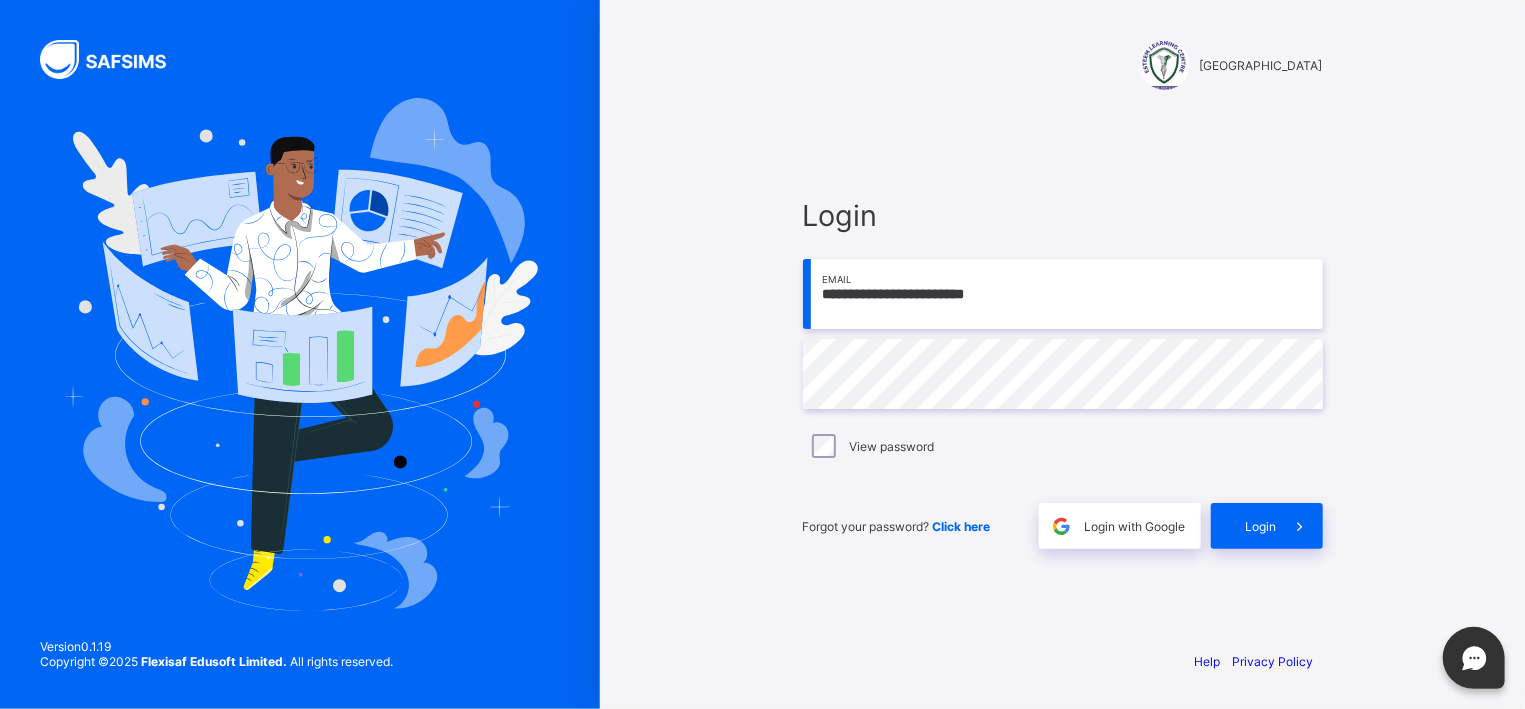 type on "**********" 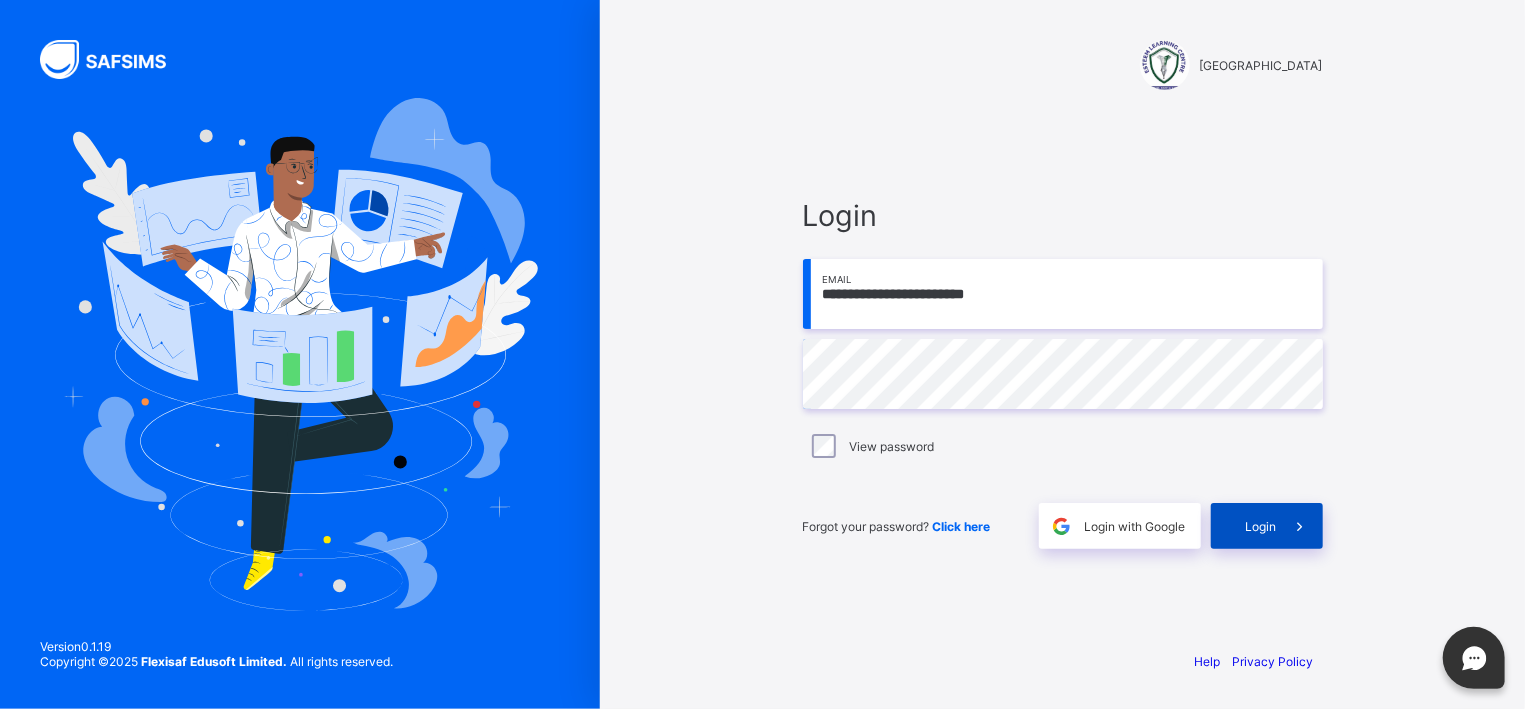 click at bounding box center [1300, 526] 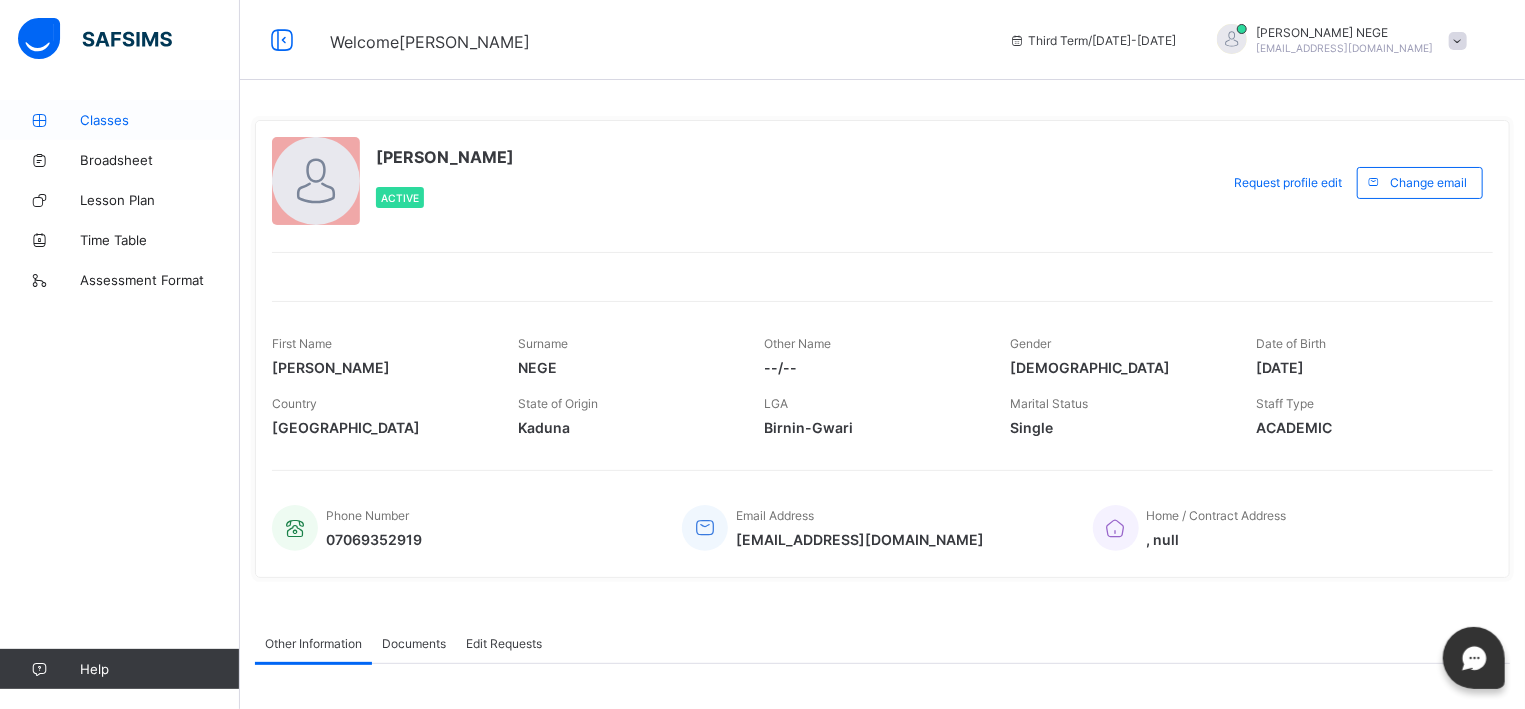 click on "Classes" at bounding box center (160, 120) 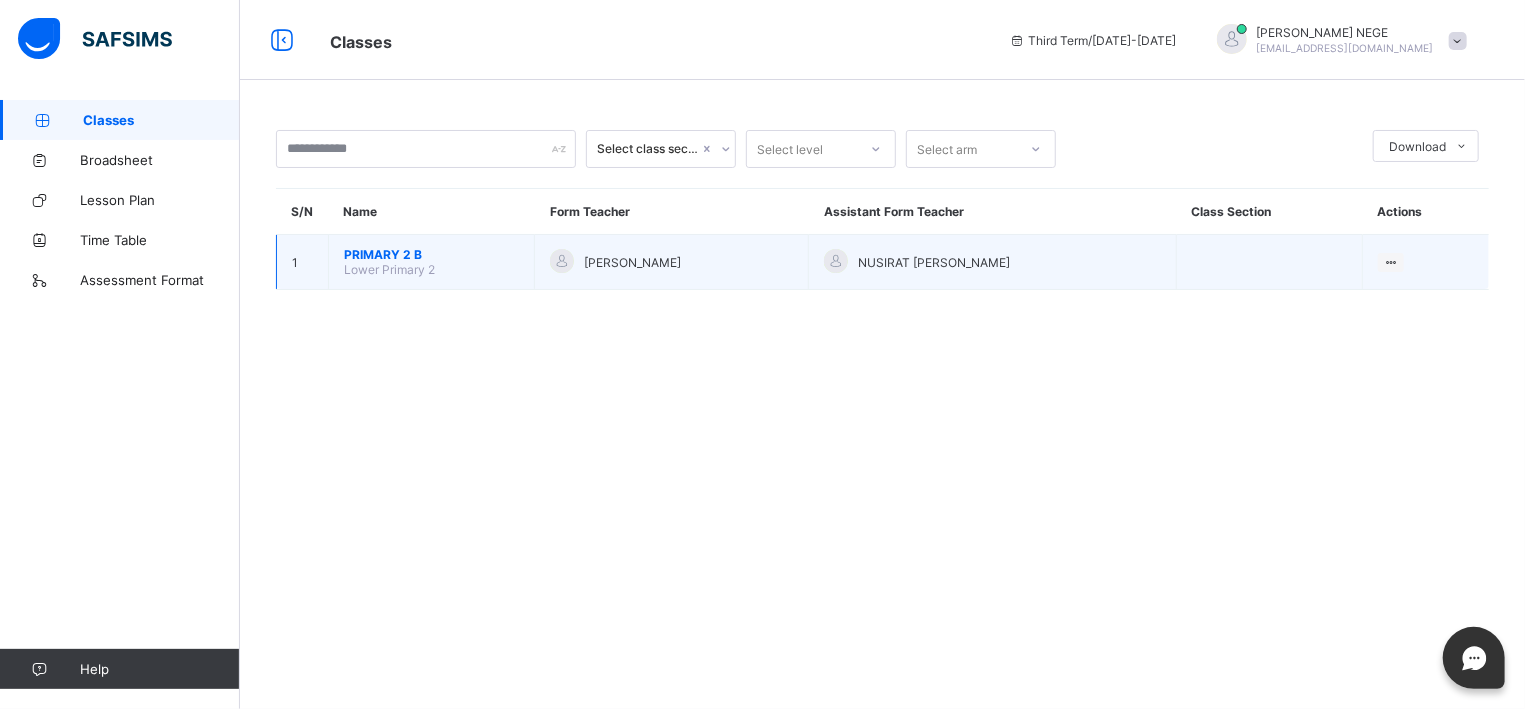 click on "PRIMARY 2   B" at bounding box center [431, 254] 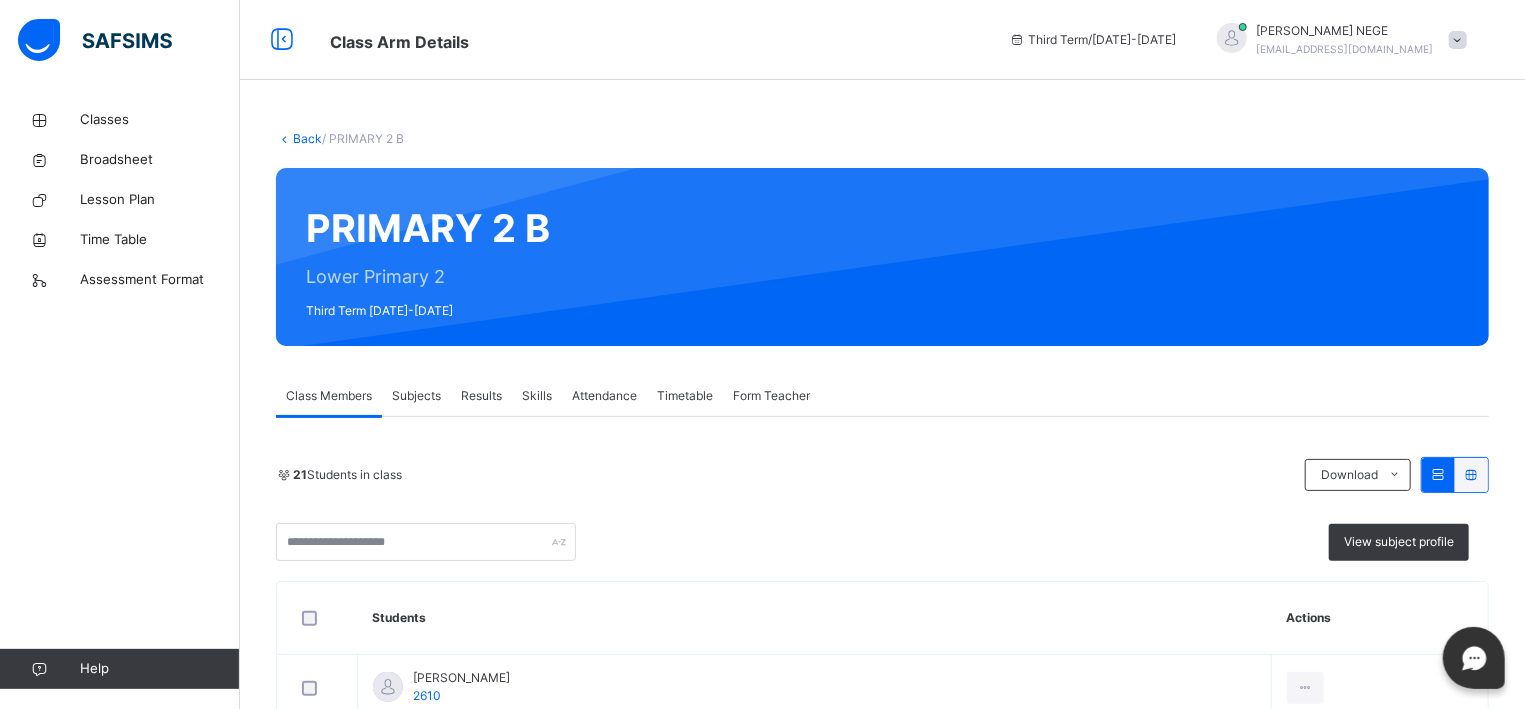 click on "Subjects" at bounding box center (416, 396) 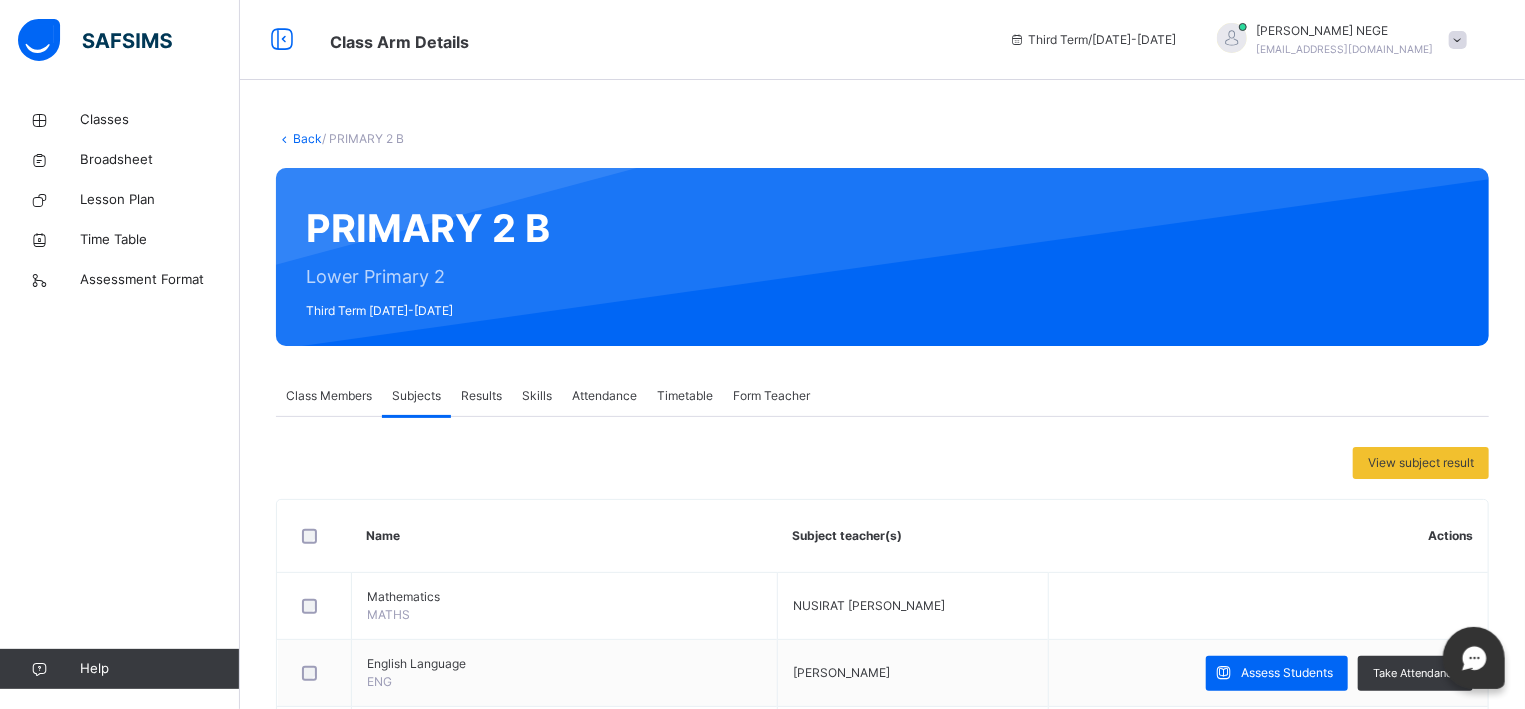 click on "Subjects" at bounding box center (416, 396) 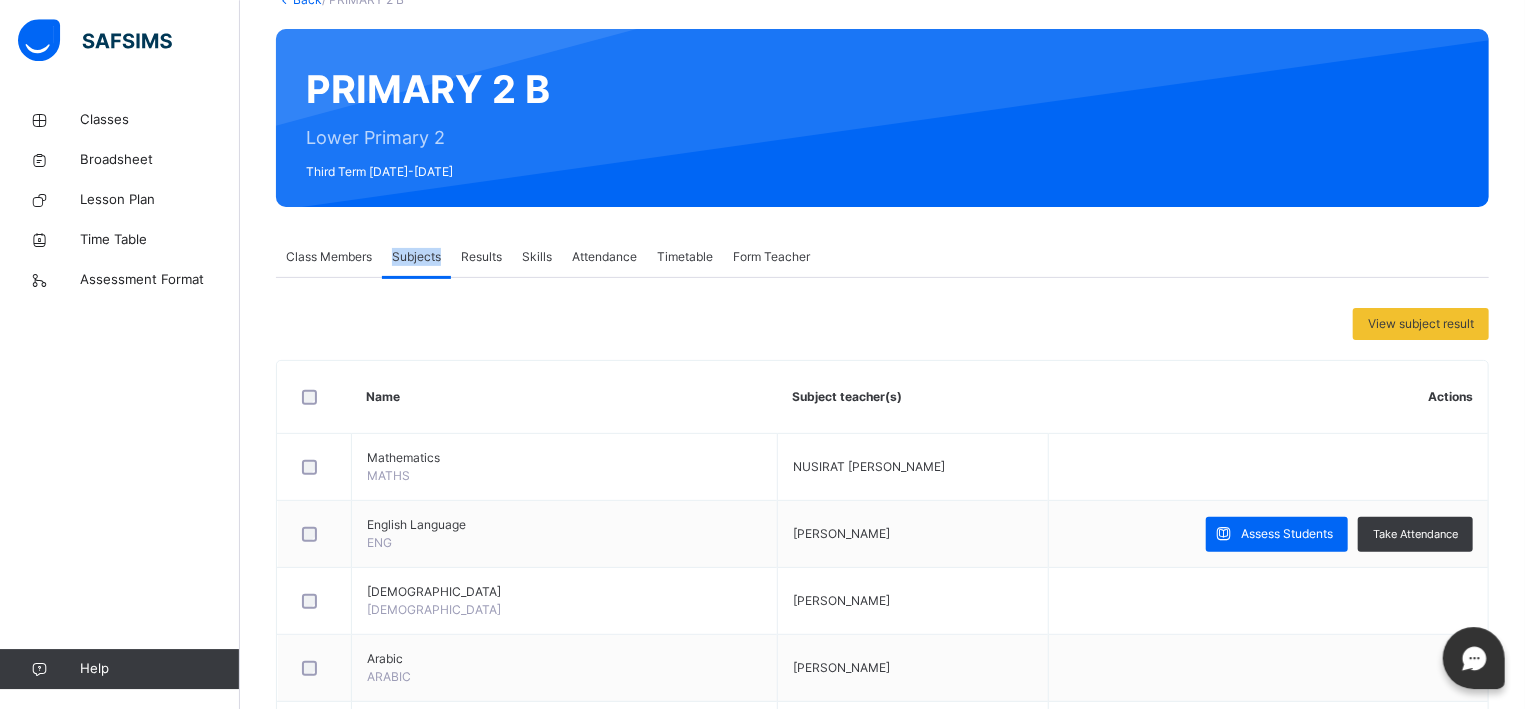 scroll, scrollTop: 146, scrollLeft: 0, axis: vertical 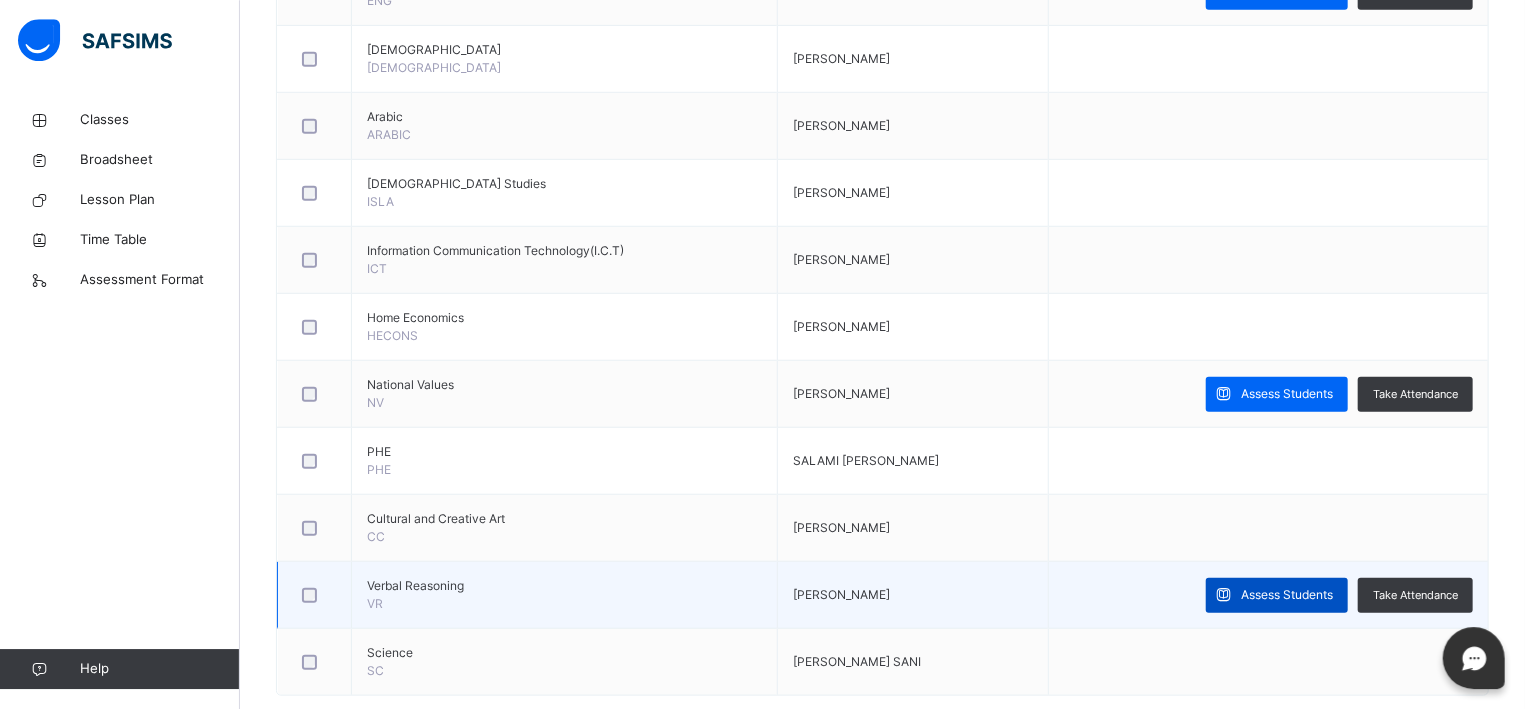 click on "Assess Students" at bounding box center (1287, 595) 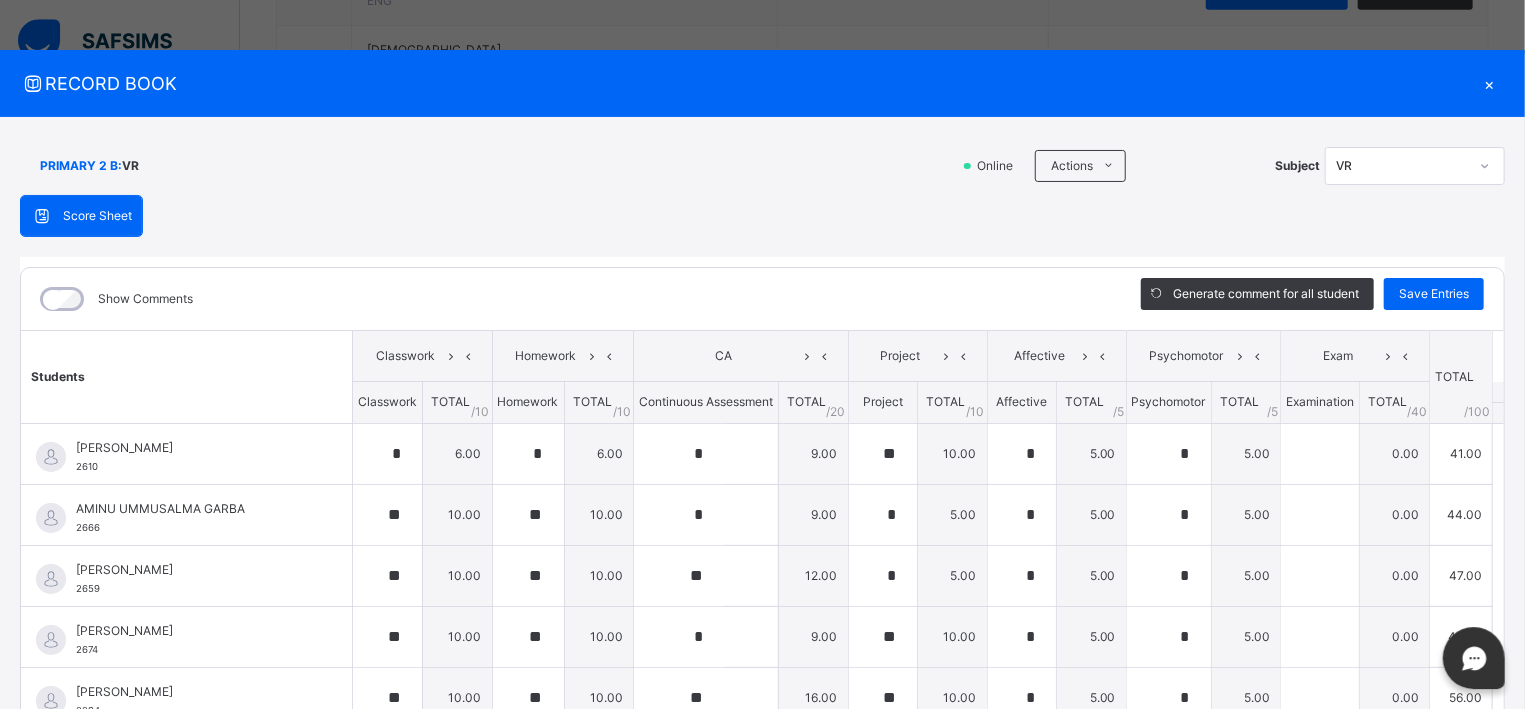 type on "*" 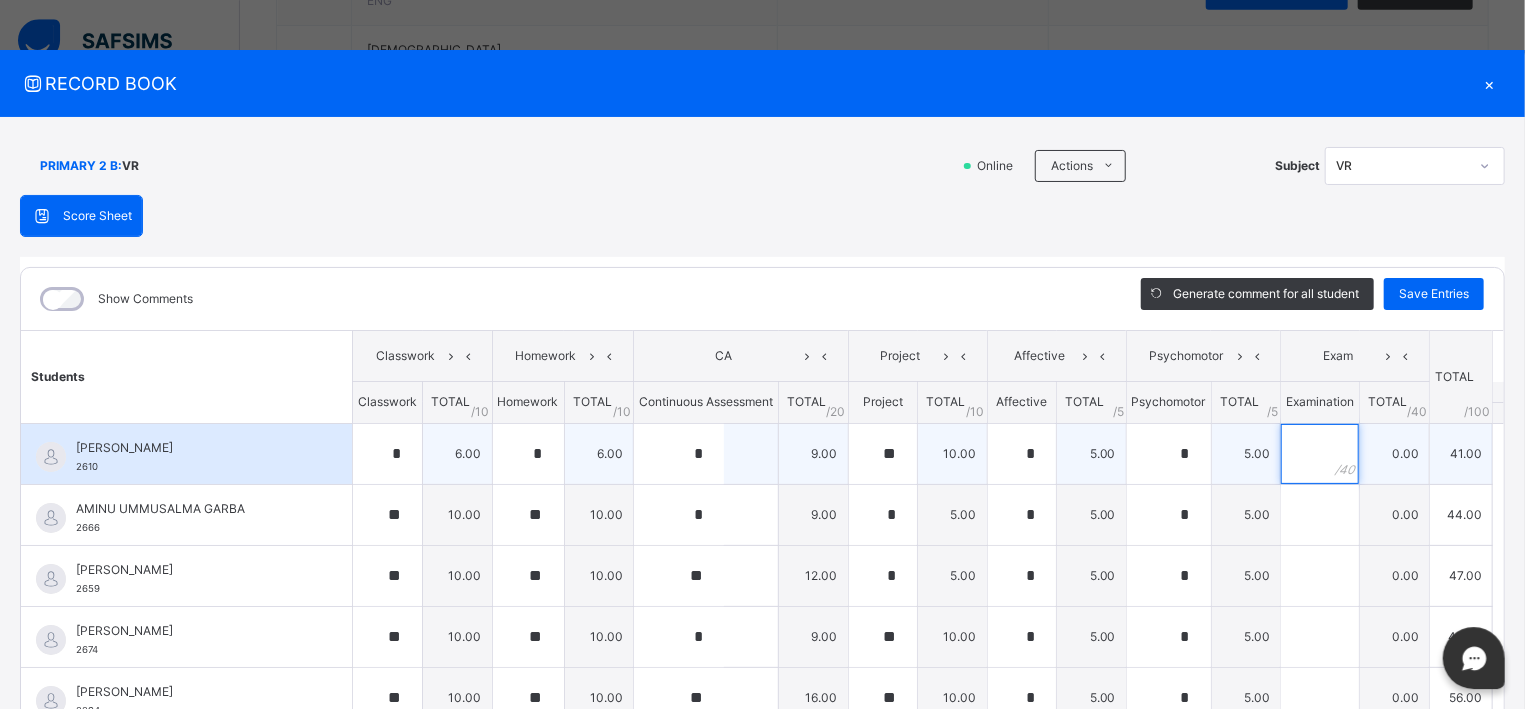 click at bounding box center (1320, 454) 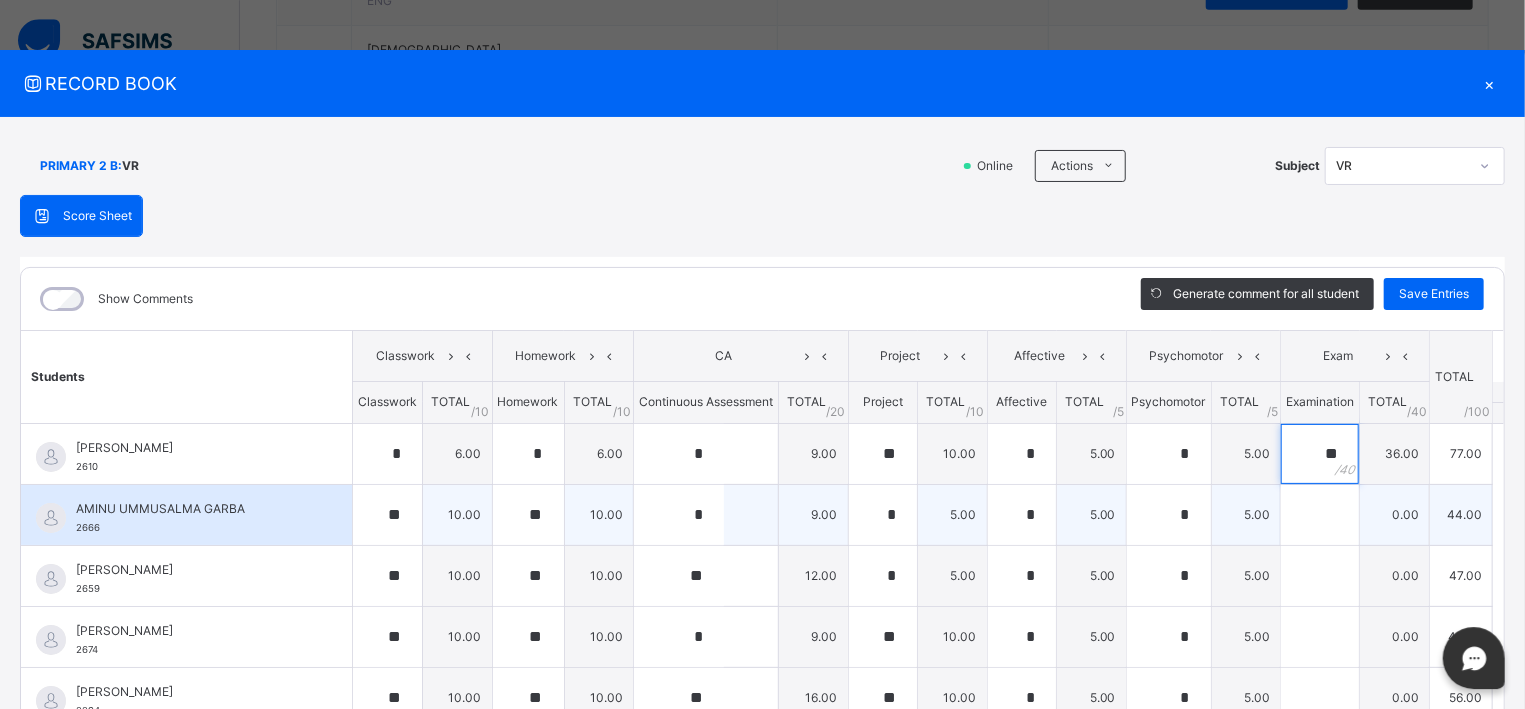 type on "**" 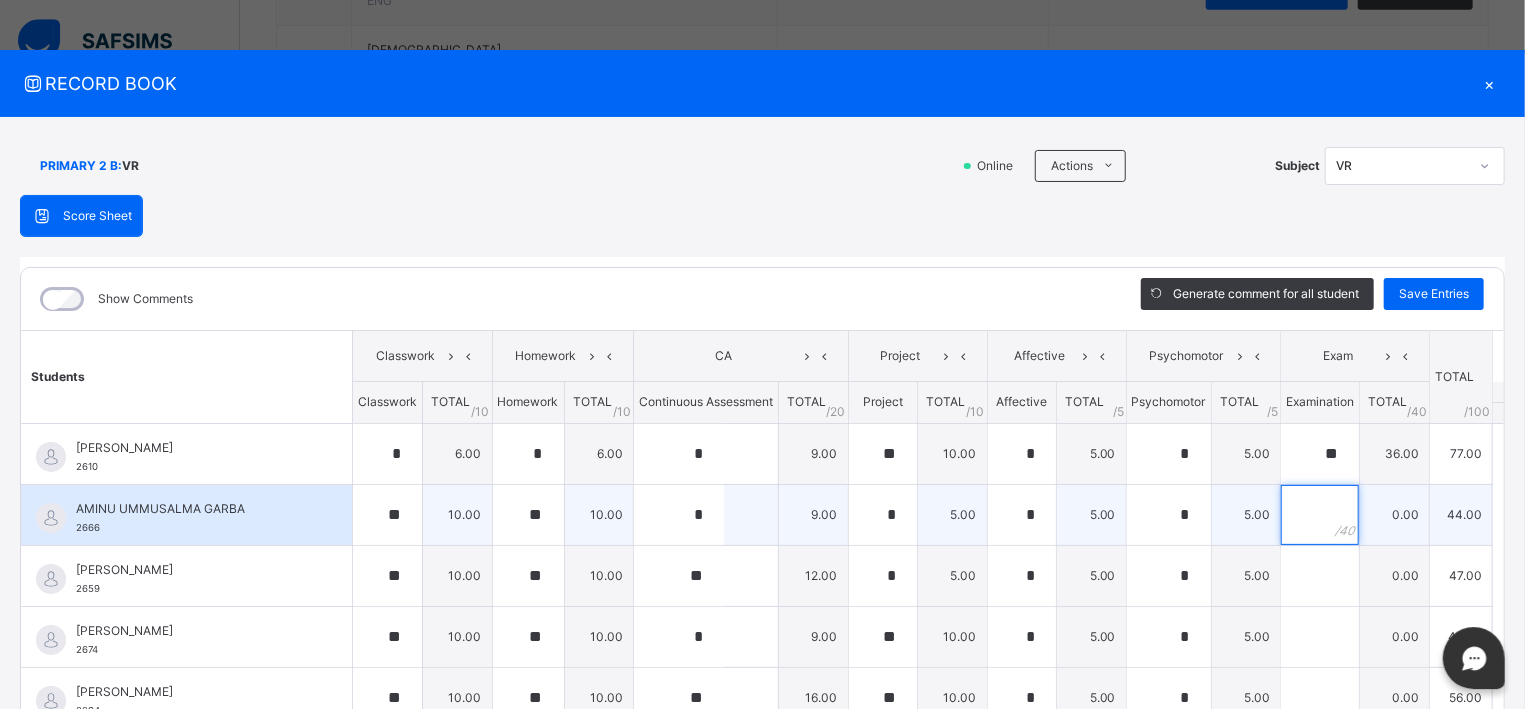 click at bounding box center (1320, 515) 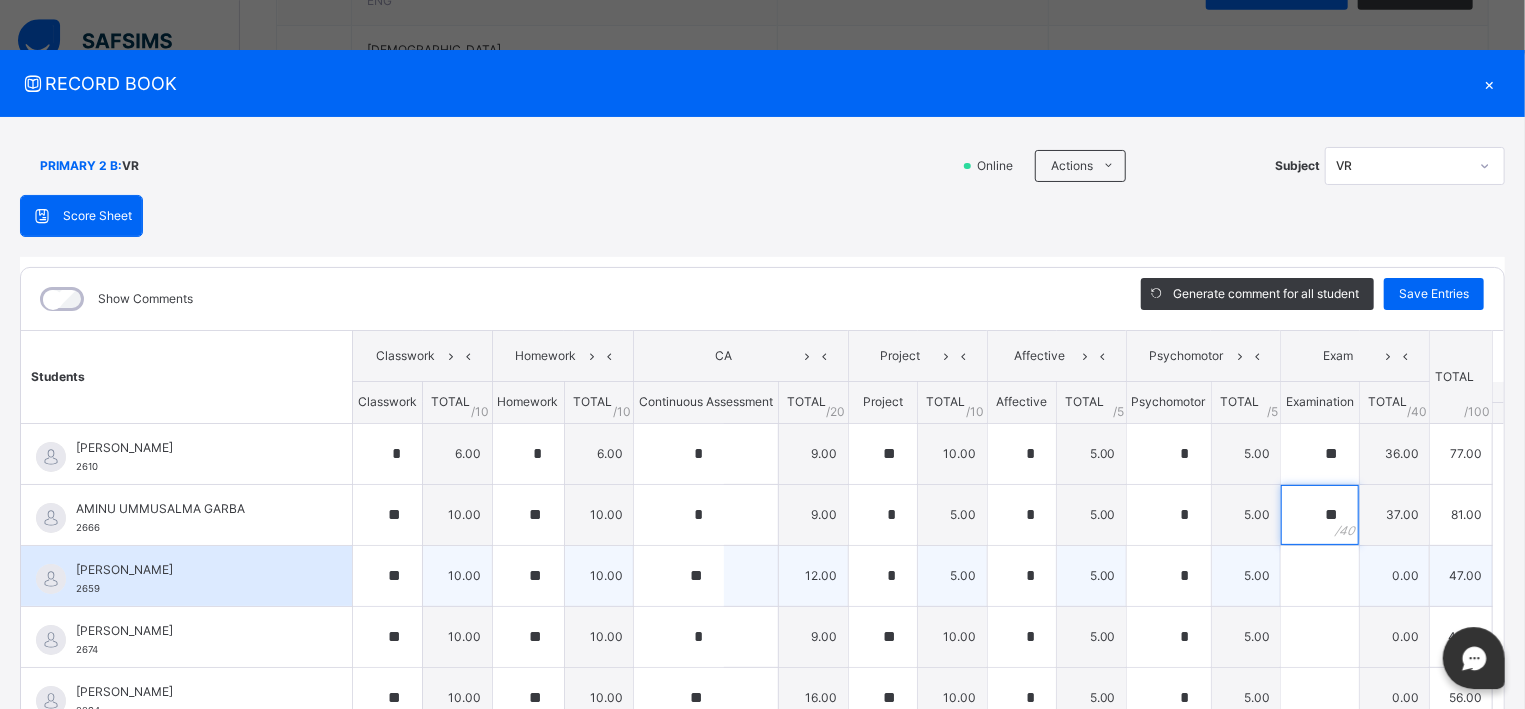 type on "**" 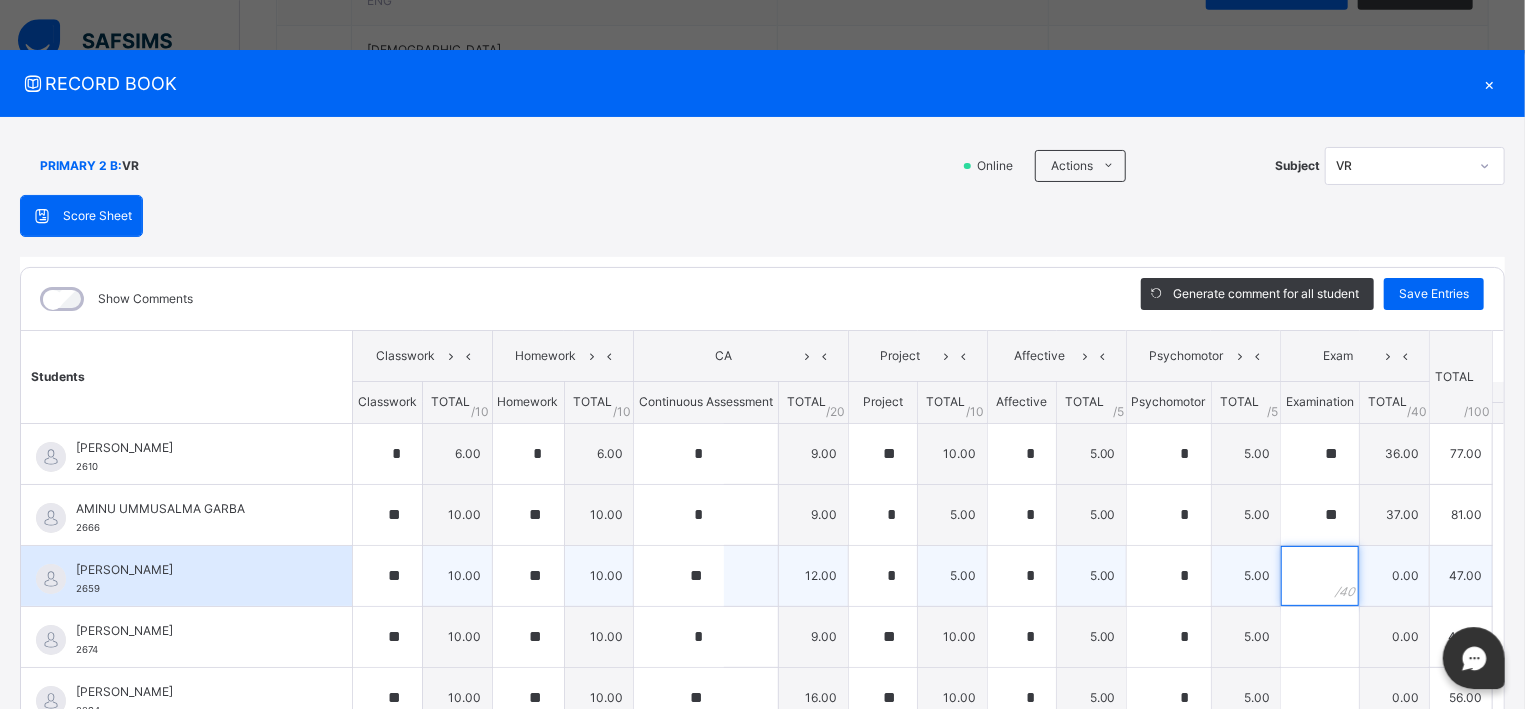 click at bounding box center [1320, 576] 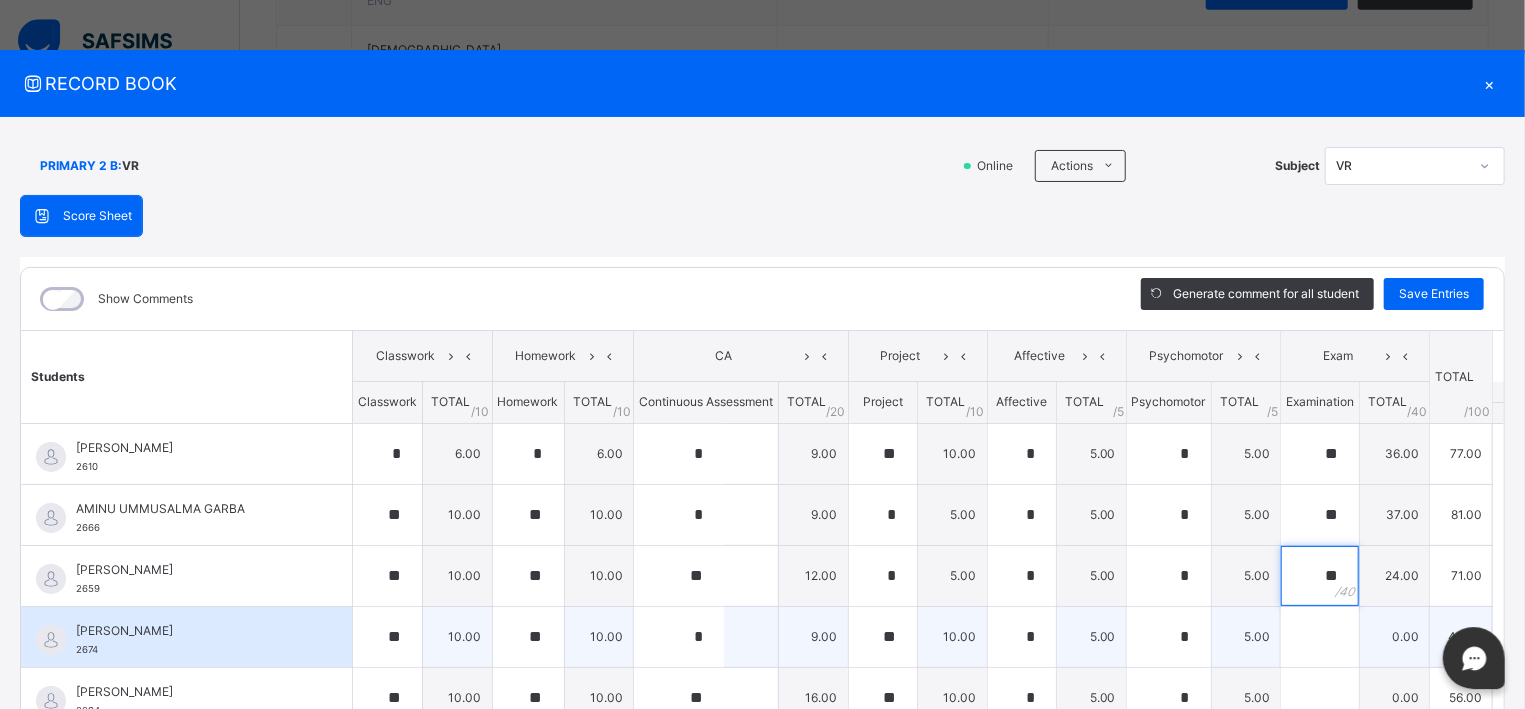 type on "**" 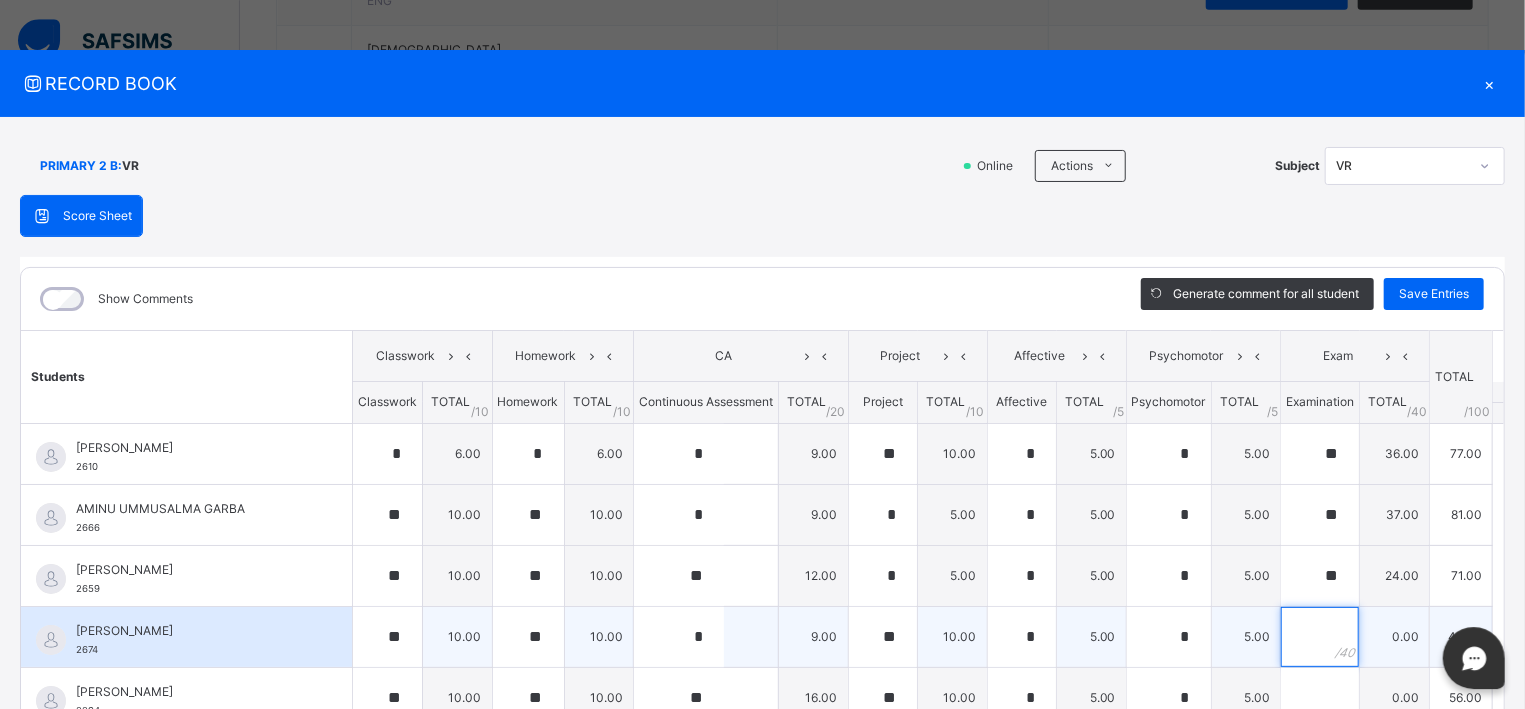click at bounding box center [1320, 637] 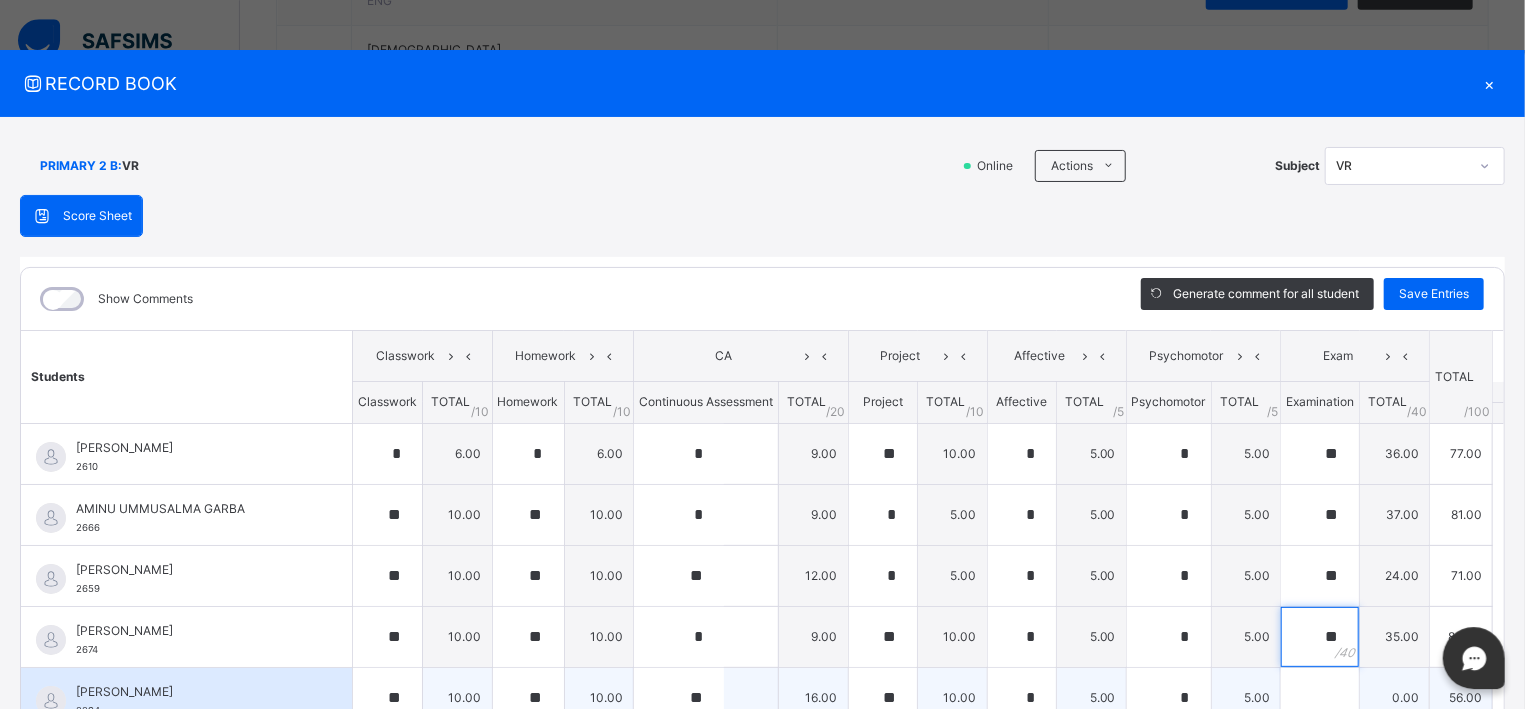 type on "**" 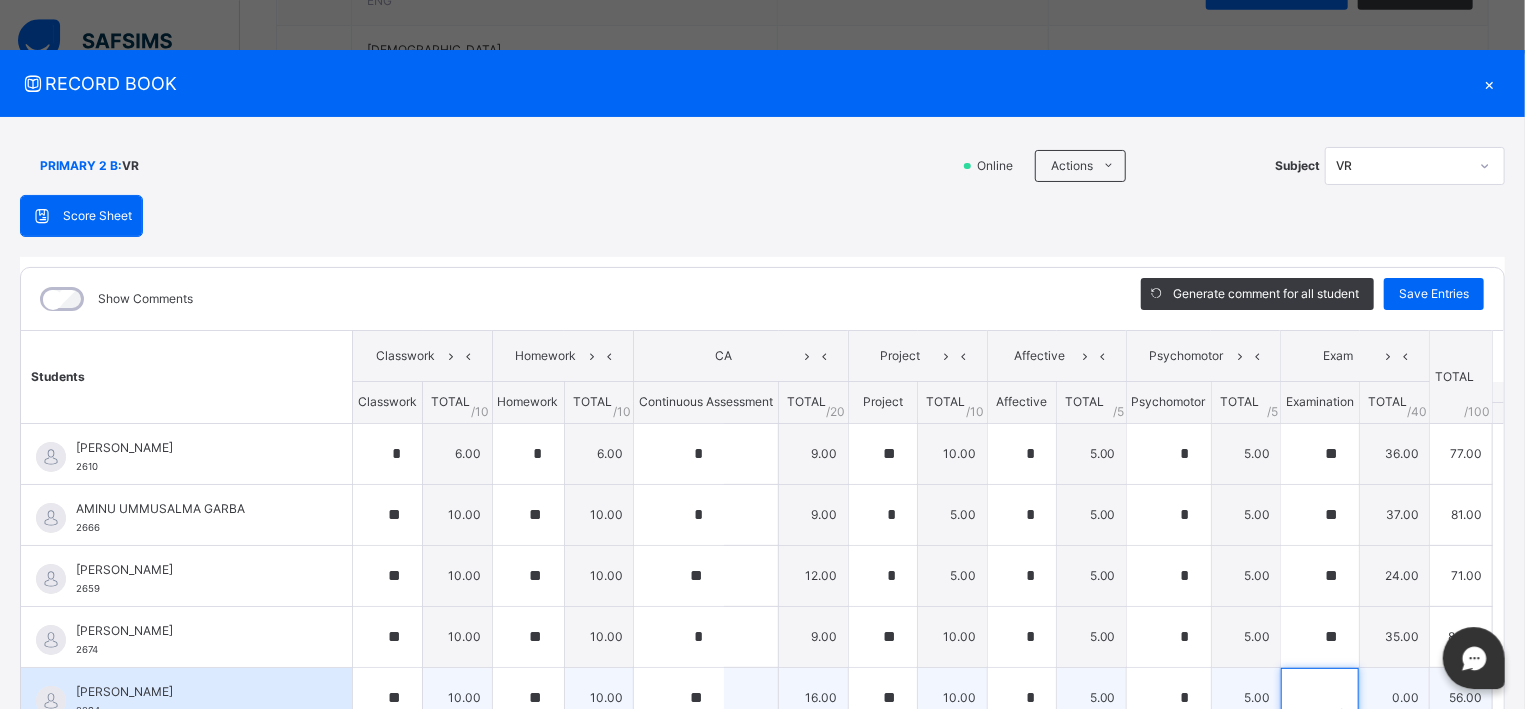 click at bounding box center (1320, 698) 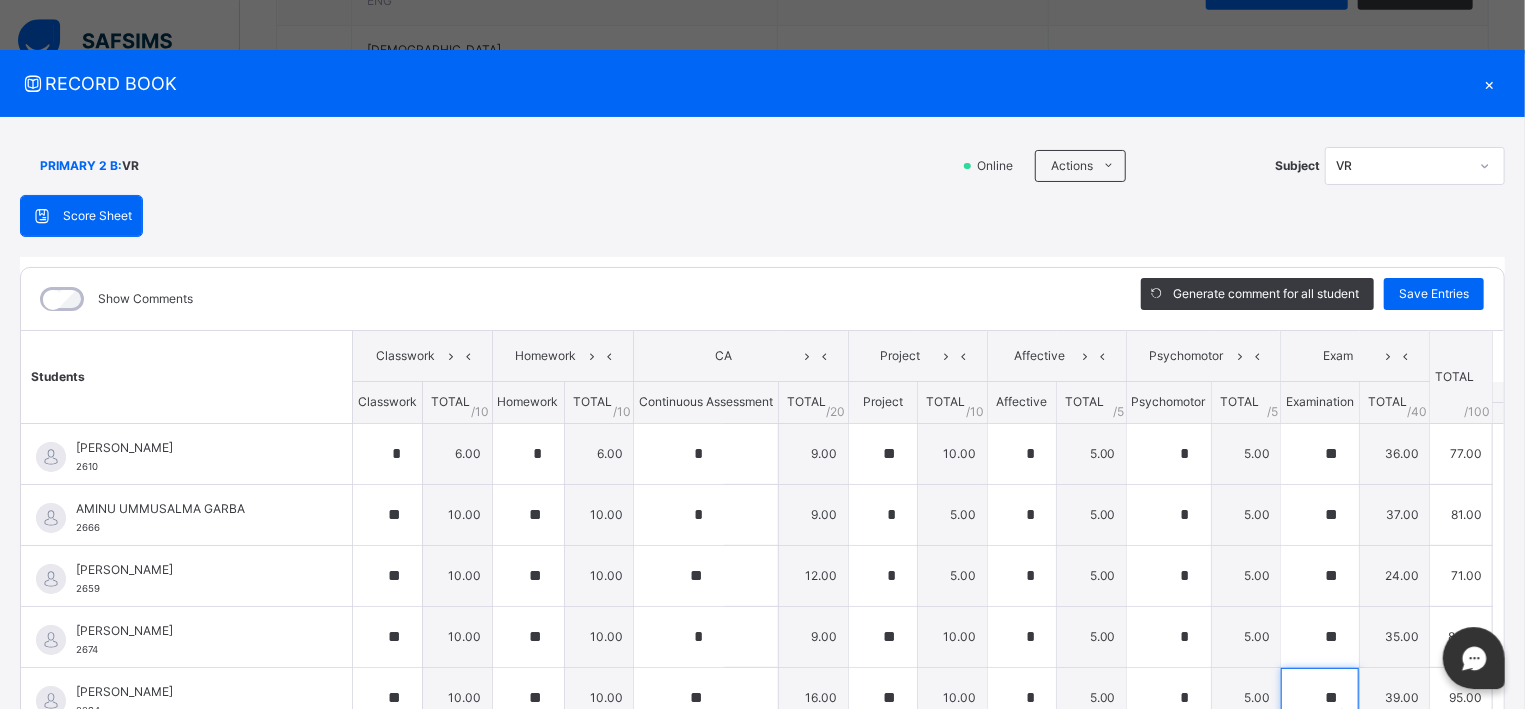 scroll, scrollTop: 719, scrollLeft: 0, axis: vertical 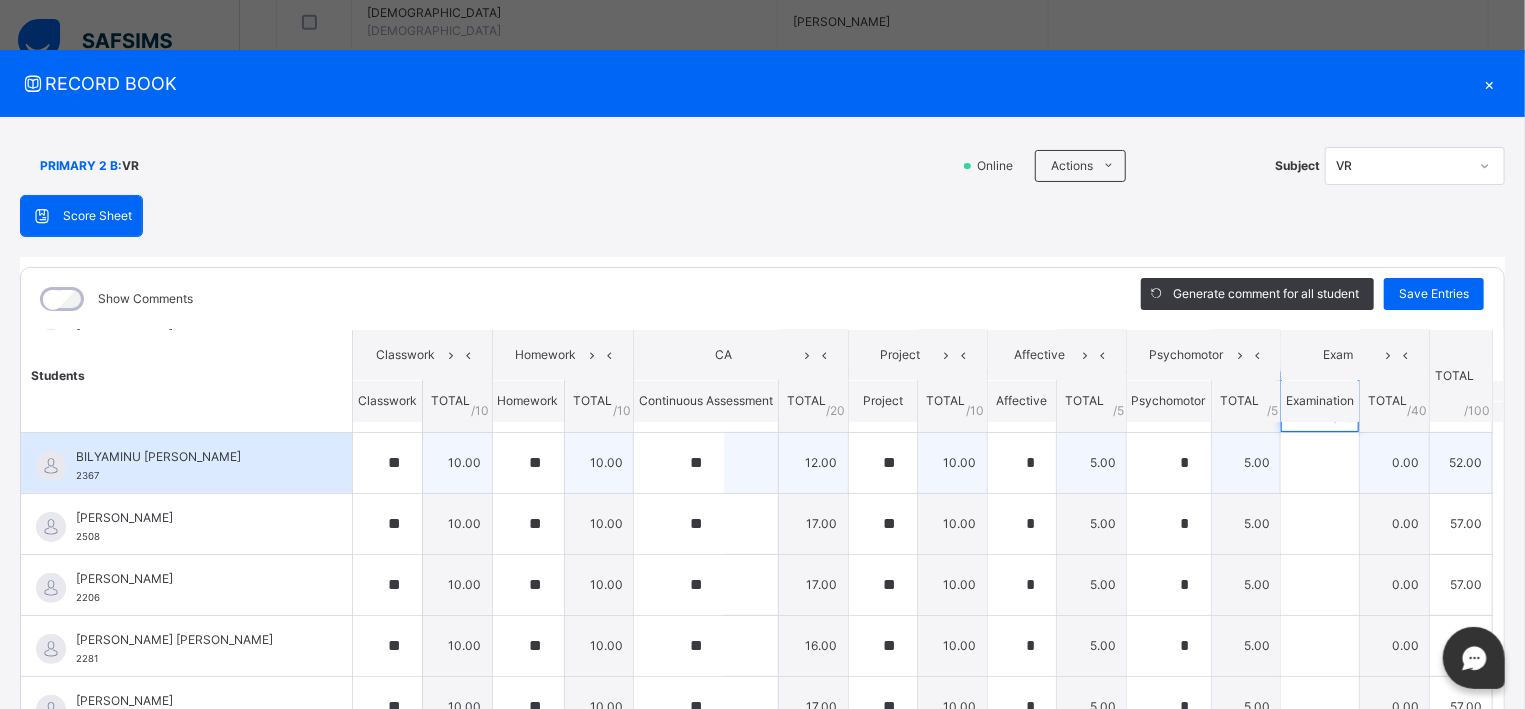 type on "**" 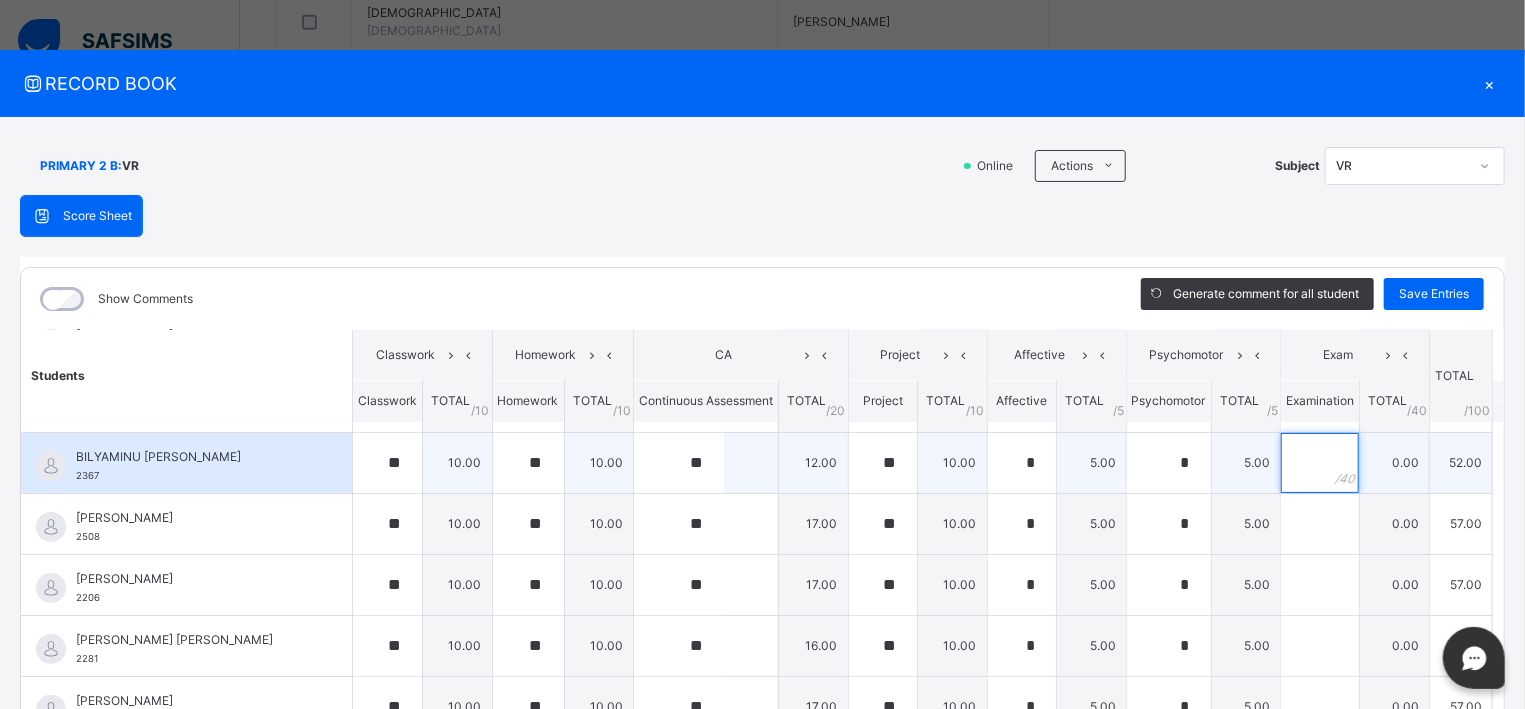 click at bounding box center [1320, 463] 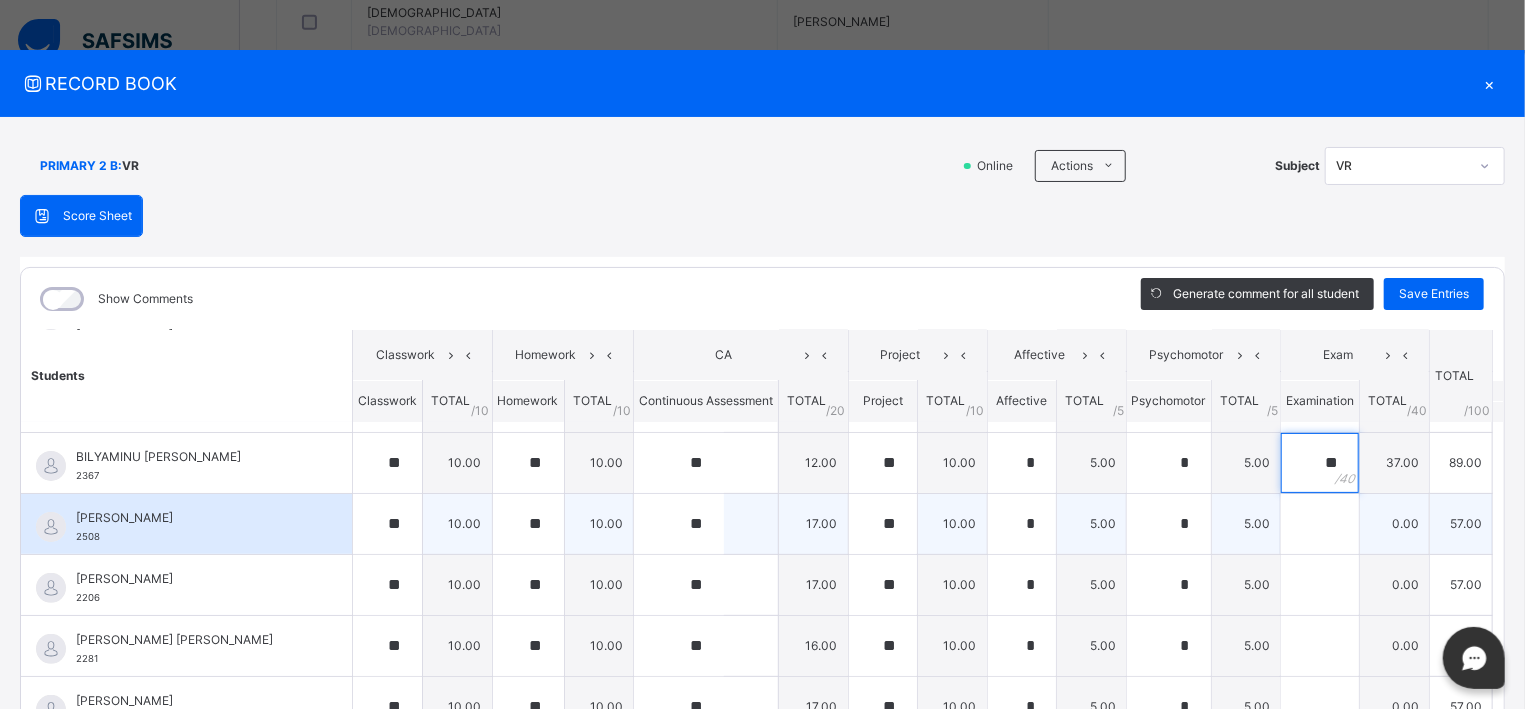 type on "**" 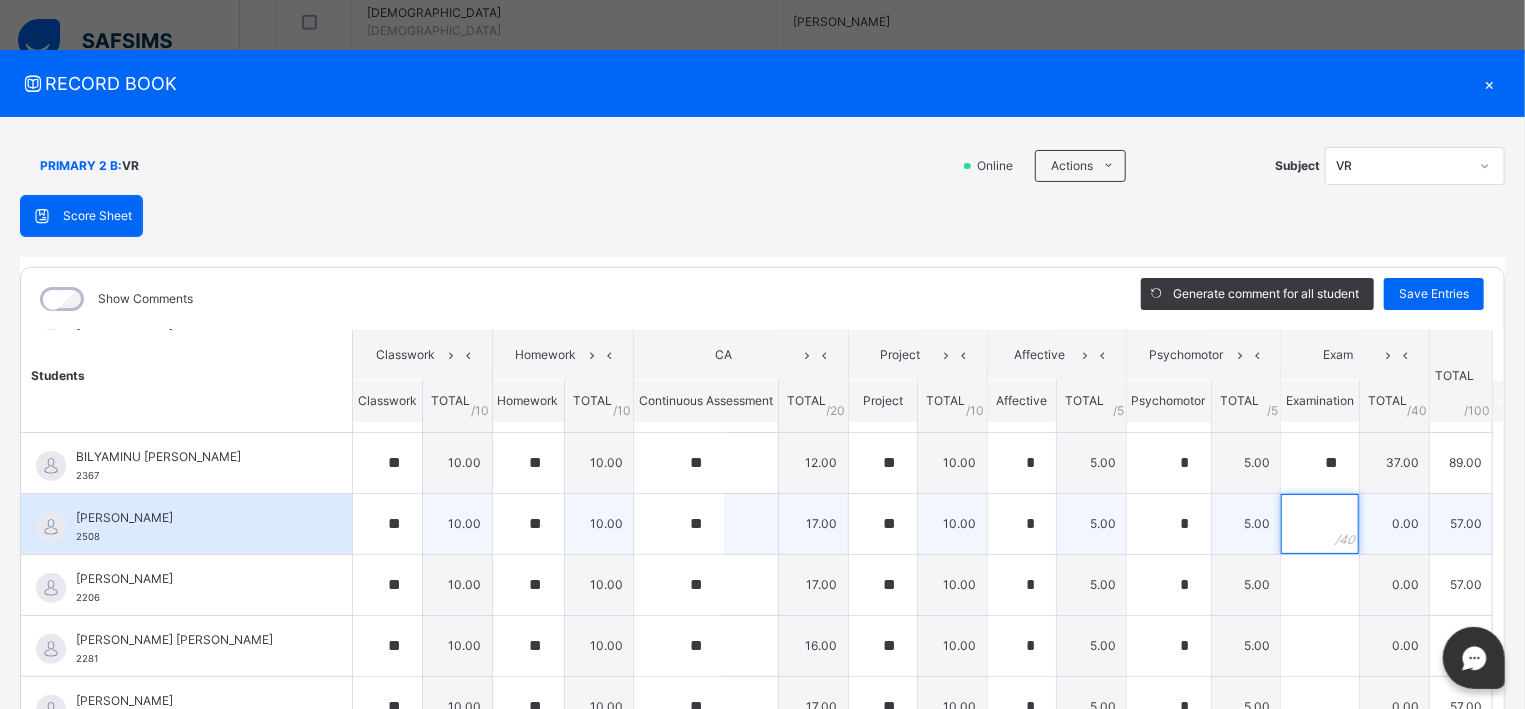 click at bounding box center (1320, 524) 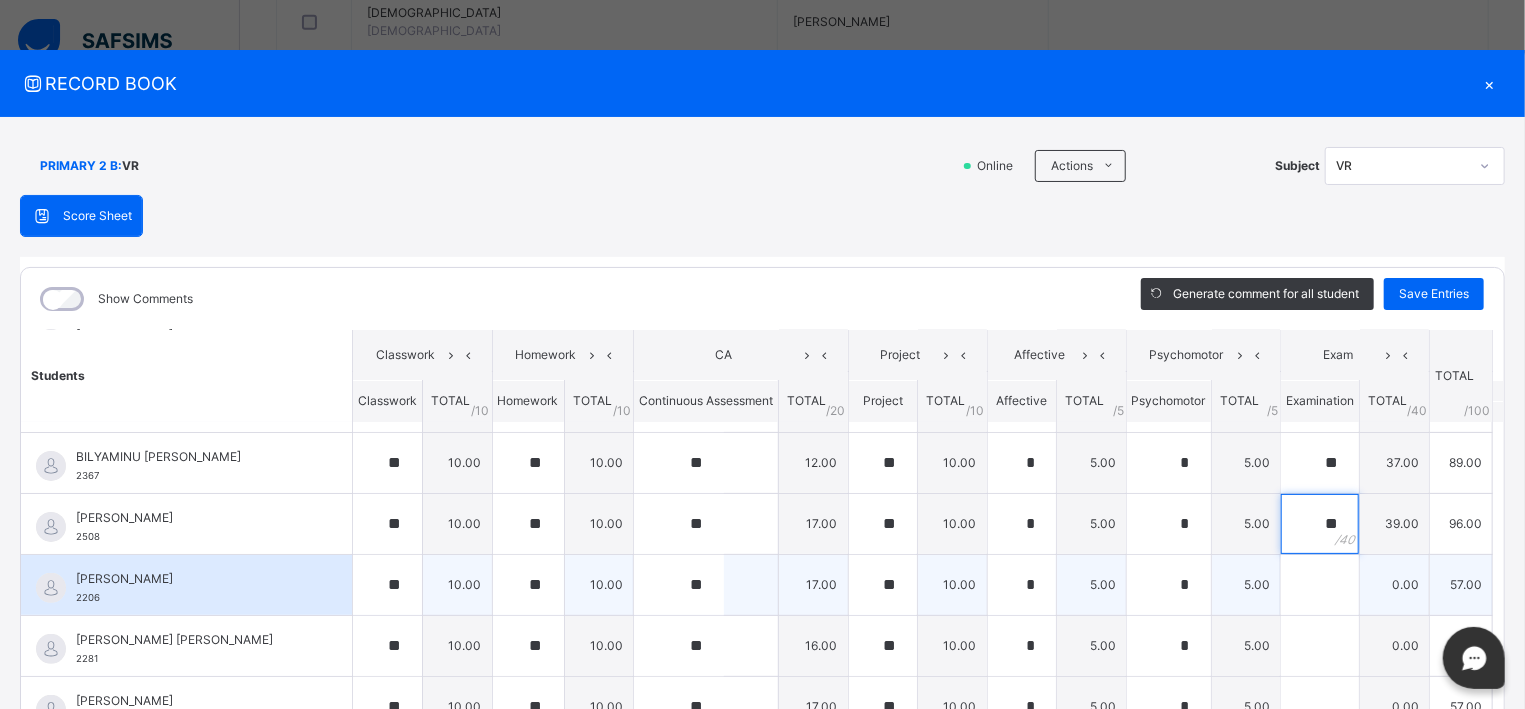 type on "**" 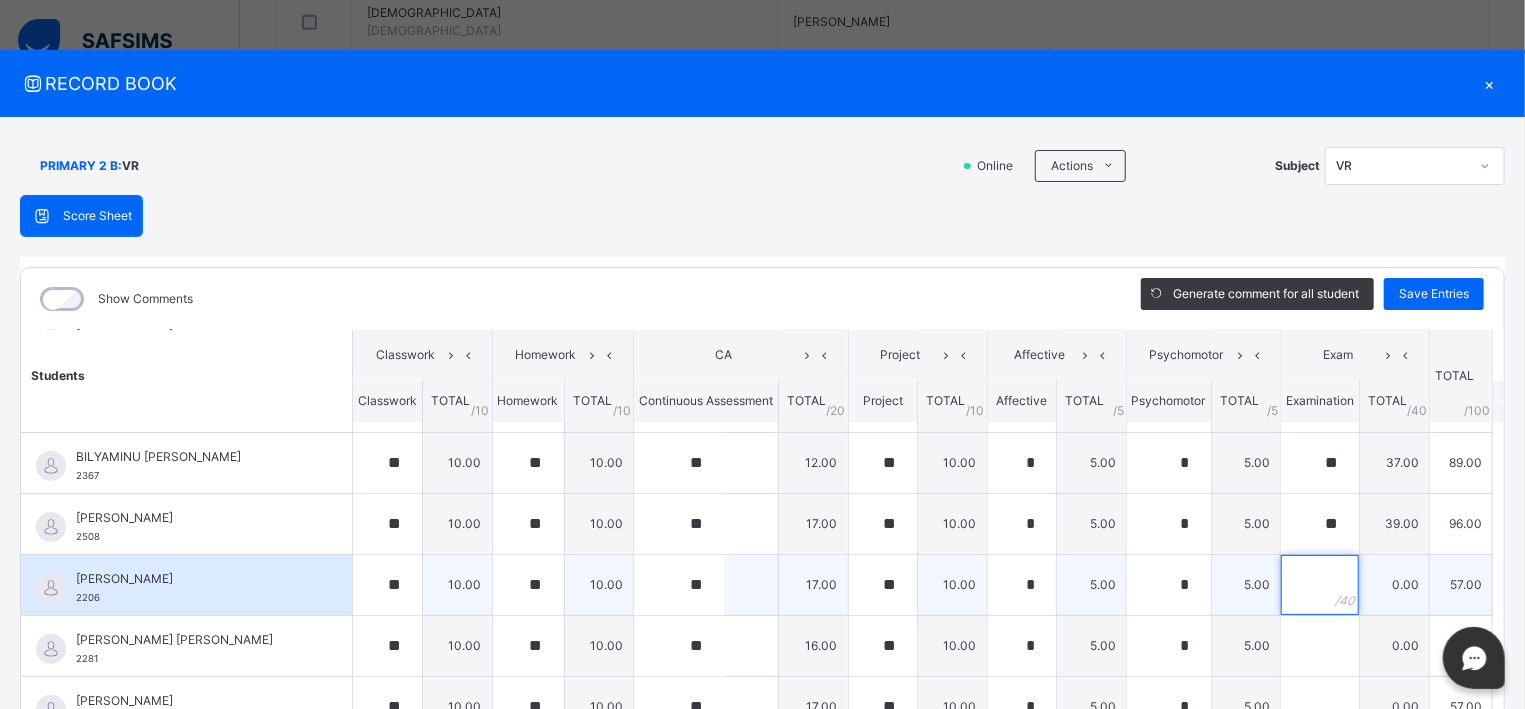 click at bounding box center (1320, 585) 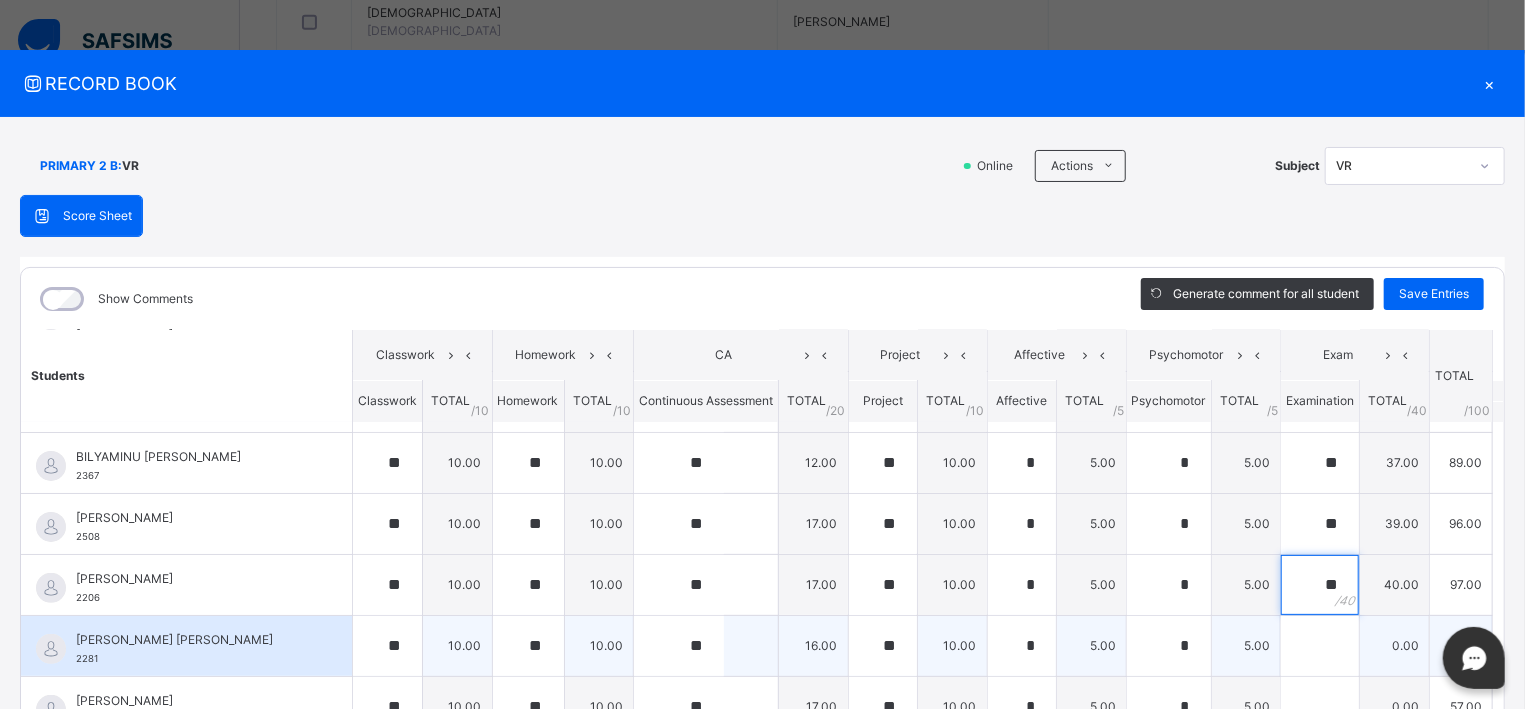 type on "**" 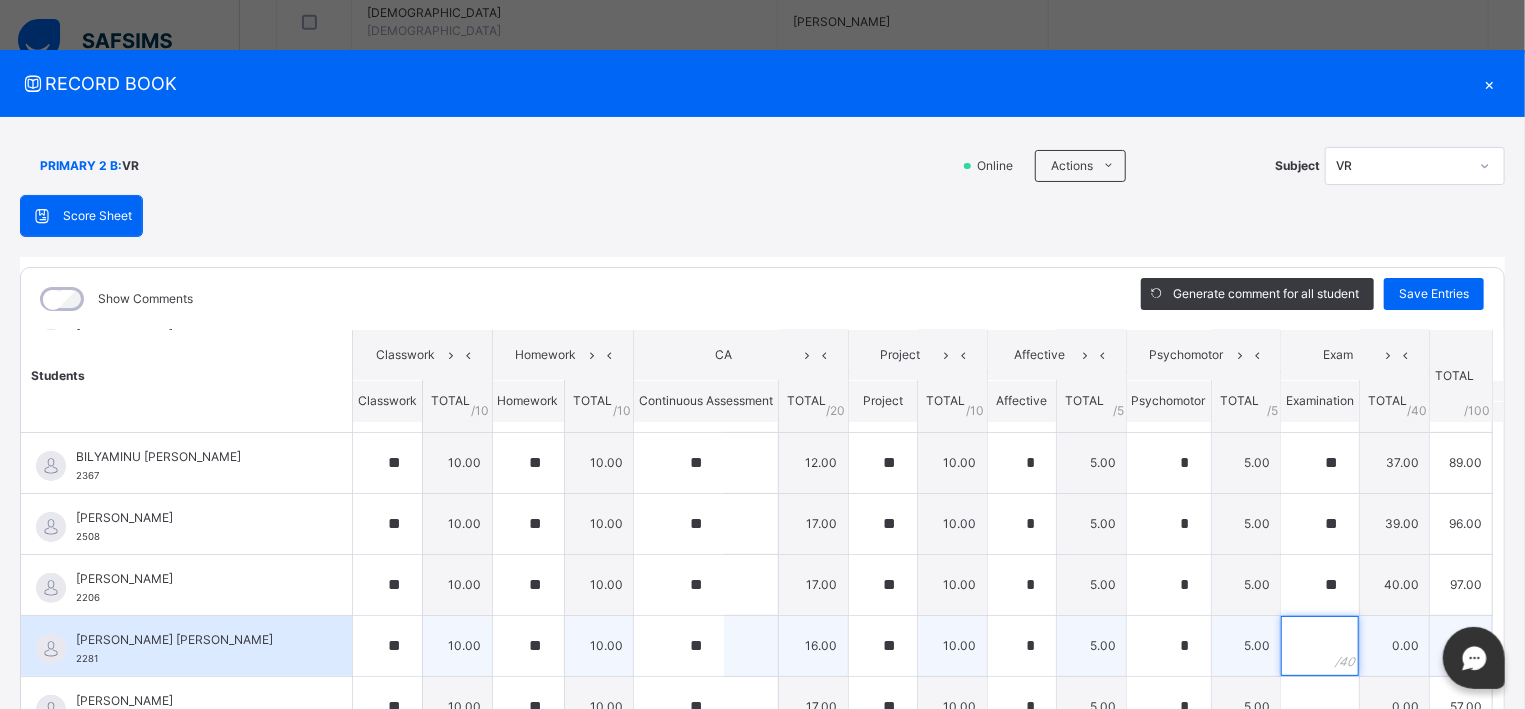 click at bounding box center (1320, 646) 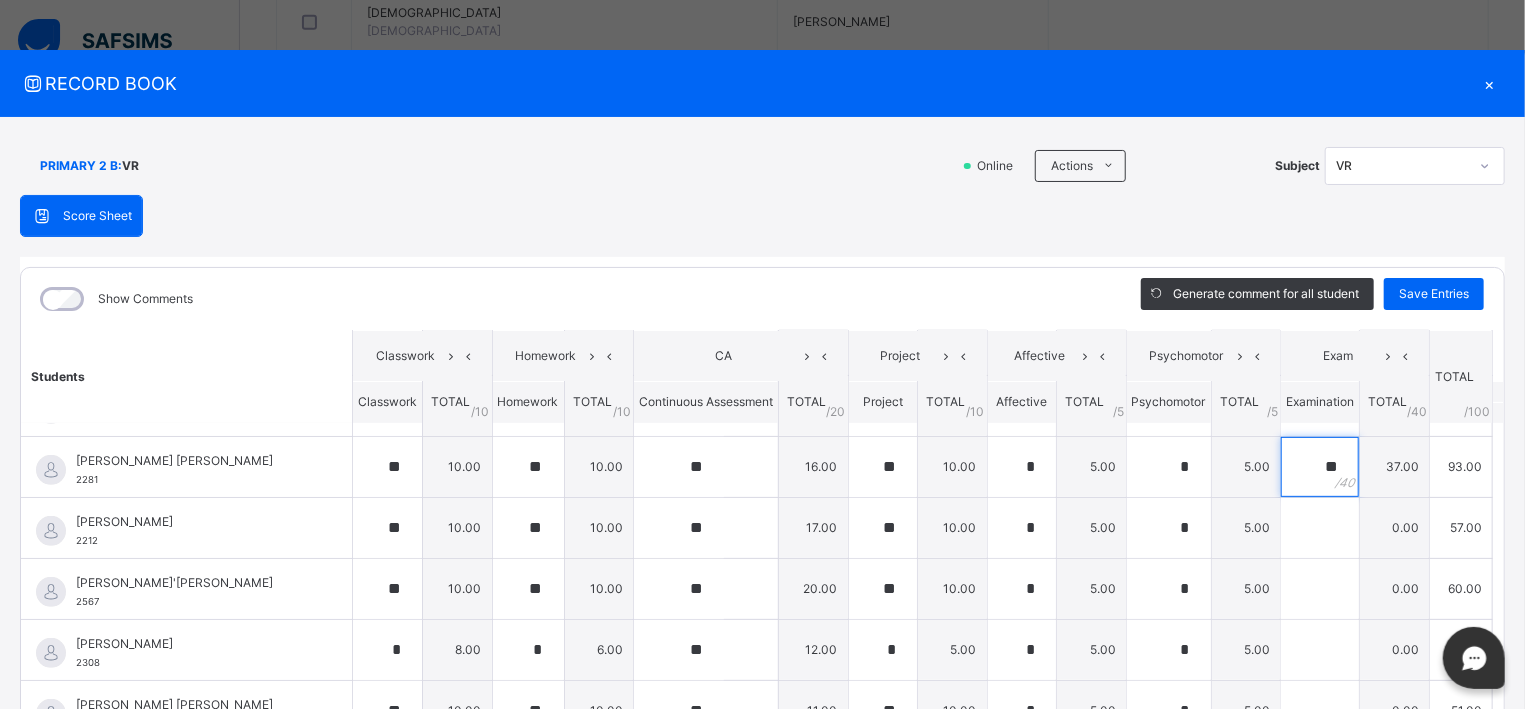 scroll, scrollTop: 481, scrollLeft: 0, axis: vertical 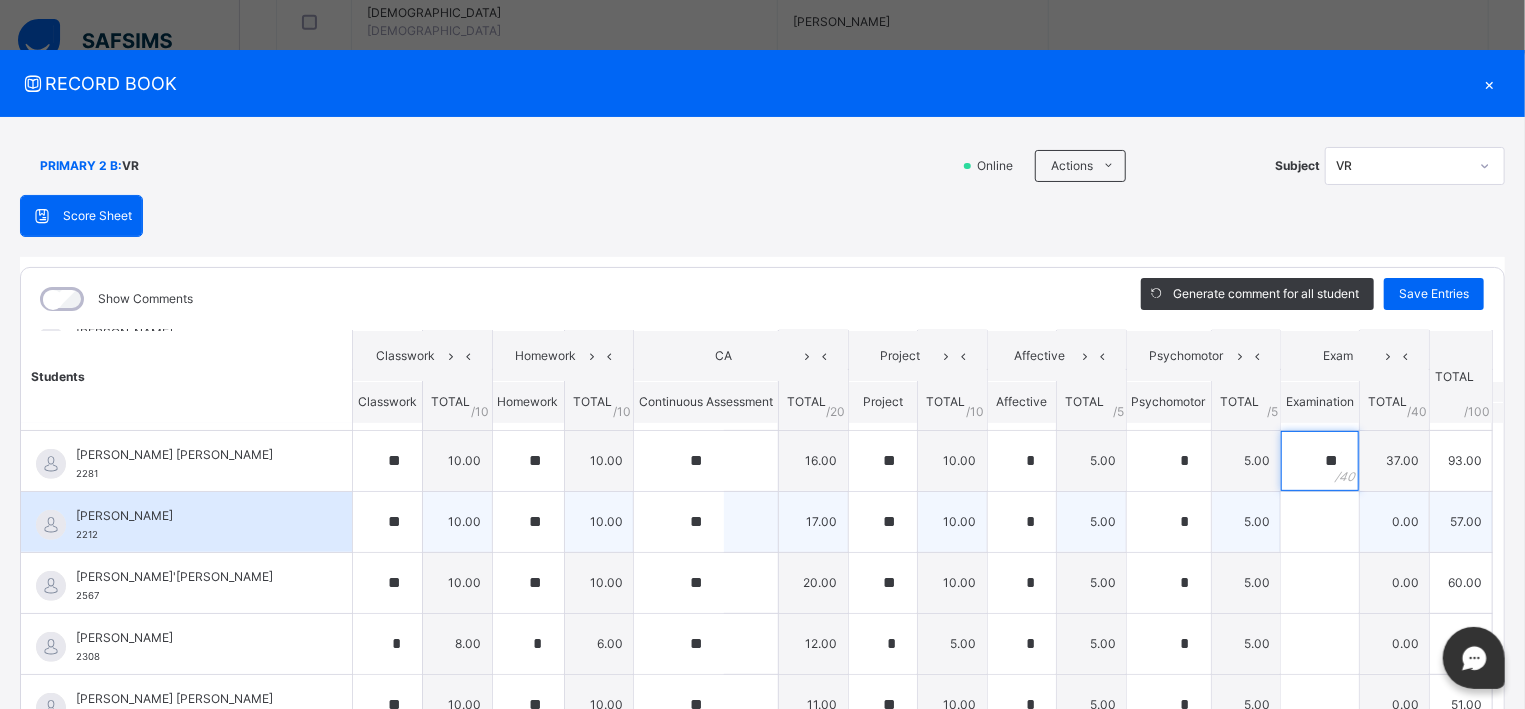 type on "**" 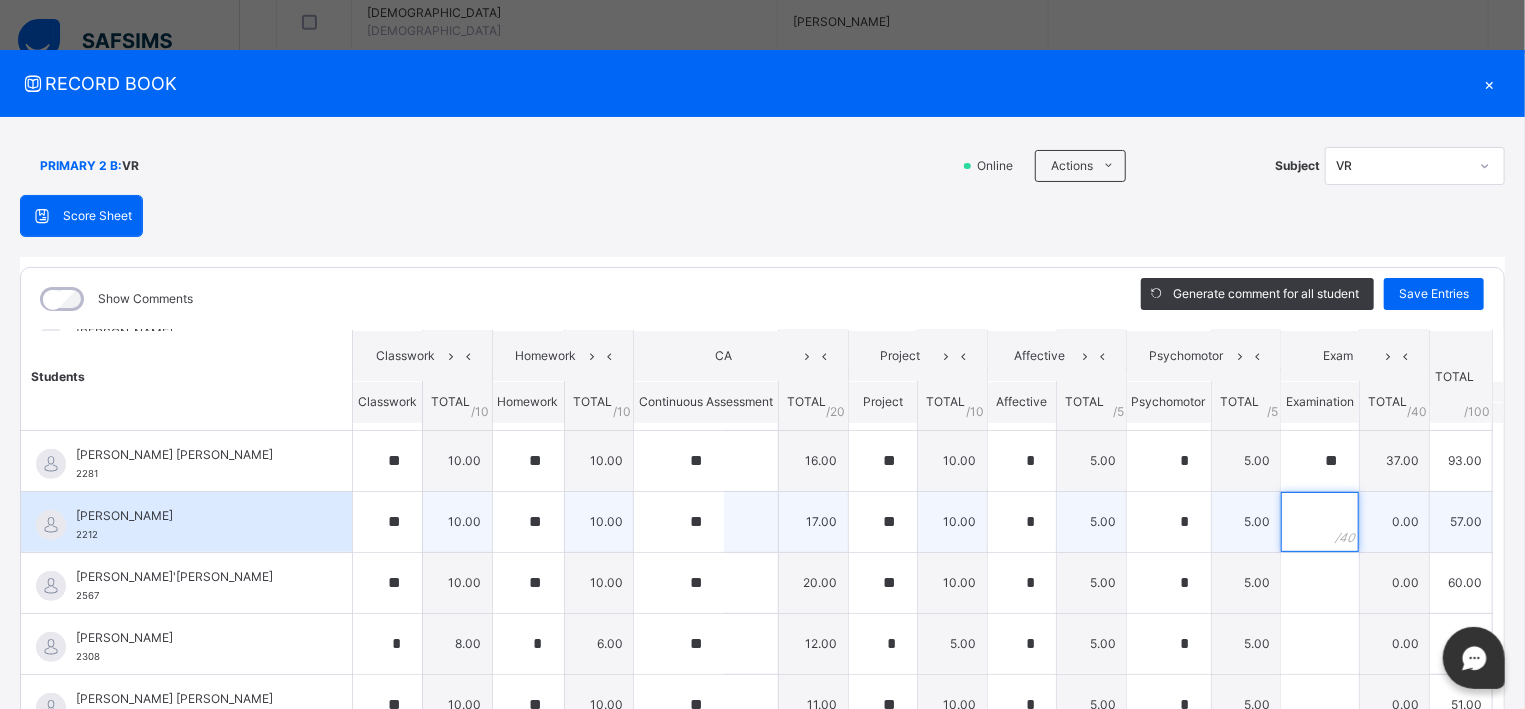 click at bounding box center [1320, 522] 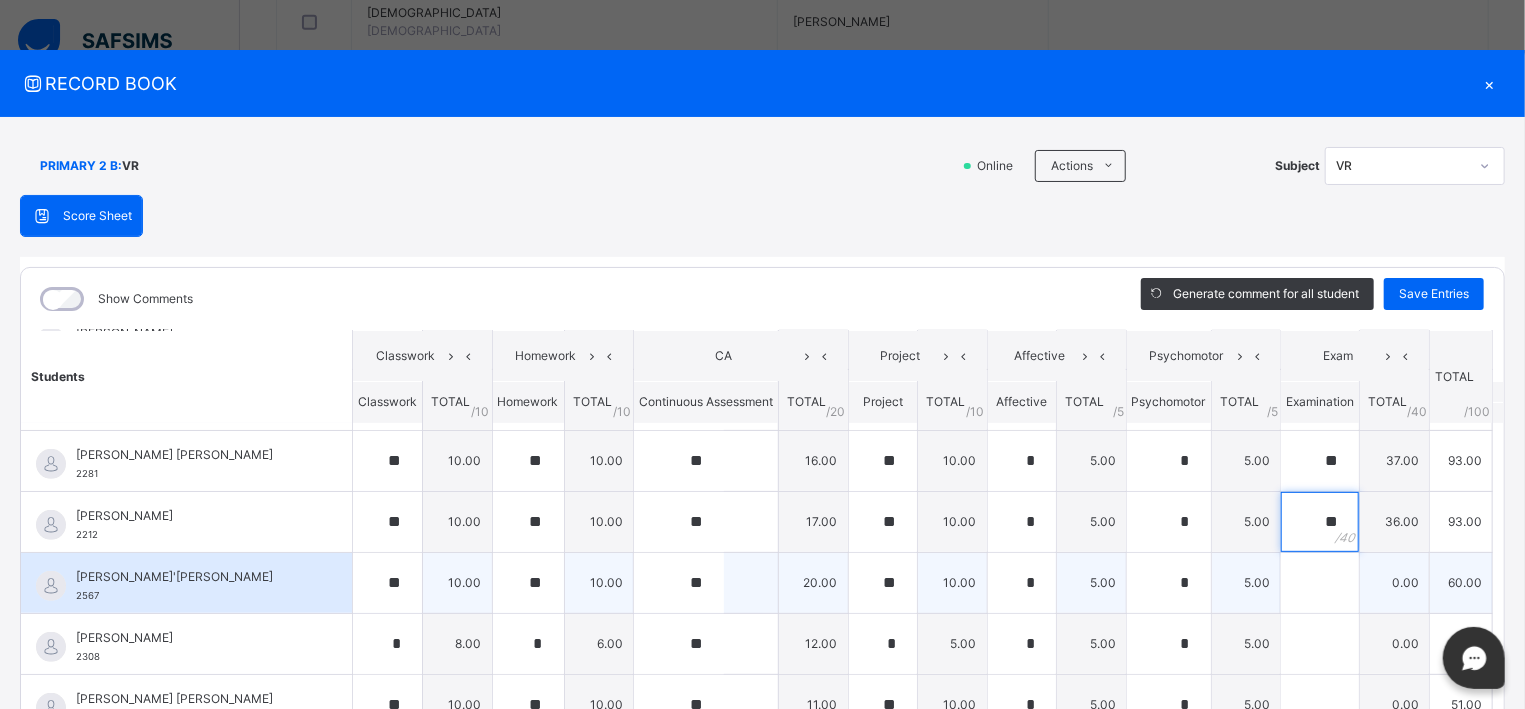 type on "**" 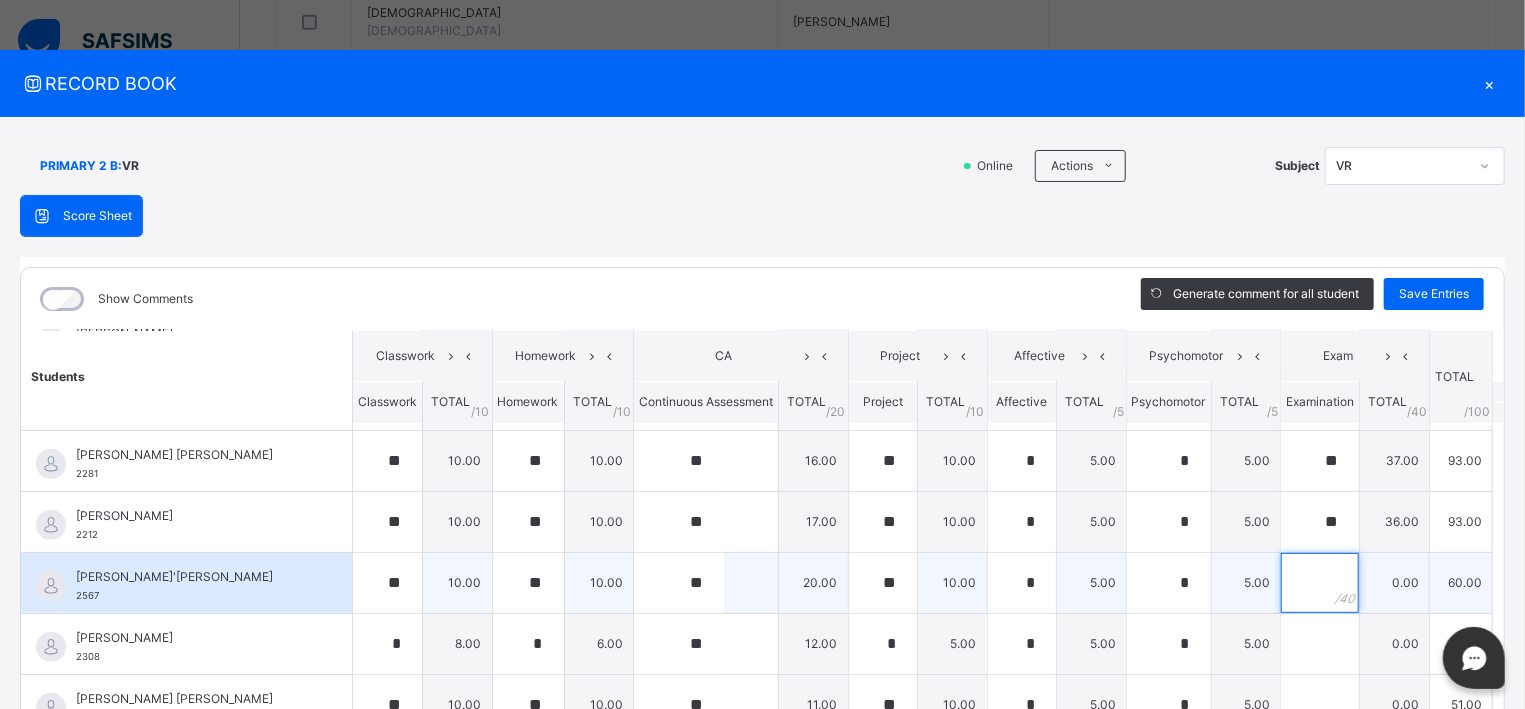 click at bounding box center (1320, 583) 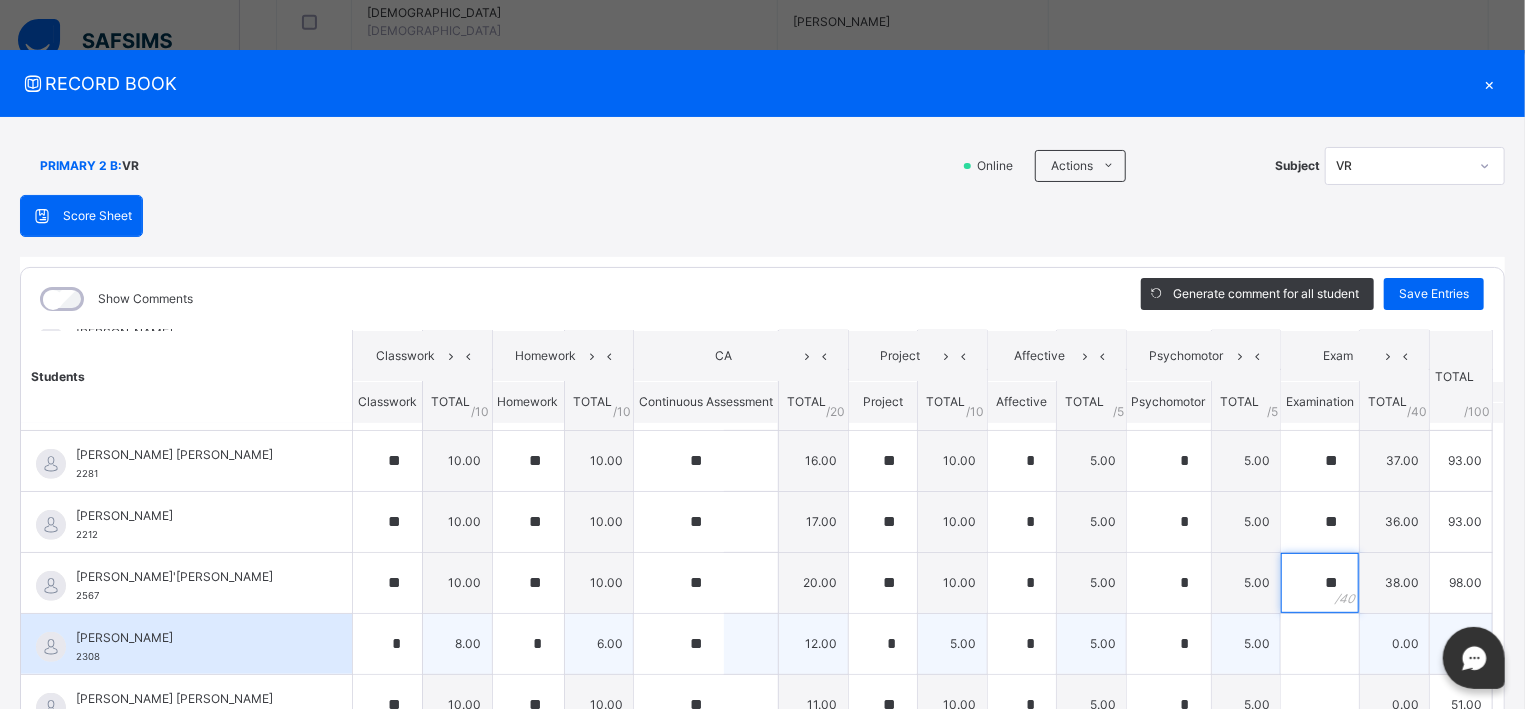 type on "**" 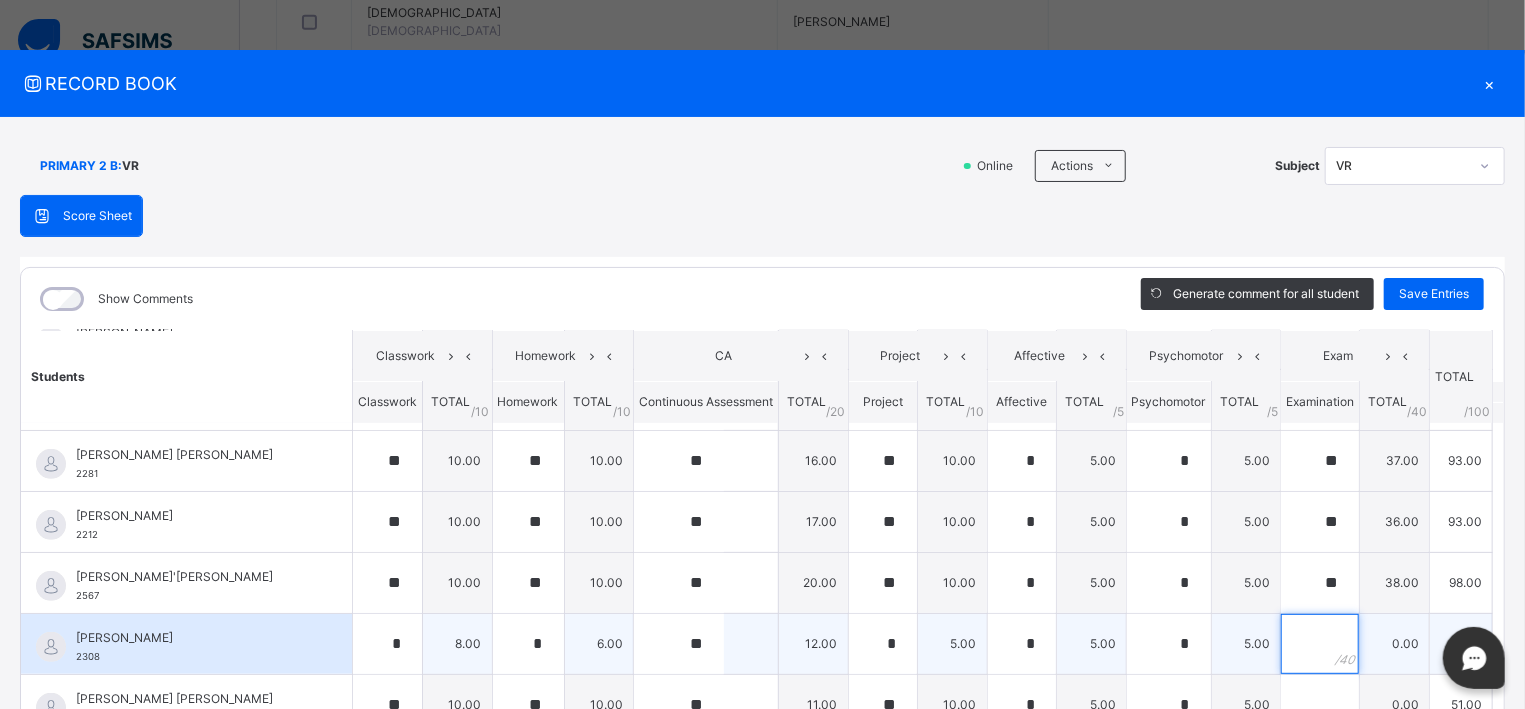 click at bounding box center (1320, 644) 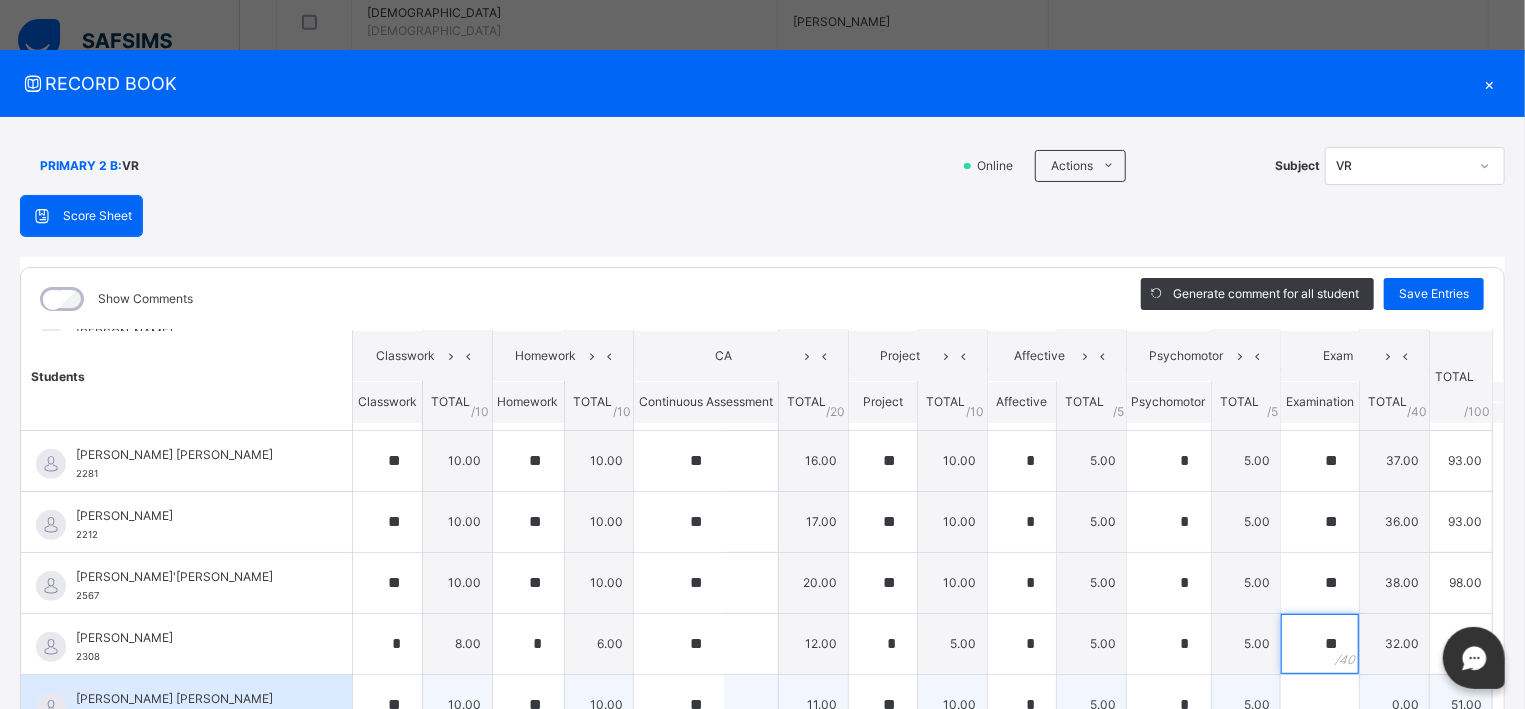 type on "**" 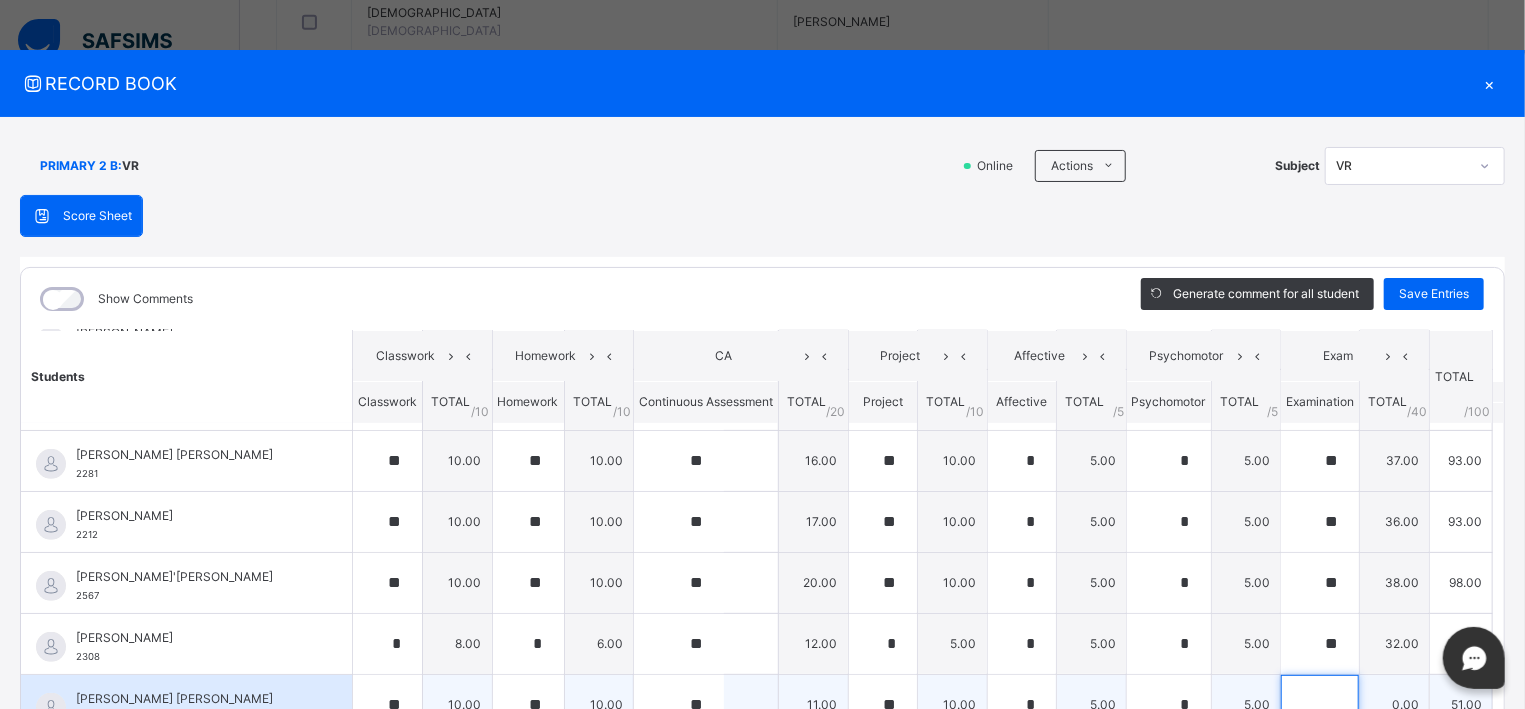 click at bounding box center (1320, 705) 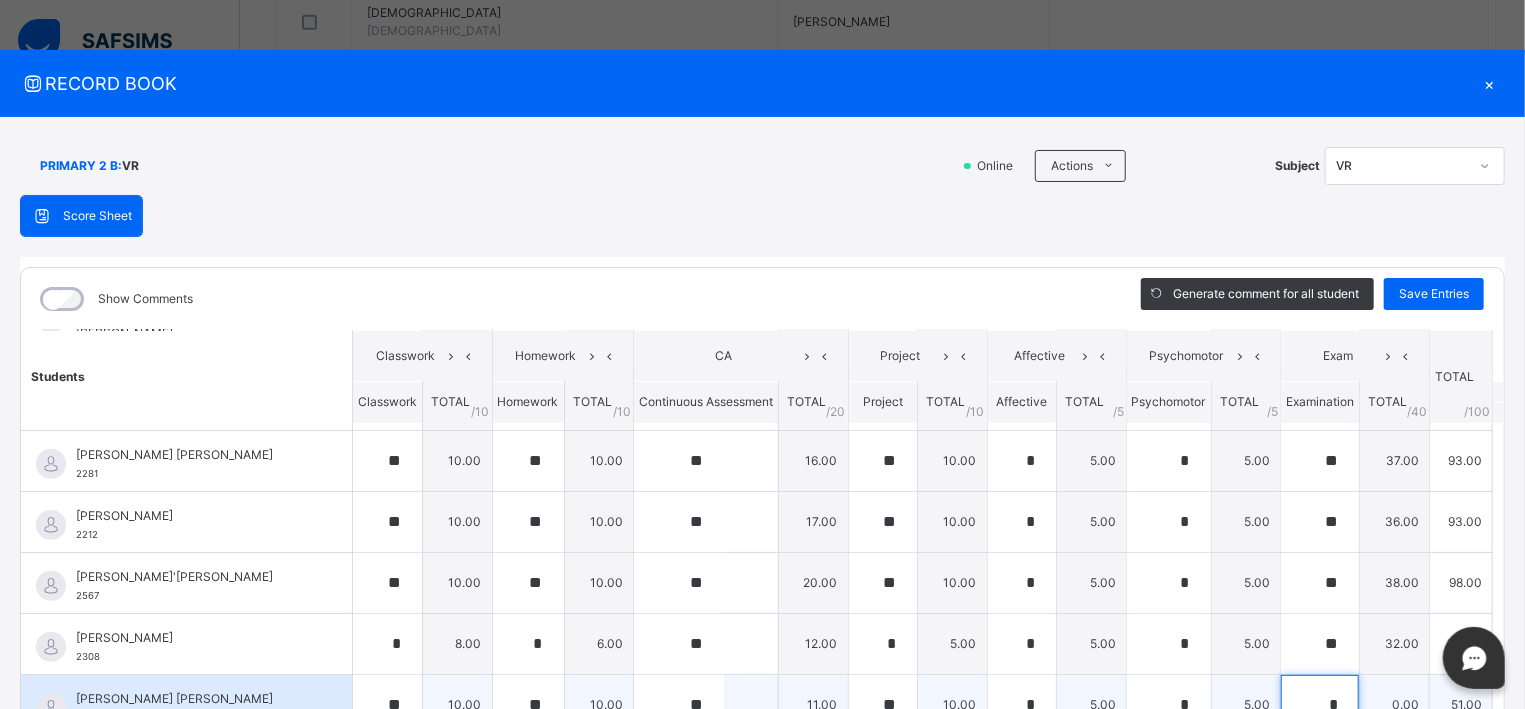 scroll, scrollTop: 8, scrollLeft: 0, axis: vertical 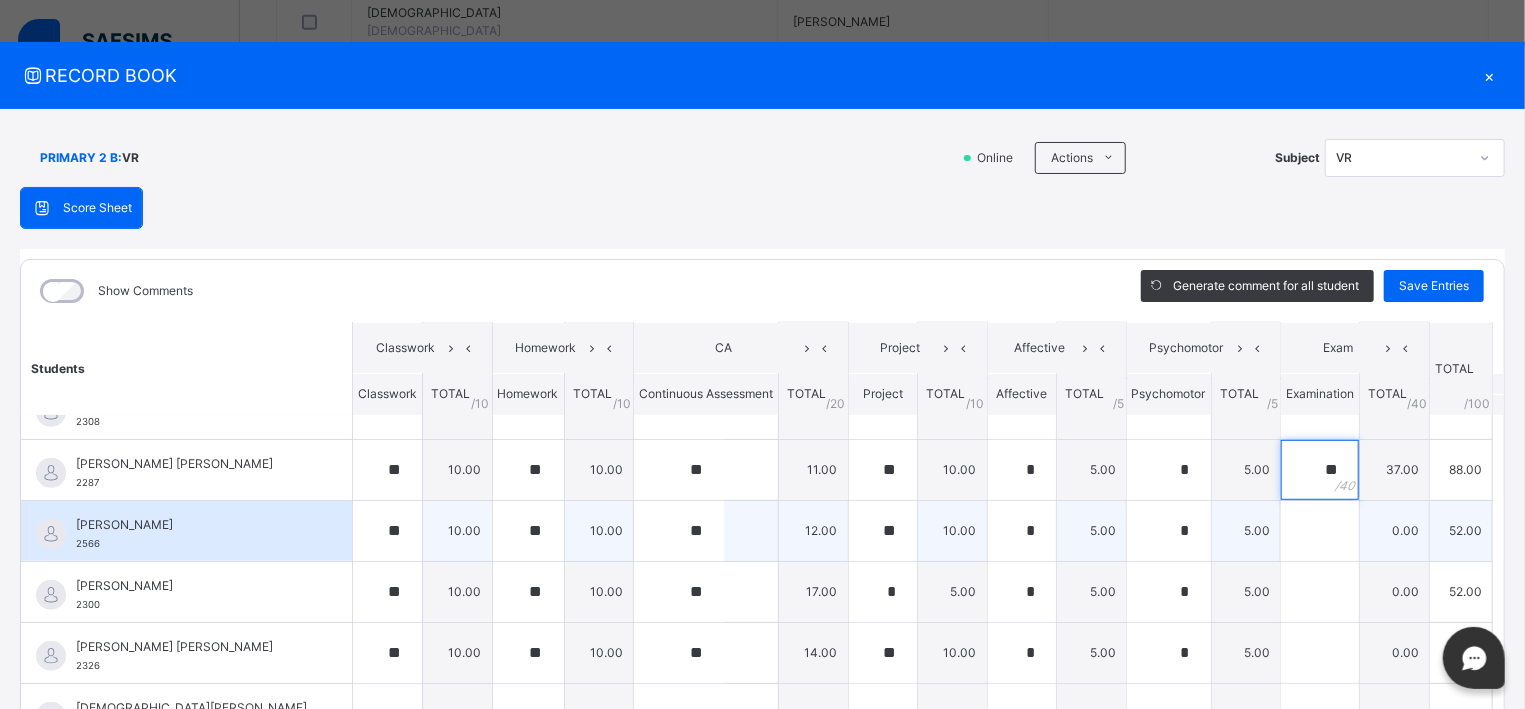 type on "**" 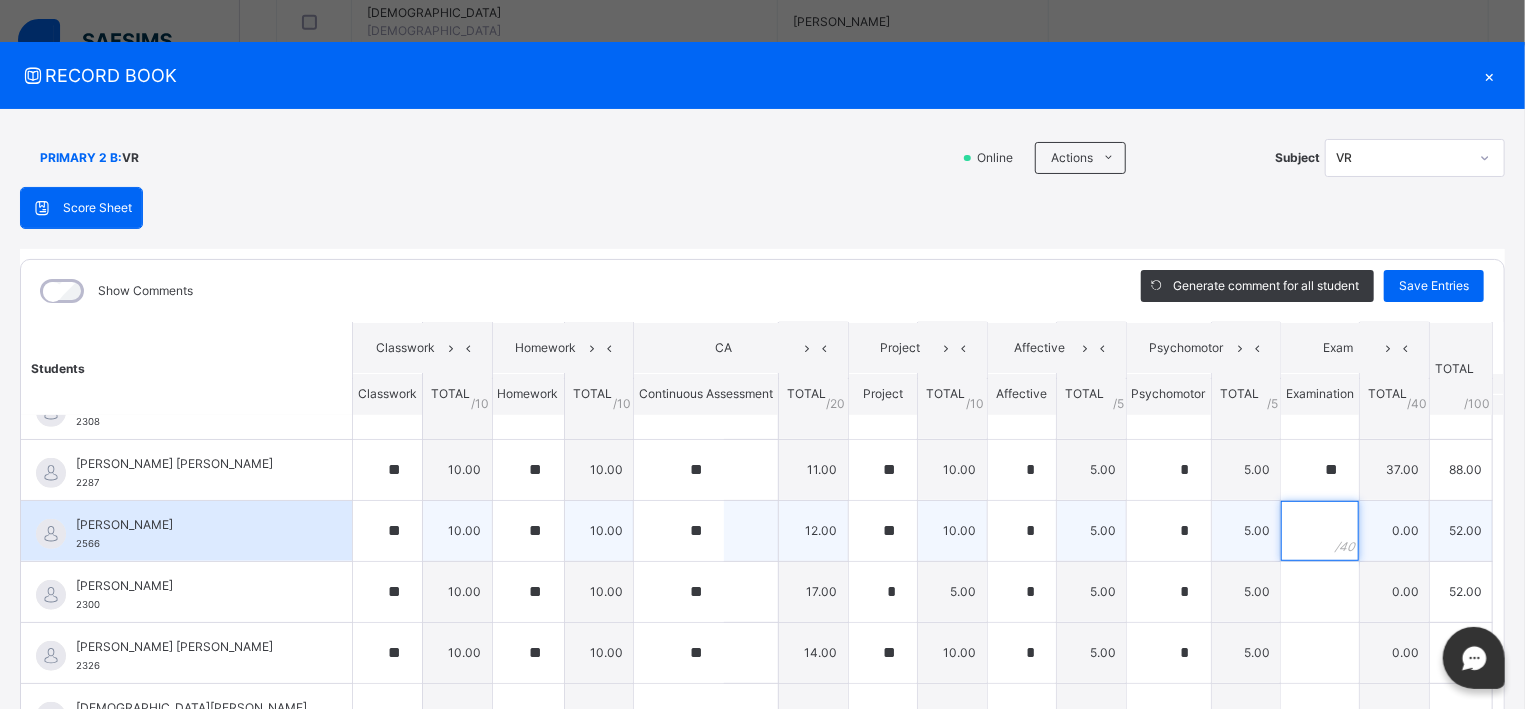 click at bounding box center [1320, 531] 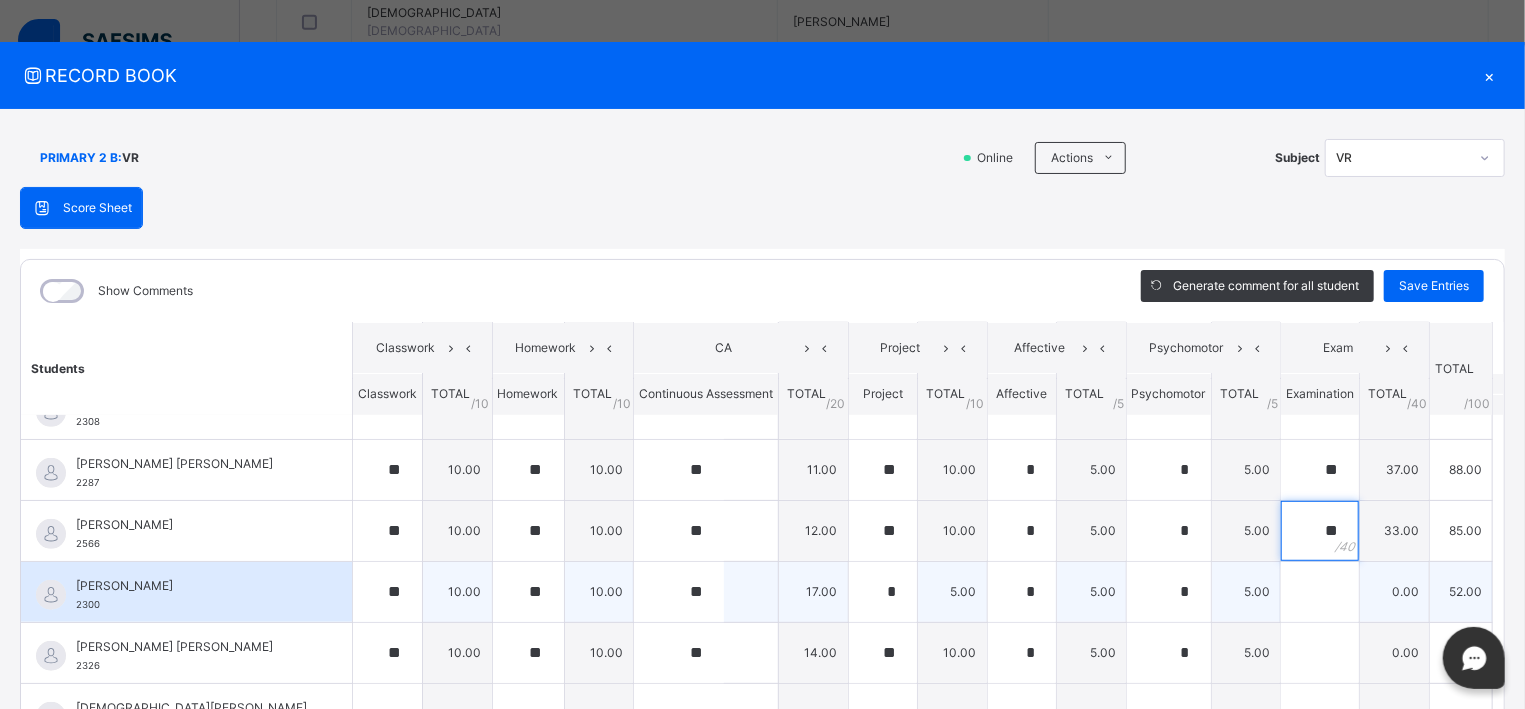 type on "**" 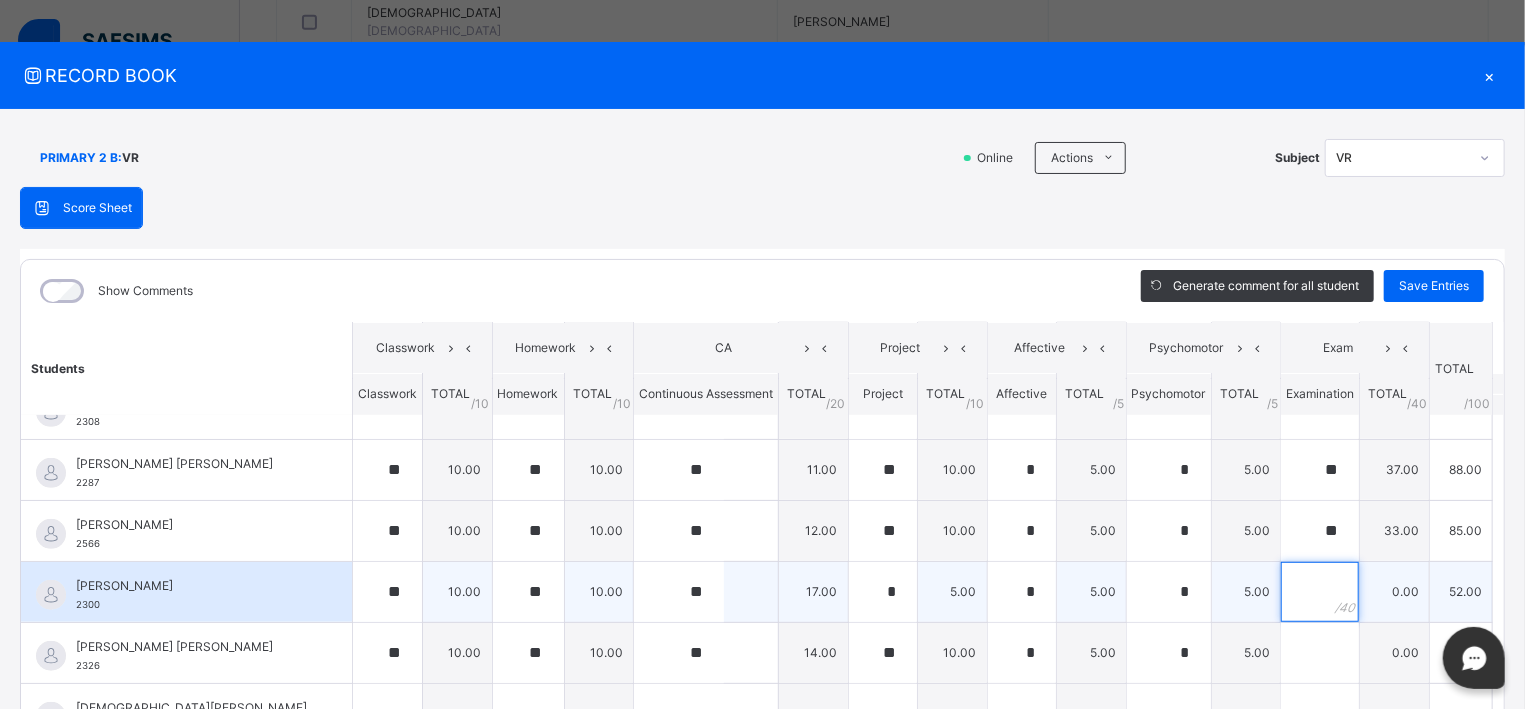 click at bounding box center [1320, 592] 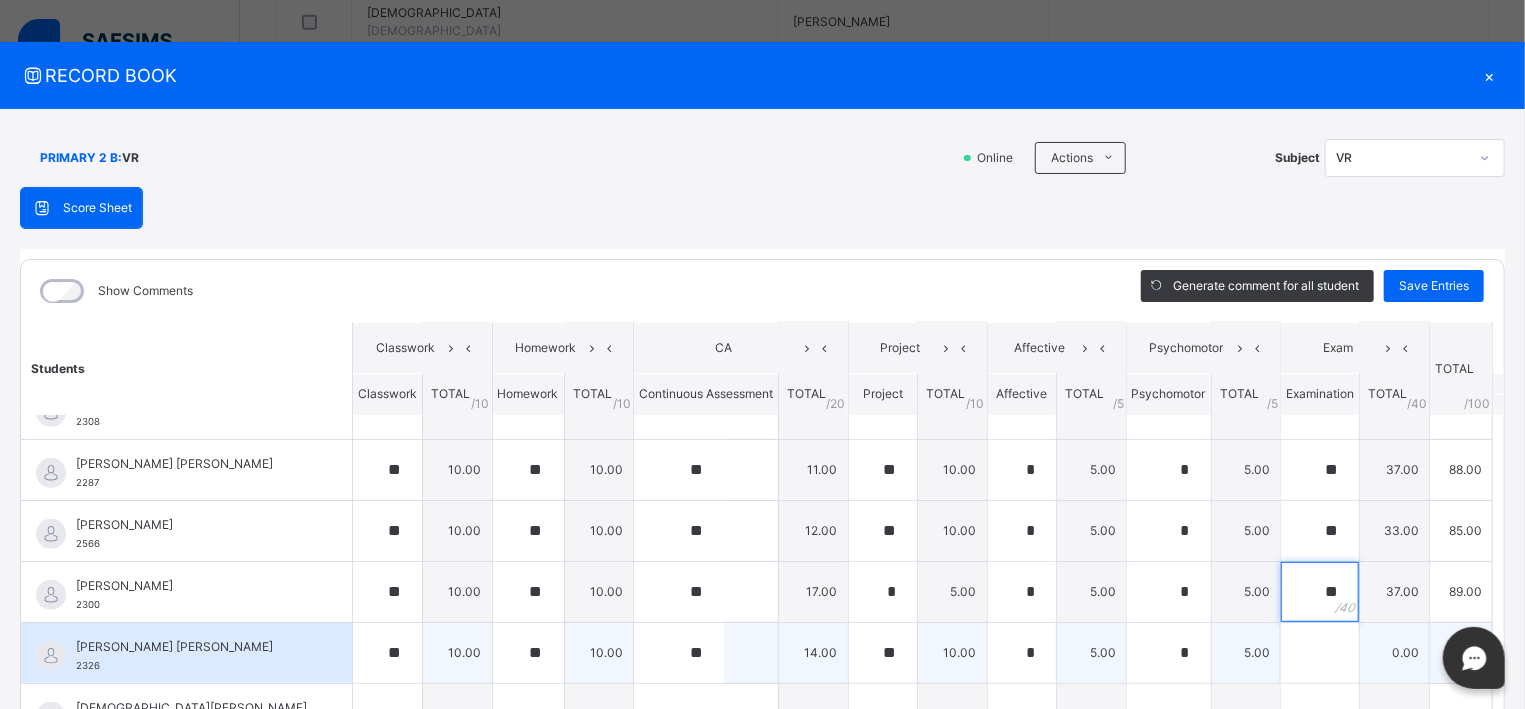 type on "**" 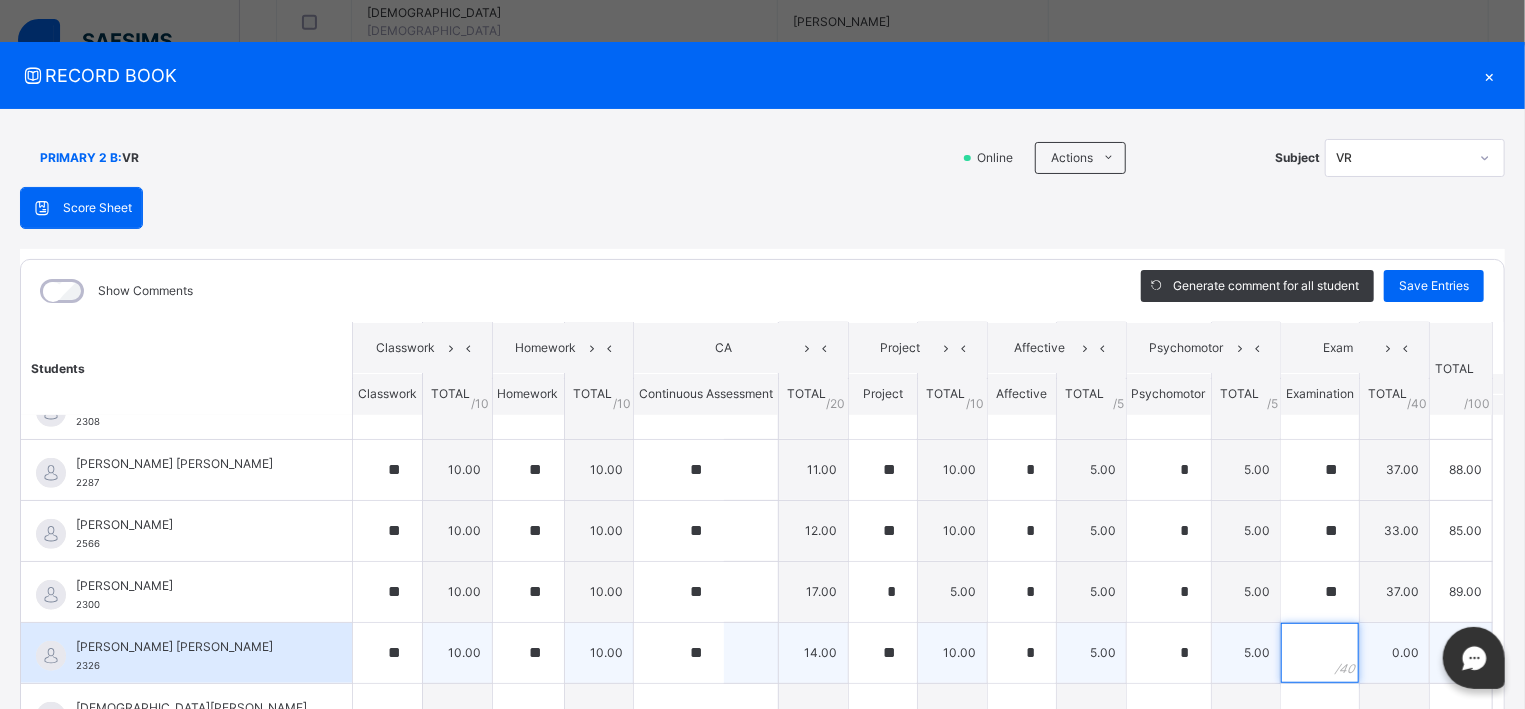 click at bounding box center [1320, 653] 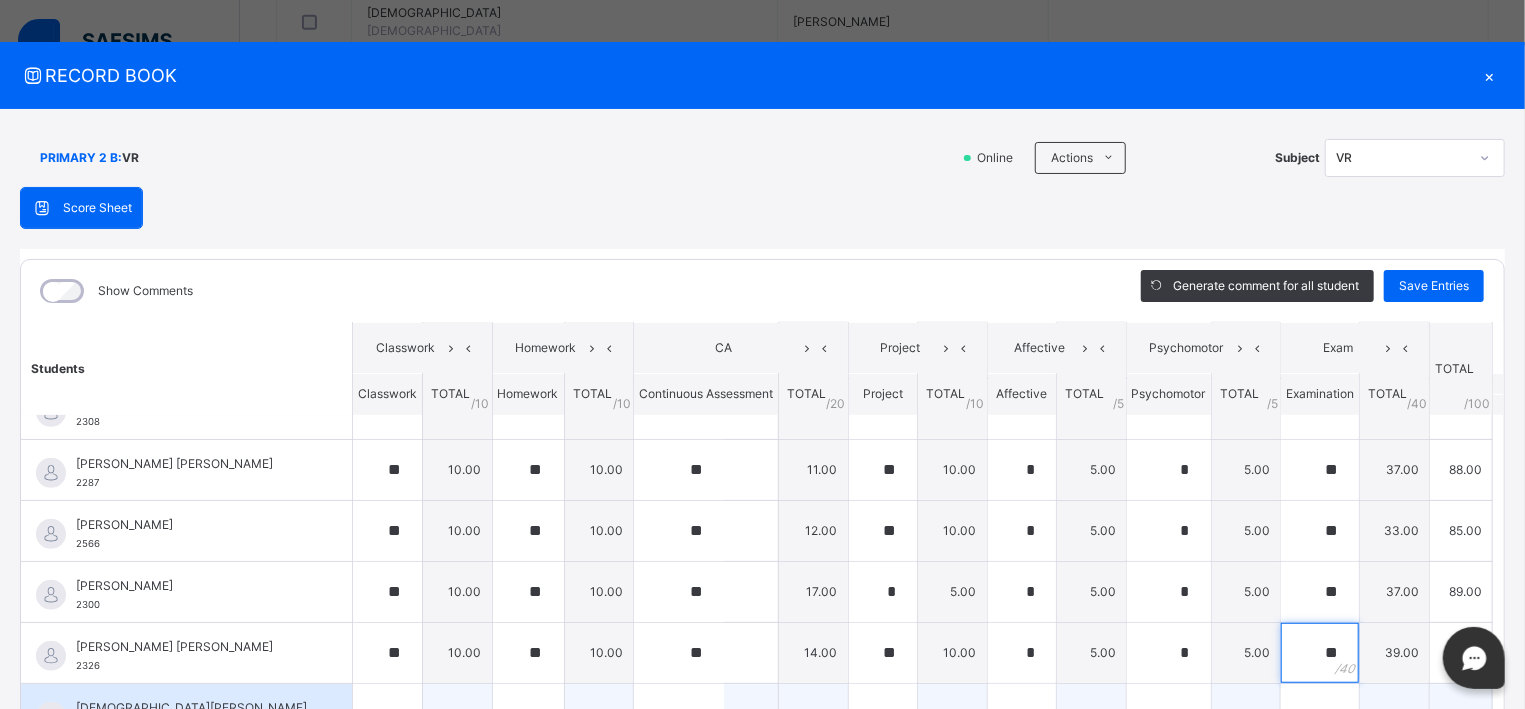 type on "**" 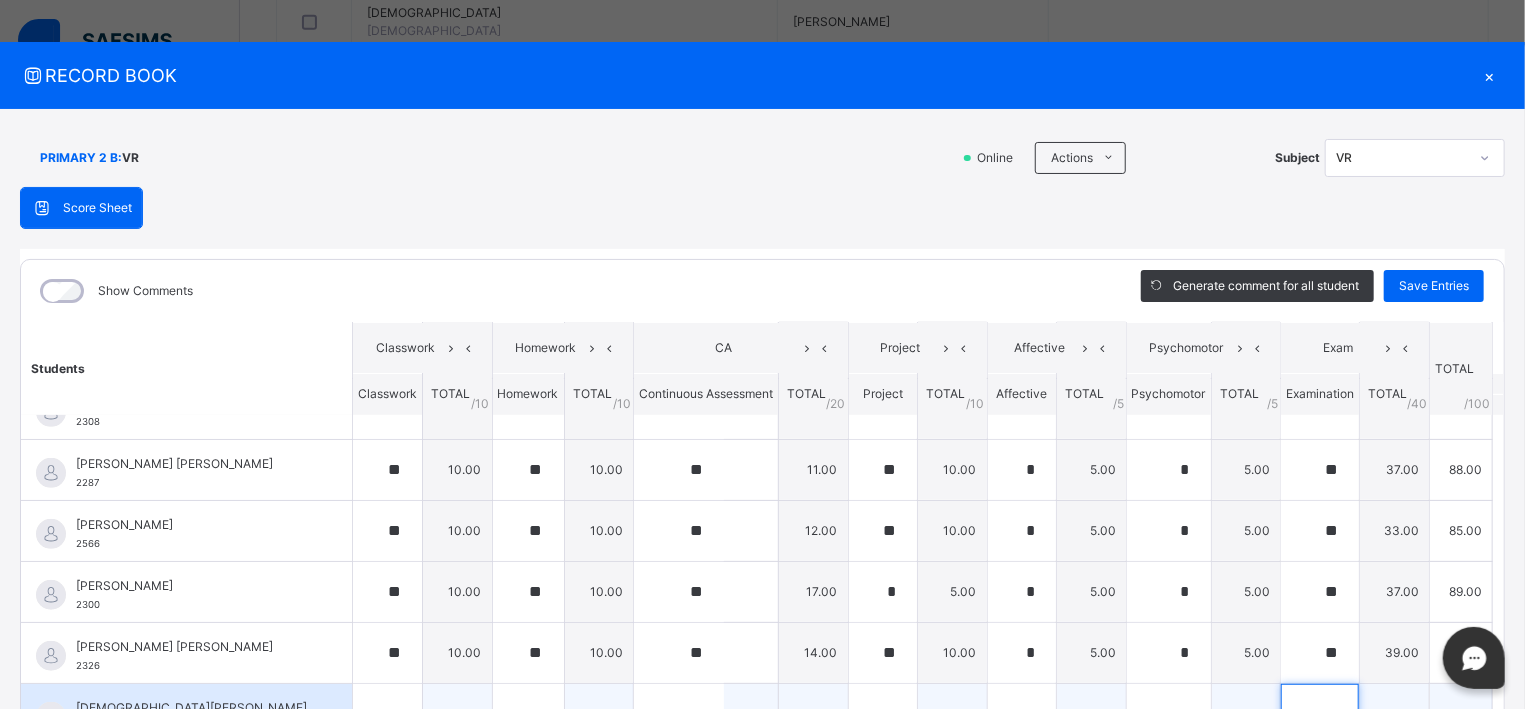 click at bounding box center (1320, 714) 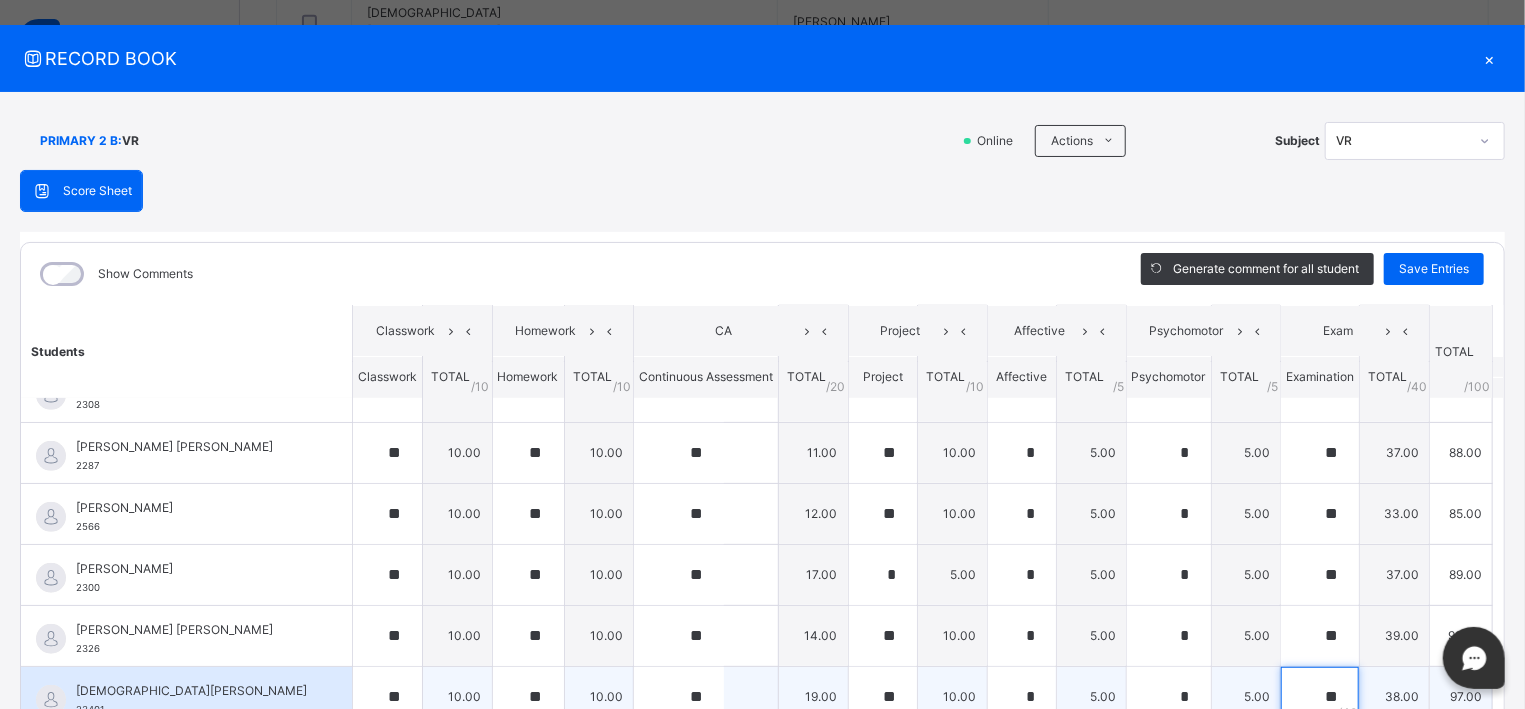 drag, startPoint x: 1312, startPoint y: 697, endPoint x: 1524, endPoint y: 595, distance: 235.26155 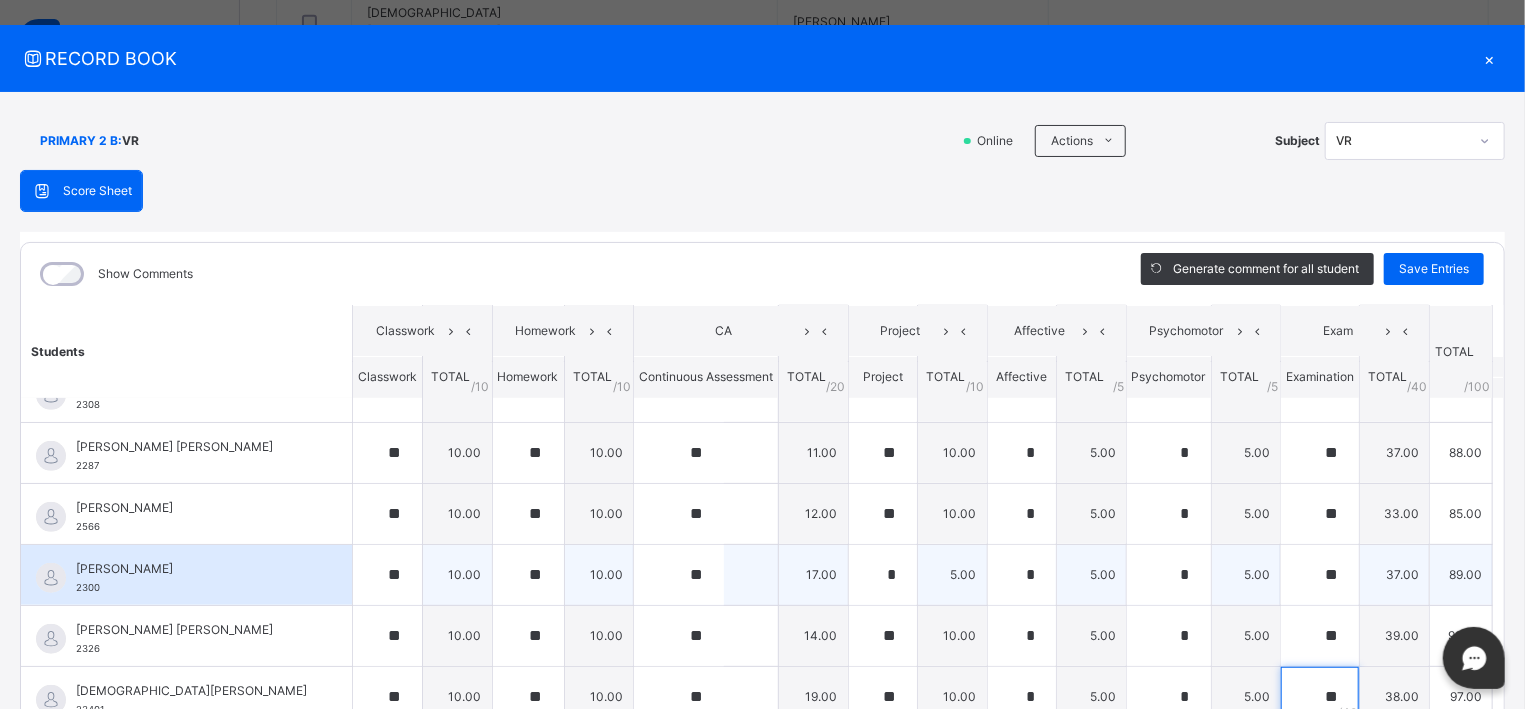 type on "**" 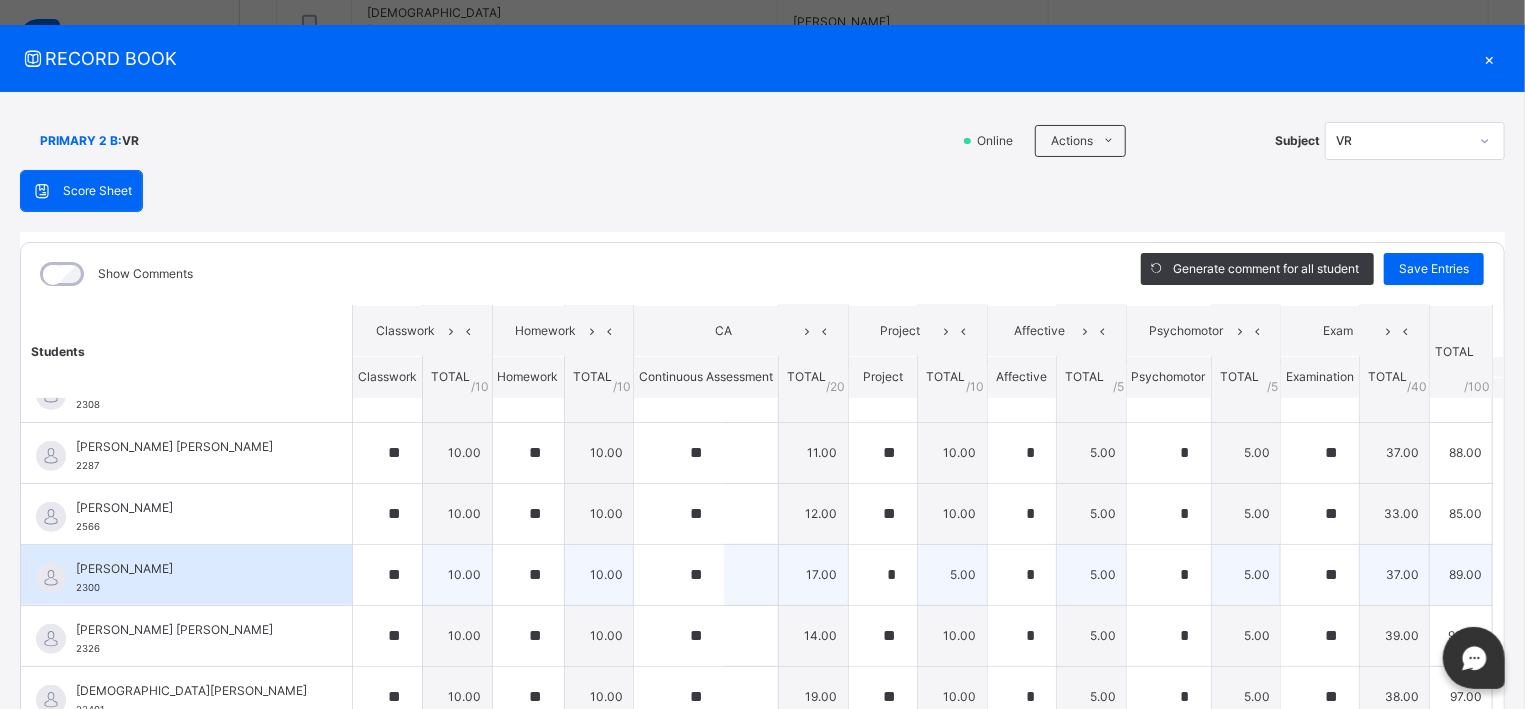 click on "**" at bounding box center (1320, 574) 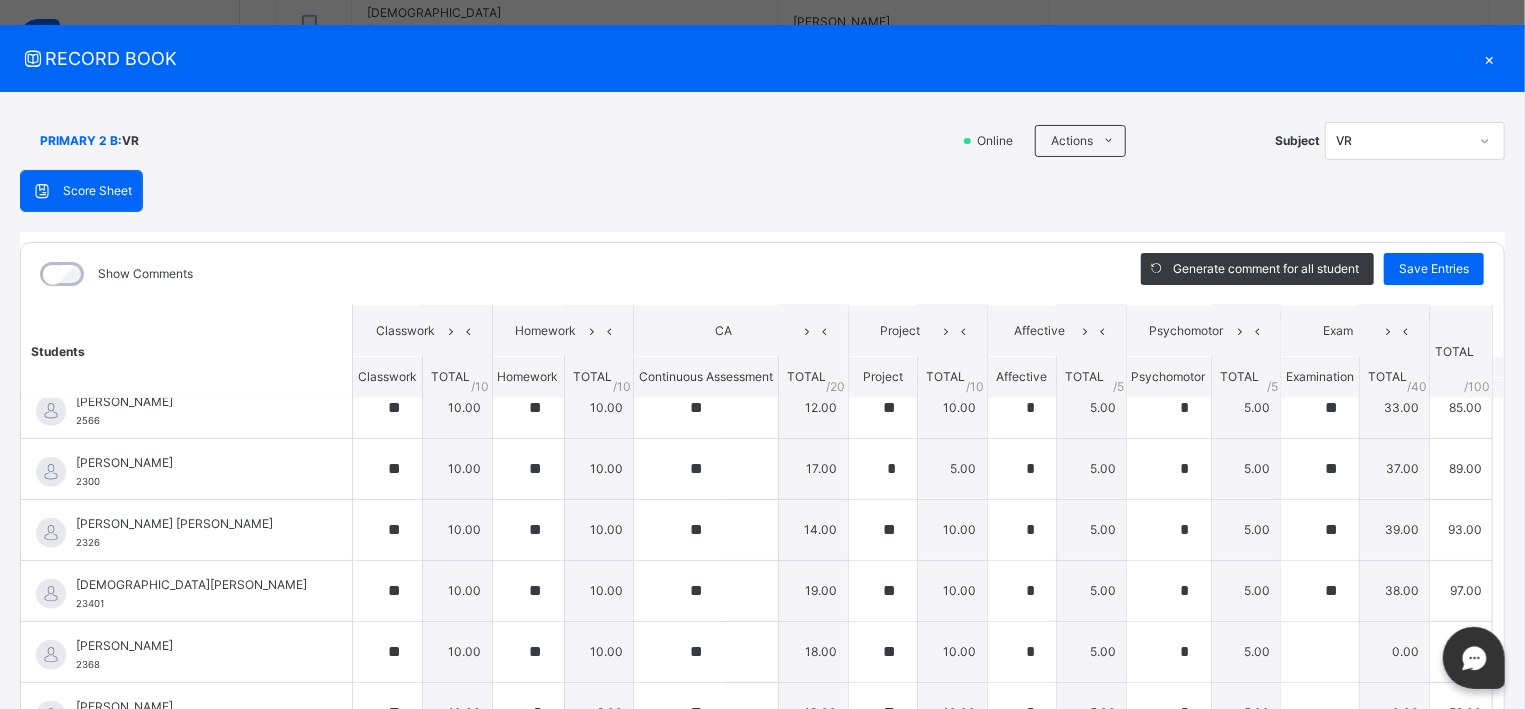 scroll, scrollTop: 877, scrollLeft: 0, axis: vertical 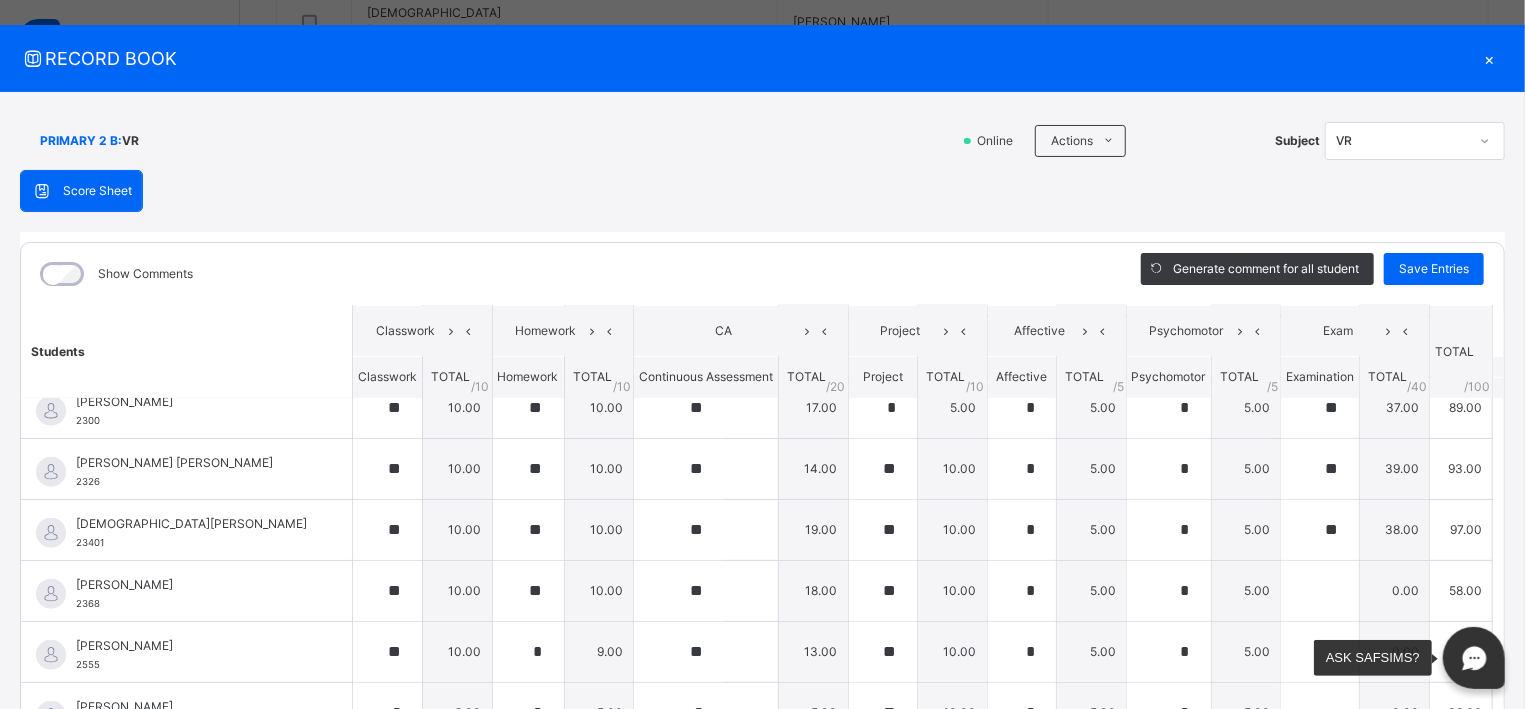 click at bounding box center [1474, 658] 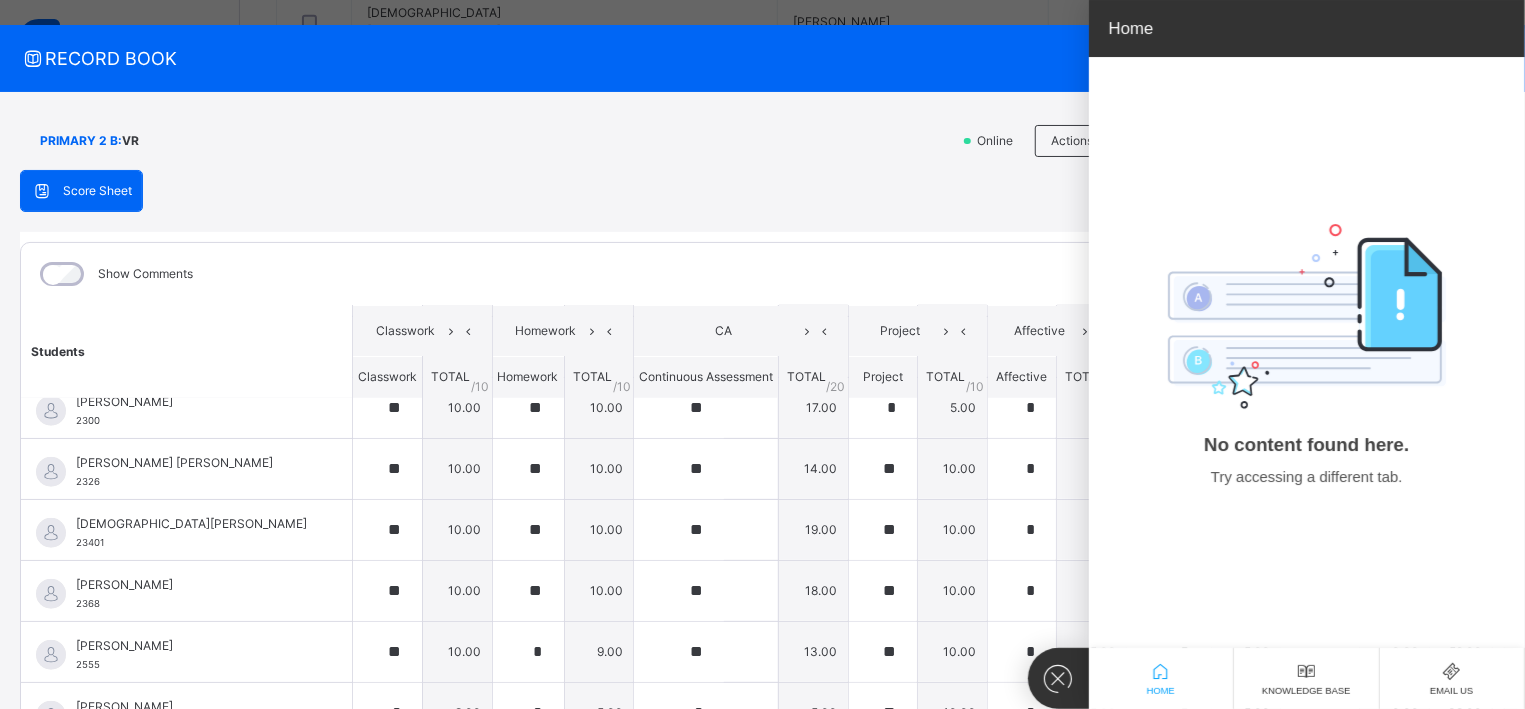 click on "Score Sheet Score Sheet Show Comments   Generate comment for all student   Save Entries Class Level:  PRIMARY 2   B Subject:  VR Session:  2024/2025 Session Session:  Third Term Students Classwork Homework CA Project Affective Psychomotor Exam TOTAL /100 Comment Classwork TOTAL / 10 Homework TOTAL / 10 Continuous Assessment TOTAL / 20 Project TOTAL / 10 Affective TOTAL / 5 Psychomotor TOTAL / 5 Examination TOTAL / 40 [PERSON_NAME] GUMMI 2610 [PERSON_NAME] GUMMI 2610 * 6.00 * 6.00 * 9.00 ** 10.00 * 5.00 * 5.00 ** 36.00 77.00 Generate comment 0 / 250   ×   Subject Teacher’s Comment Generate and see in full the comment developed by the AI with an option to regenerate the comment [PERSON_NAME] [PERSON_NAME] GUMMI   2610   Total 77.00  / 100.00 [PERSON_NAME] Bot   Regenerate     Use this comment   AMINU UMMUSALMA GARBA 2666 AMINU UMMUSALMA GARBA 2666 ** 10.00 ** 10.00 * 9.00 * 5.00 * 5.00 * 5.00 ** 37.00 81.00 Generate comment 0 / 250   ×   Subject Teacher’s Comment [PERSON_NAME] UMMUSALMA GARBA   2666   Total 81.00  / 100.00 [PERSON_NAME] Bot" at bounding box center (762, 493) 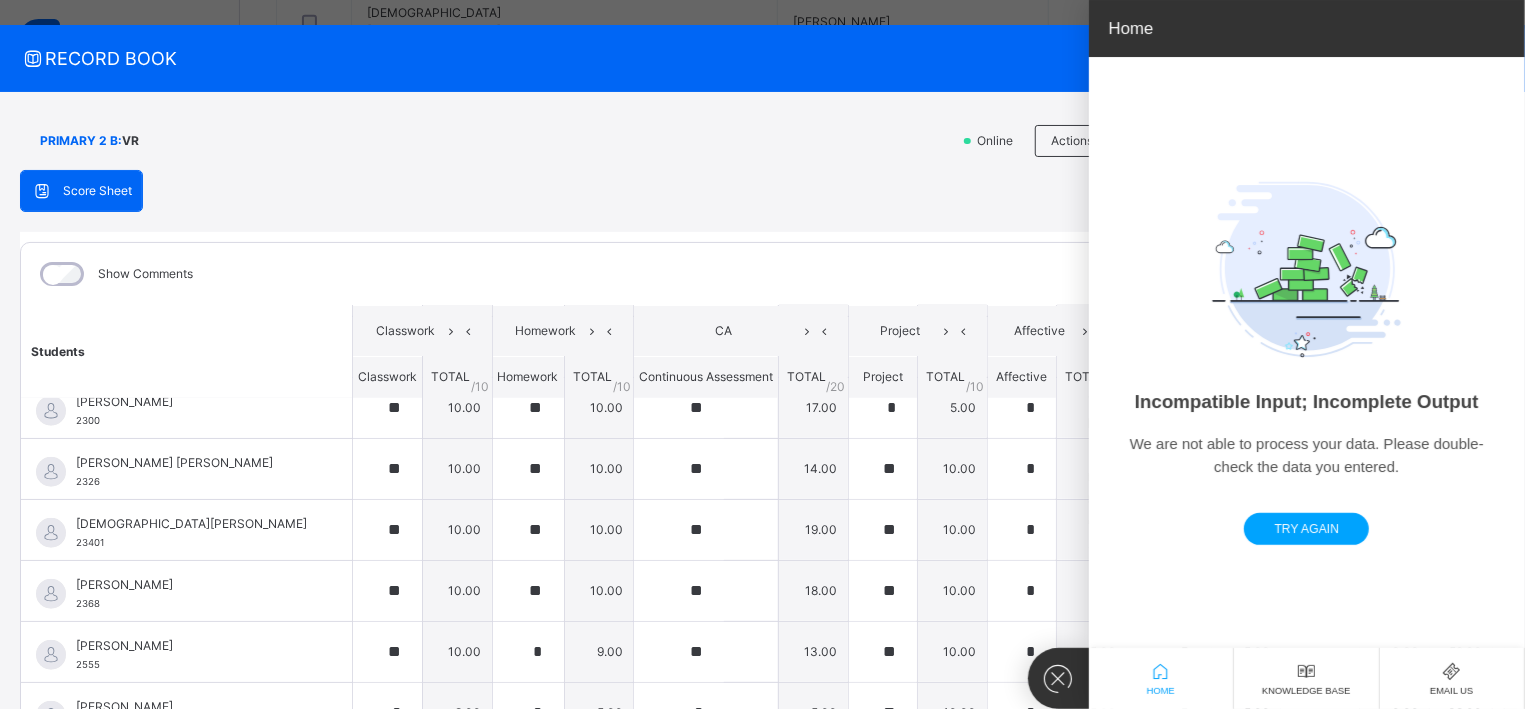 click on "Score Sheet Score Sheet Show Comments   Generate comment for all student   Save Entries Class Level:  PRIMARY 2   B Subject:  VR Session:  2024/2025 Session Session:  Third Term Students Classwork Homework CA Project Affective Psychomotor Exam TOTAL /100 Comment Classwork TOTAL / 10 Homework TOTAL / 10 Continuous Assessment TOTAL / 20 Project TOTAL / 10 Affective TOTAL / 5 Psychomotor TOTAL / 5 Examination TOTAL / 40 [PERSON_NAME] GUMMI 2610 [PERSON_NAME] GUMMI 2610 * 6.00 * 6.00 * 9.00 ** 10.00 * 5.00 * 5.00 ** 36.00 77.00 Generate comment 0 / 250   ×   Subject Teacher’s Comment Generate and see in full the comment developed by the AI with an option to regenerate the comment [PERSON_NAME] [PERSON_NAME] GUMMI   2610   Total 77.00  / 100.00 [PERSON_NAME] Bot   Regenerate     Use this comment   AMINU UMMUSALMA GARBA 2666 AMINU UMMUSALMA GARBA 2666 ** 10.00 ** 10.00 * 9.00 * 5.00 * 5.00 * 5.00 ** 37.00 81.00 Generate comment 0 / 250   ×   Subject Teacher’s Comment [PERSON_NAME] UMMUSALMA GARBA   2666   Total 81.00  / 100.00 [PERSON_NAME] Bot" at bounding box center [762, 493] 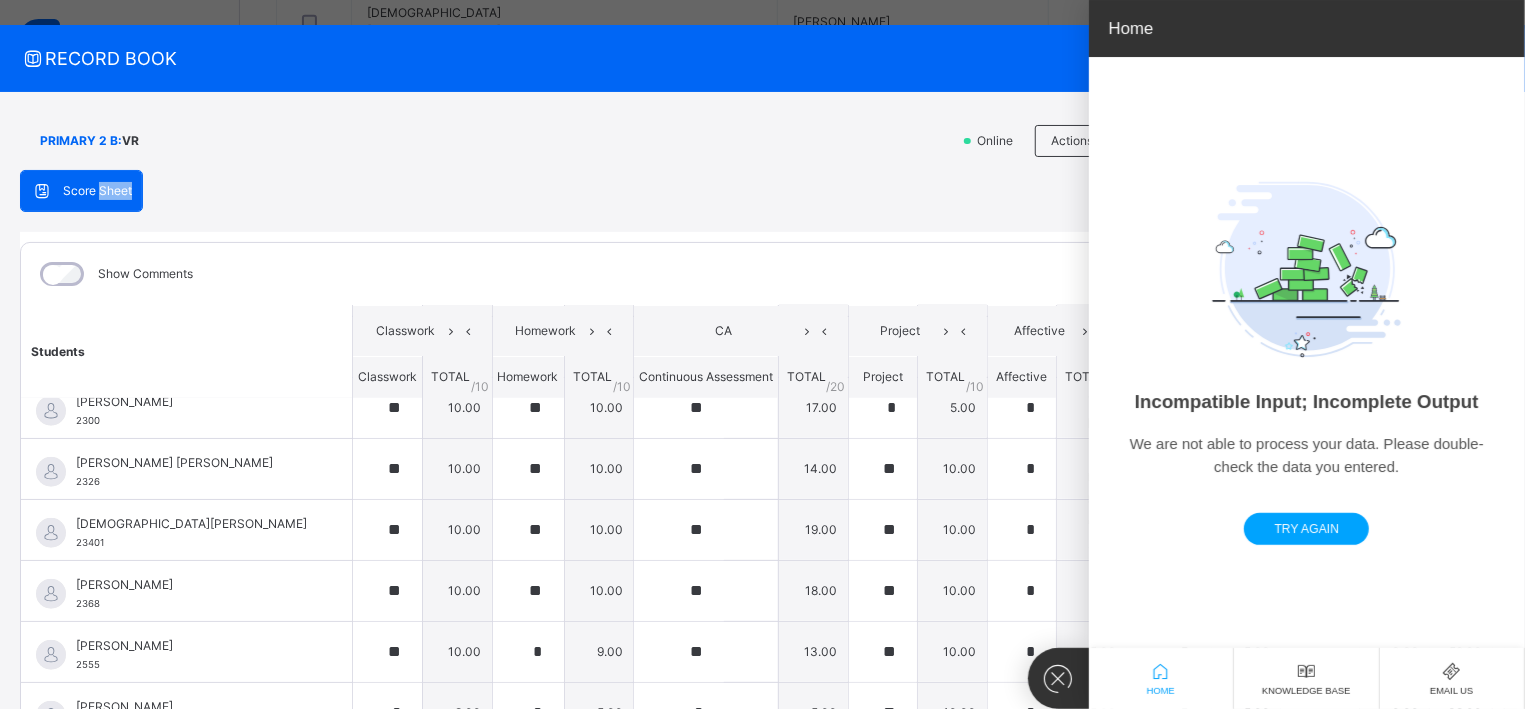 click on "Score Sheet Score Sheet Show Comments   Generate comment for all student   Save Entries Class Level:  PRIMARY 2   B Subject:  VR Session:  2024/2025 Session Session:  Third Term Students Classwork Homework CA Project Affective Psychomotor Exam TOTAL /100 Comment Classwork TOTAL / 10 Homework TOTAL / 10 Continuous Assessment TOTAL / 20 Project TOTAL / 10 Affective TOTAL / 5 Psychomotor TOTAL / 5 Examination TOTAL / 40 [PERSON_NAME] GUMMI 2610 [PERSON_NAME] GUMMI 2610 * 6.00 * 6.00 * 9.00 ** 10.00 * 5.00 * 5.00 ** 36.00 77.00 Generate comment 0 / 250   ×   Subject Teacher’s Comment Generate and see in full the comment developed by the AI with an option to regenerate the comment [PERSON_NAME] [PERSON_NAME] GUMMI   2610   Total 77.00  / 100.00 [PERSON_NAME] Bot   Regenerate     Use this comment   AMINU UMMUSALMA GARBA 2666 AMINU UMMUSALMA GARBA 2666 ** 10.00 ** 10.00 * 9.00 * 5.00 * 5.00 * 5.00 ** 37.00 81.00 Generate comment 0 / 250   ×   Subject Teacher’s Comment [PERSON_NAME] UMMUSALMA GARBA   2666   Total 81.00  / 100.00 [PERSON_NAME] Bot" at bounding box center [762, 493] 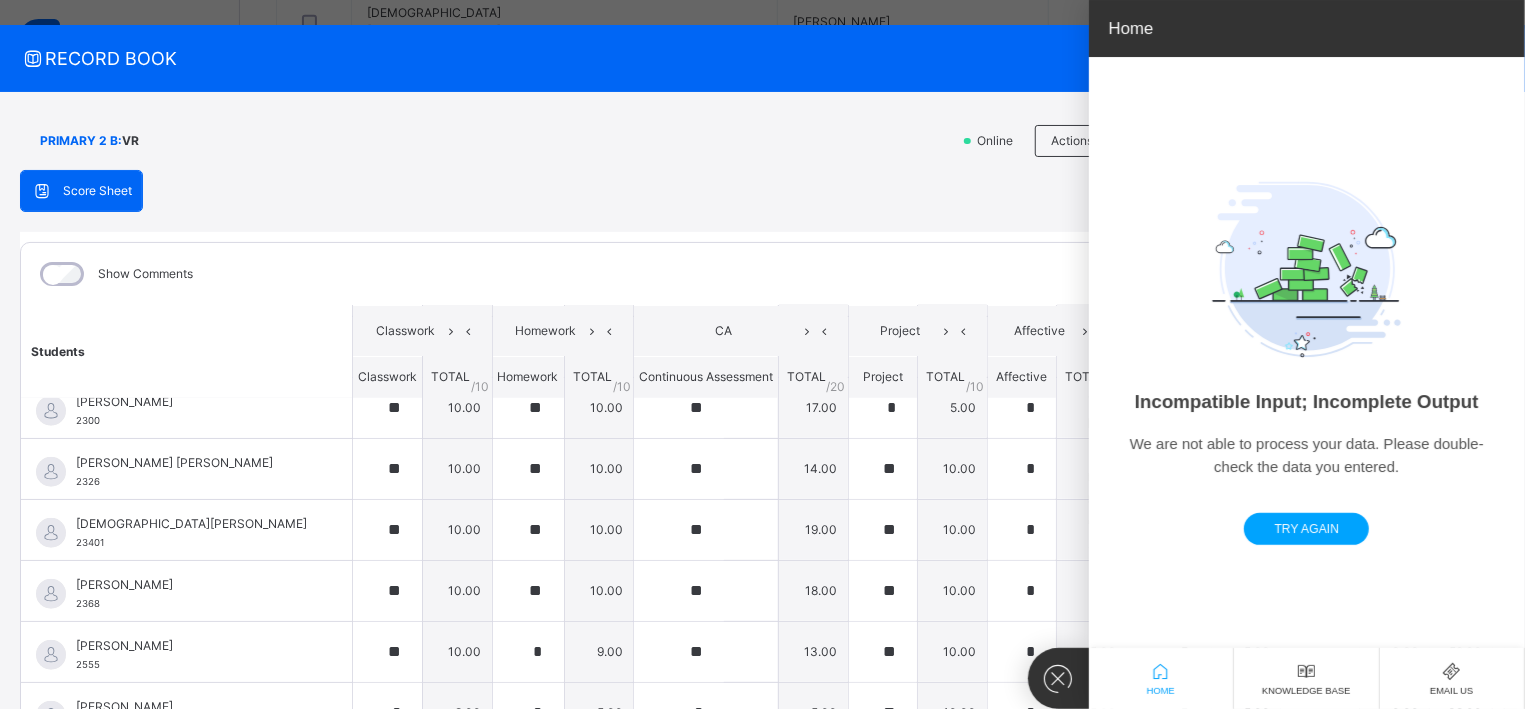 click on "Score Sheet Score Sheet Show Comments   Generate comment for all student   Save Entries Class Level:  PRIMARY 2   B Subject:  VR Session:  2024/2025 Session Session:  Third Term Students Classwork Homework CA Project Affective Psychomotor Exam TOTAL /100 Comment Classwork TOTAL / 10 Homework TOTAL / 10 Continuous Assessment TOTAL / 20 Project TOTAL / 10 Affective TOTAL / 5 Psychomotor TOTAL / 5 Examination TOTAL / 40 [PERSON_NAME] GUMMI 2610 [PERSON_NAME] GUMMI 2610 * 6.00 * 6.00 * 9.00 ** 10.00 * 5.00 * 5.00 ** 36.00 77.00 Generate comment 0 / 250   ×   Subject Teacher’s Comment Generate and see in full the comment developed by the AI with an option to regenerate the comment [PERSON_NAME] [PERSON_NAME] GUMMI   2610   Total 77.00  / 100.00 [PERSON_NAME] Bot   Regenerate     Use this comment   AMINU UMMUSALMA GARBA 2666 AMINU UMMUSALMA GARBA 2666 ** 10.00 ** 10.00 * 9.00 * 5.00 * 5.00 * 5.00 ** 37.00 81.00 Generate comment 0 / 250   ×   Subject Teacher’s Comment [PERSON_NAME] UMMUSALMA GARBA   2666   Total 81.00  / 100.00 [PERSON_NAME] Bot" at bounding box center [762, 493] 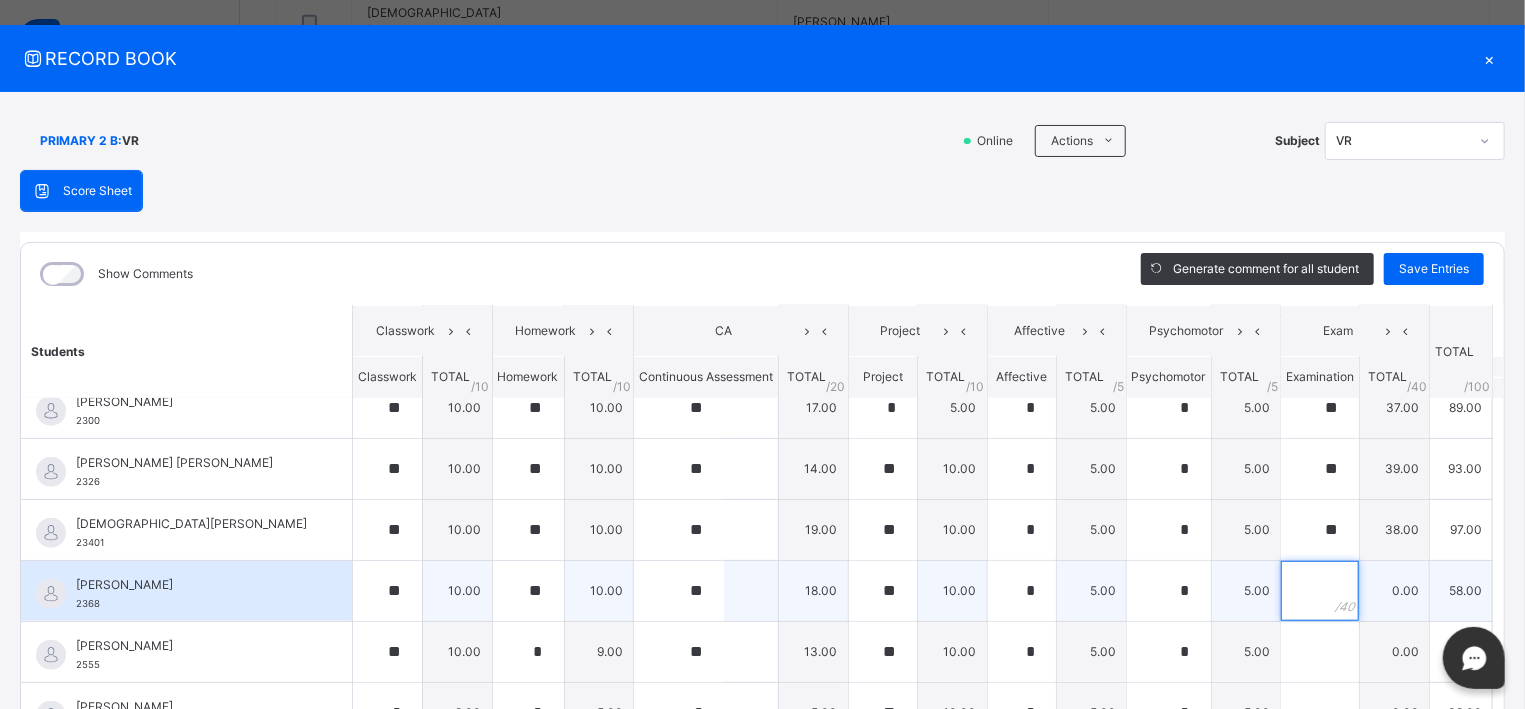 click at bounding box center (1320, 591) 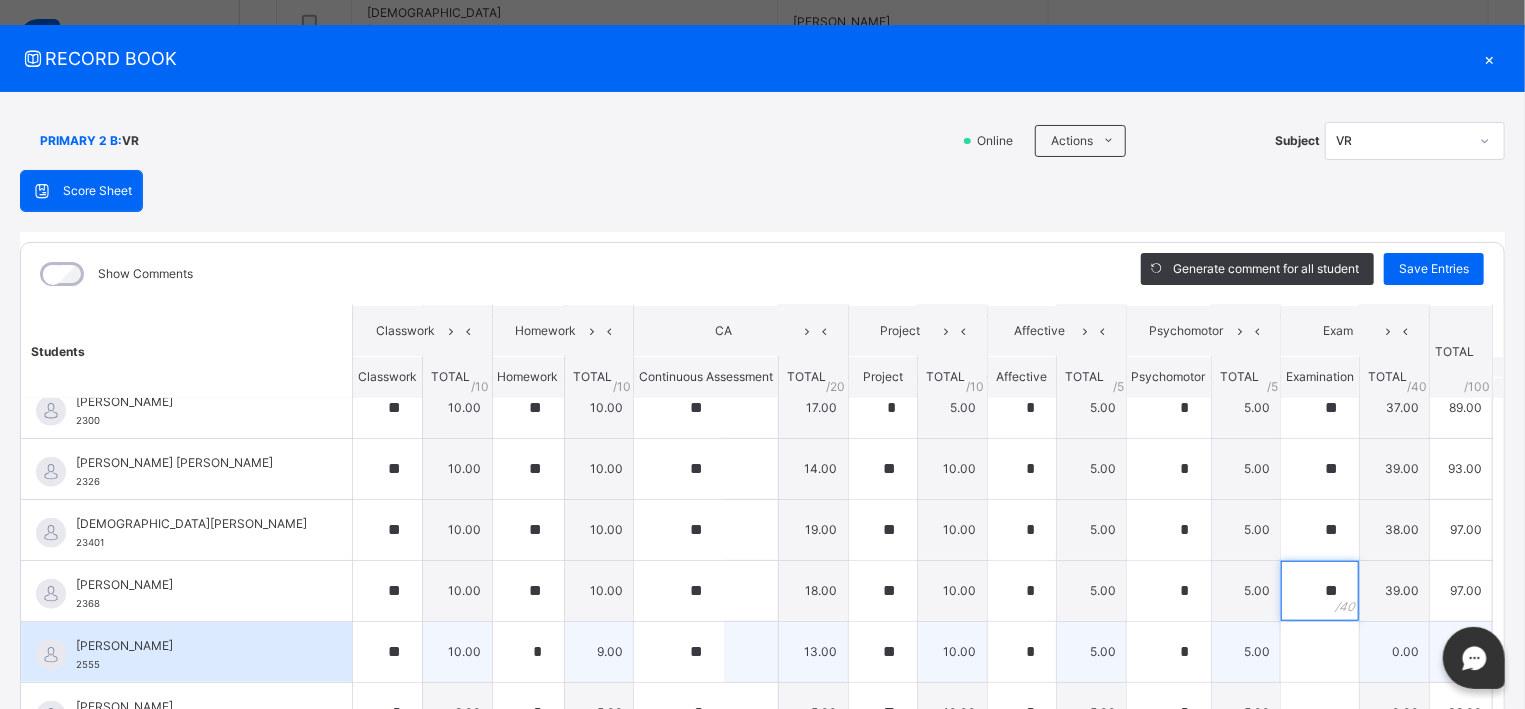 type on "**" 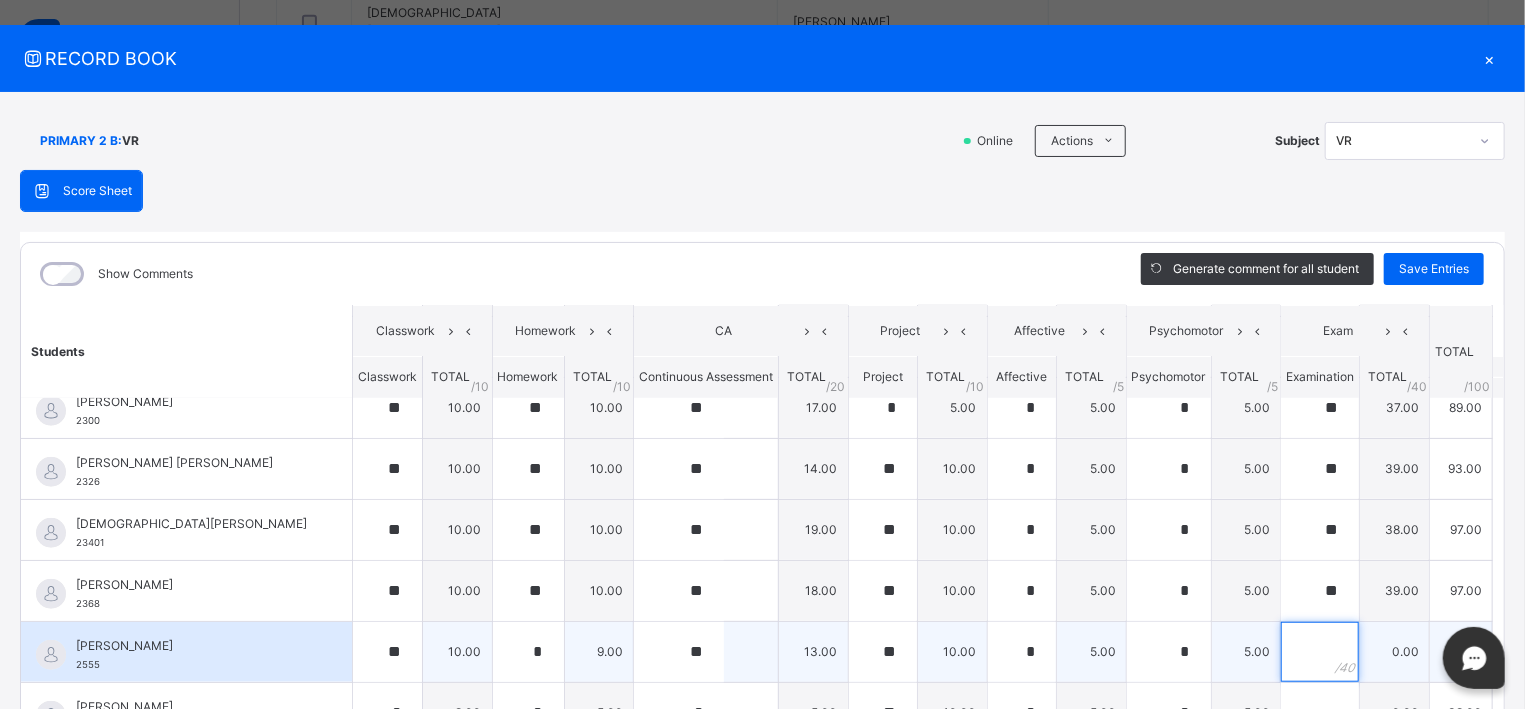 click at bounding box center (1320, 652) 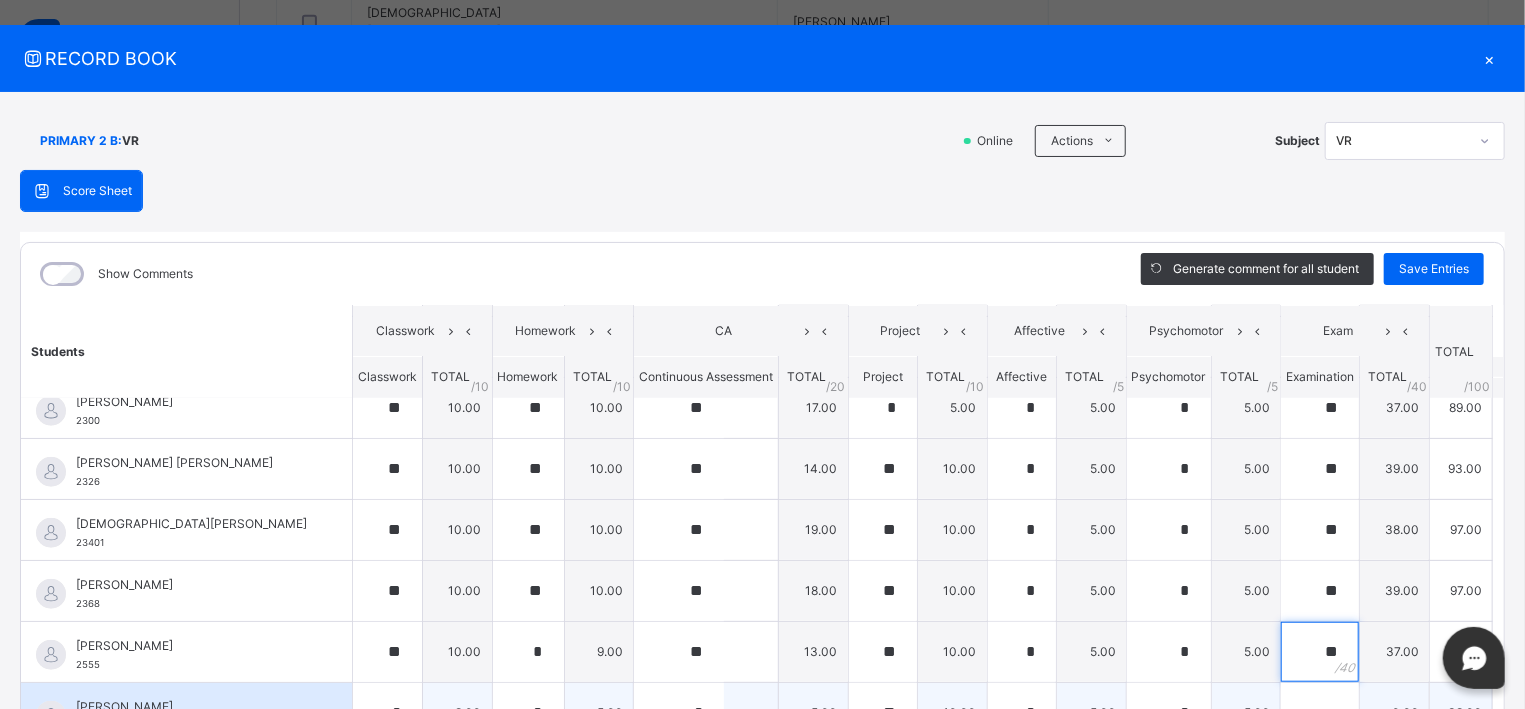 type on "**" 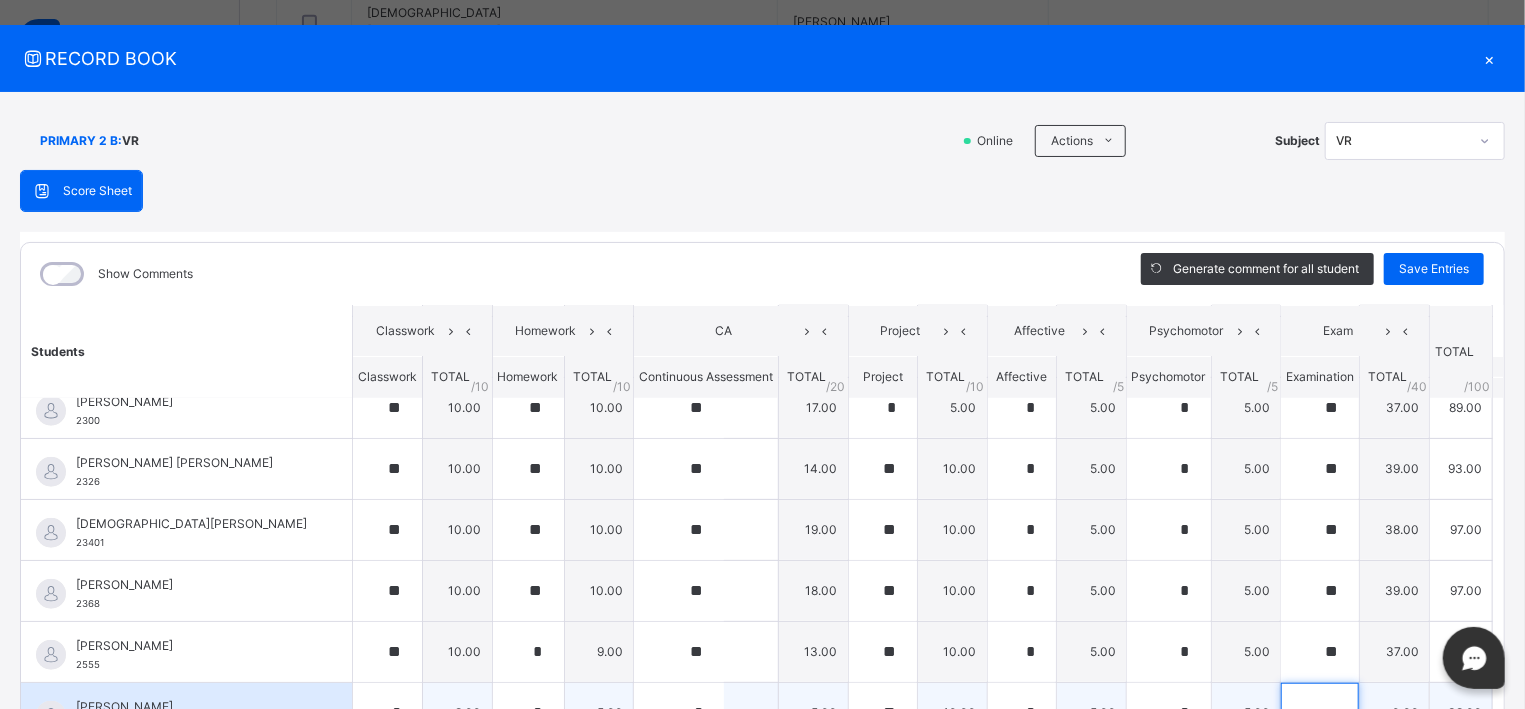 click at bounding box center (1320, 713) 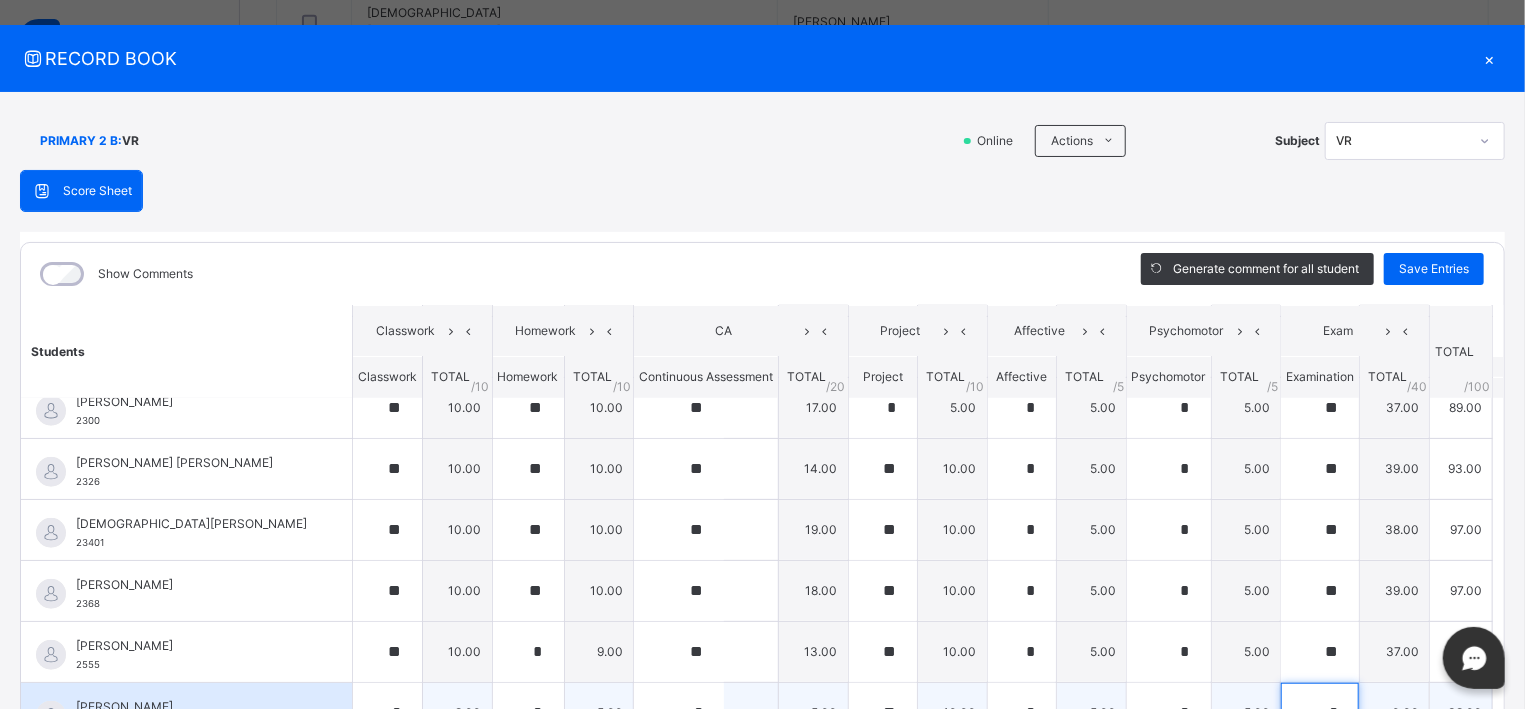 scroll, scrollTop: 40, scrollLeft: 0, axis: vertical 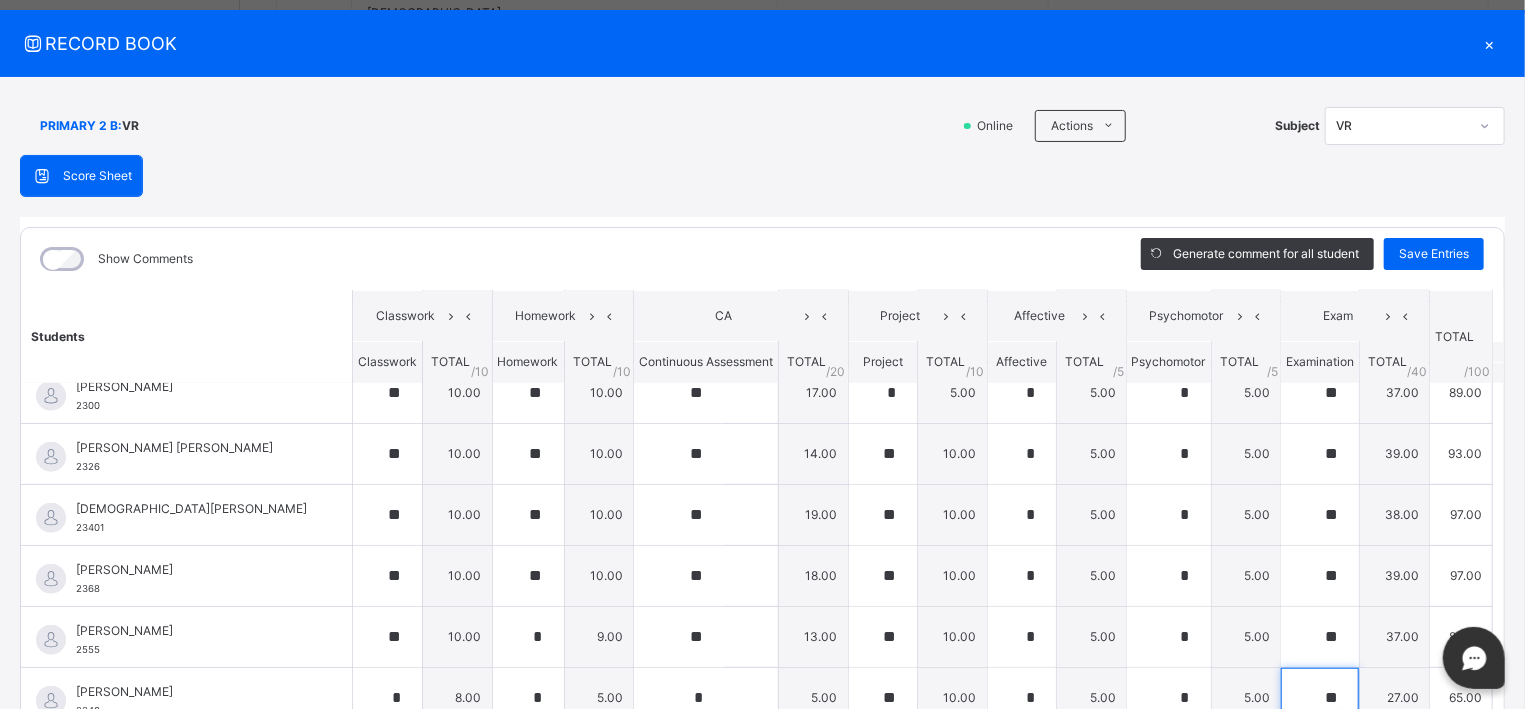 type on "**" 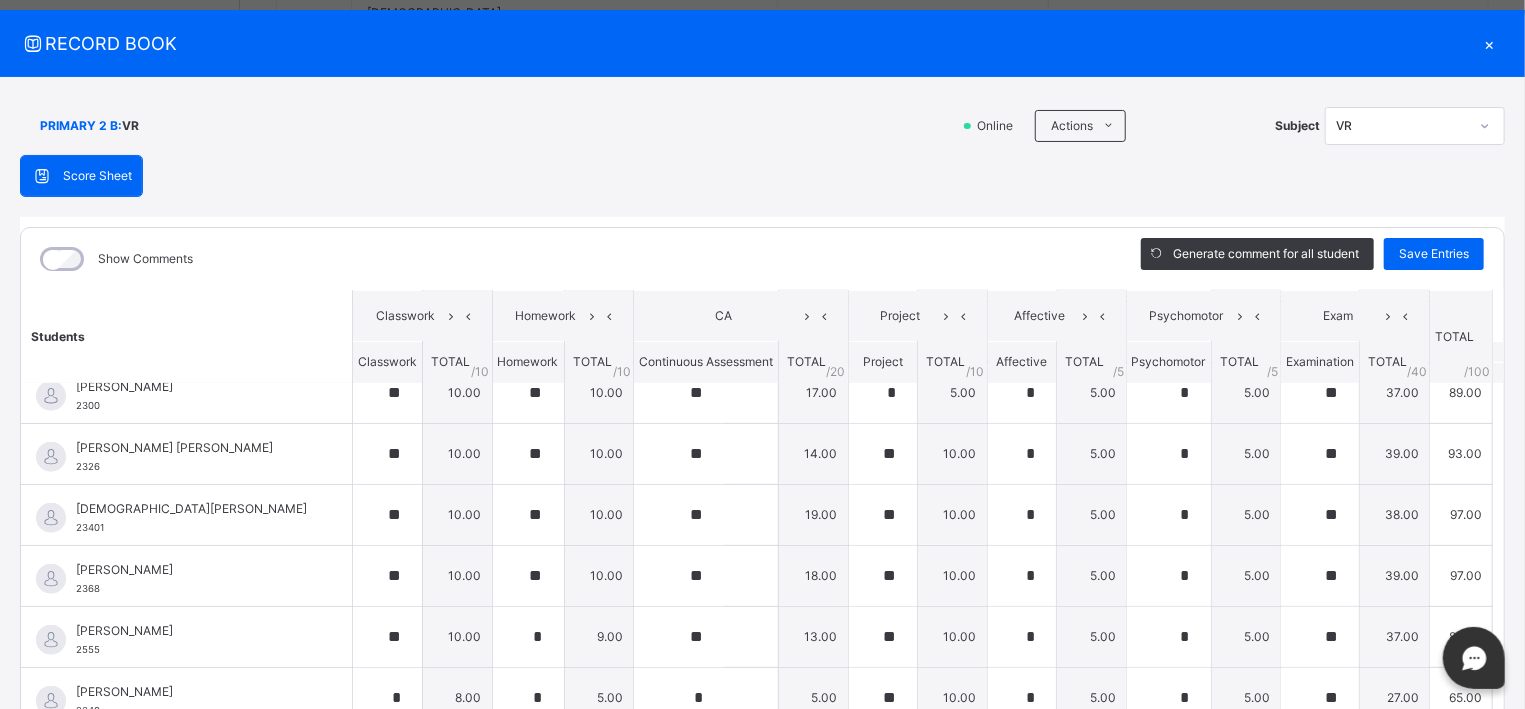 scroll, scrollTop: 202, scrollLeft: 0, axis: vertical 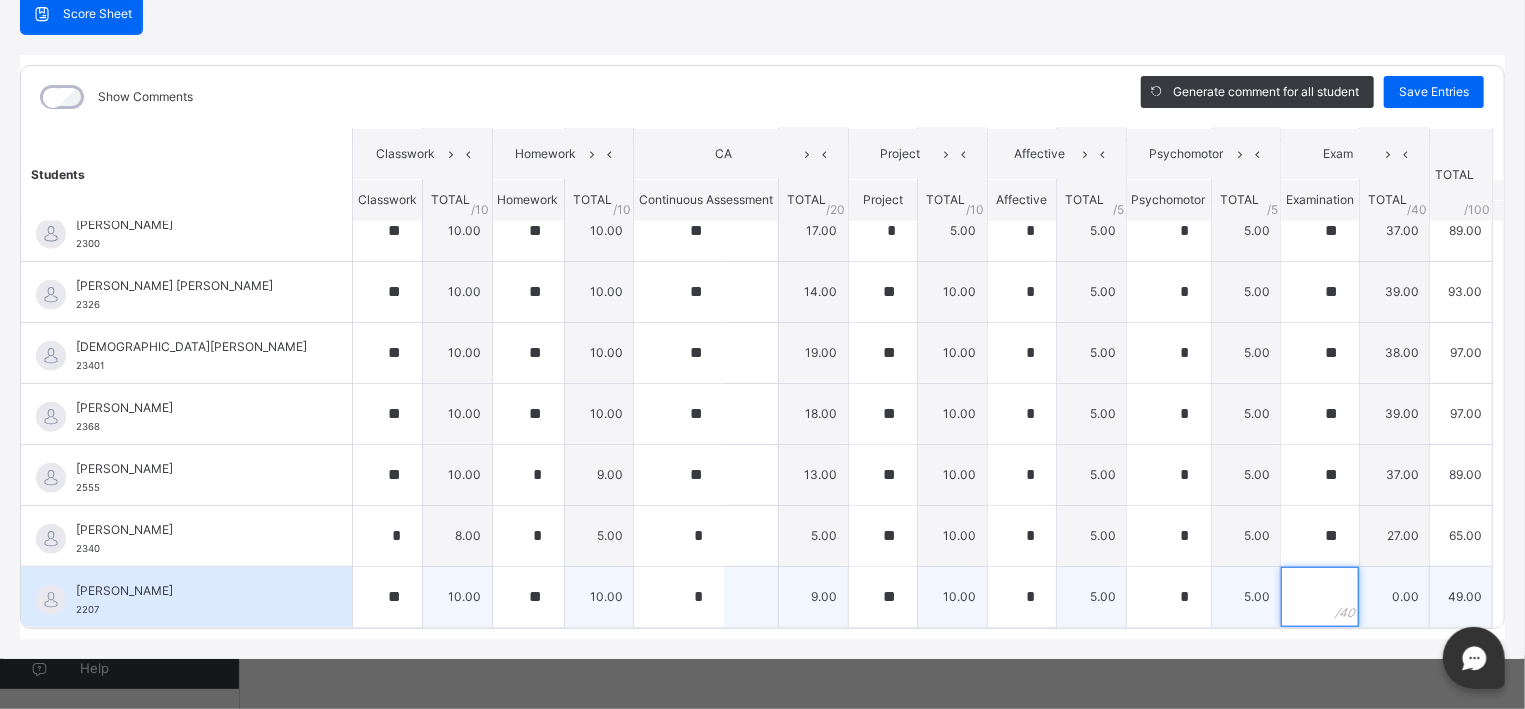 click at bounding box center [1320, 597] 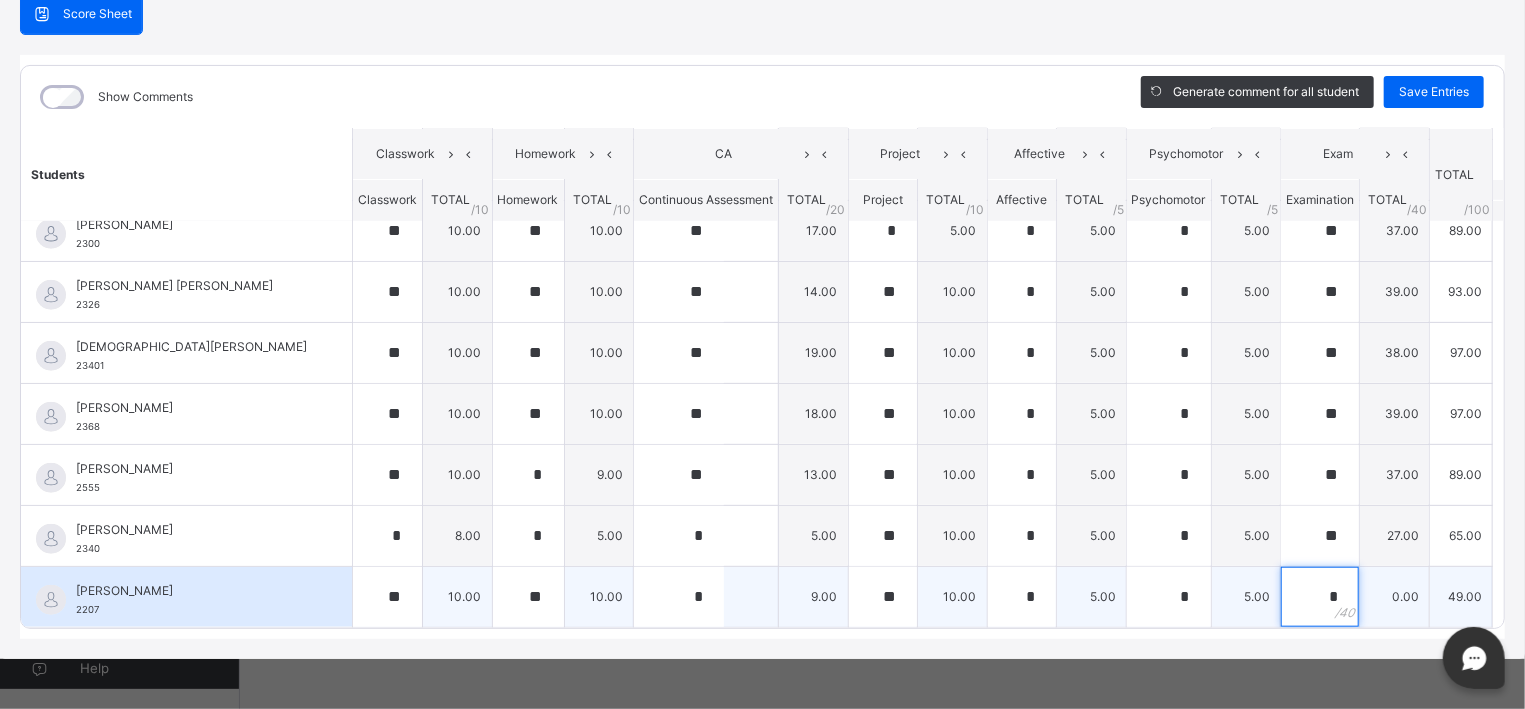 type on "**" 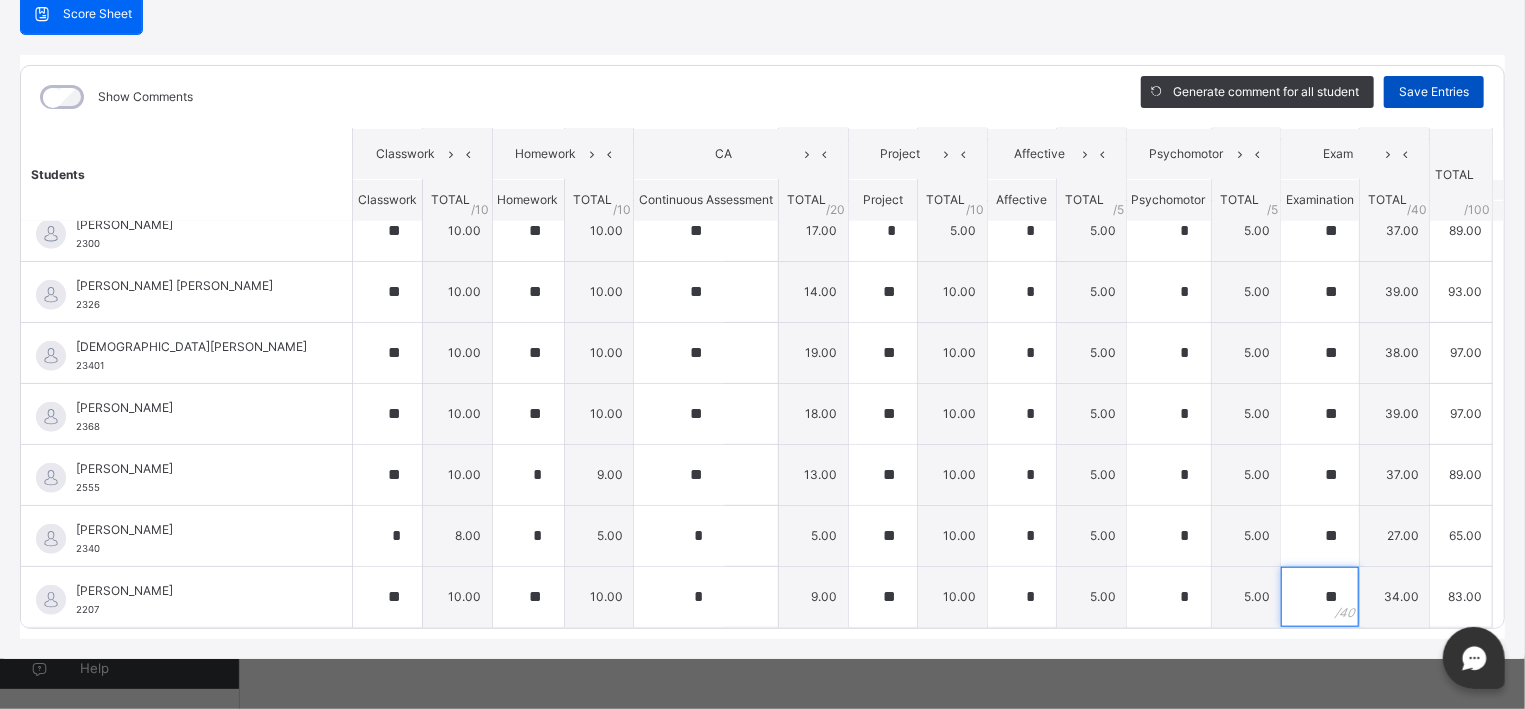 type on "**" 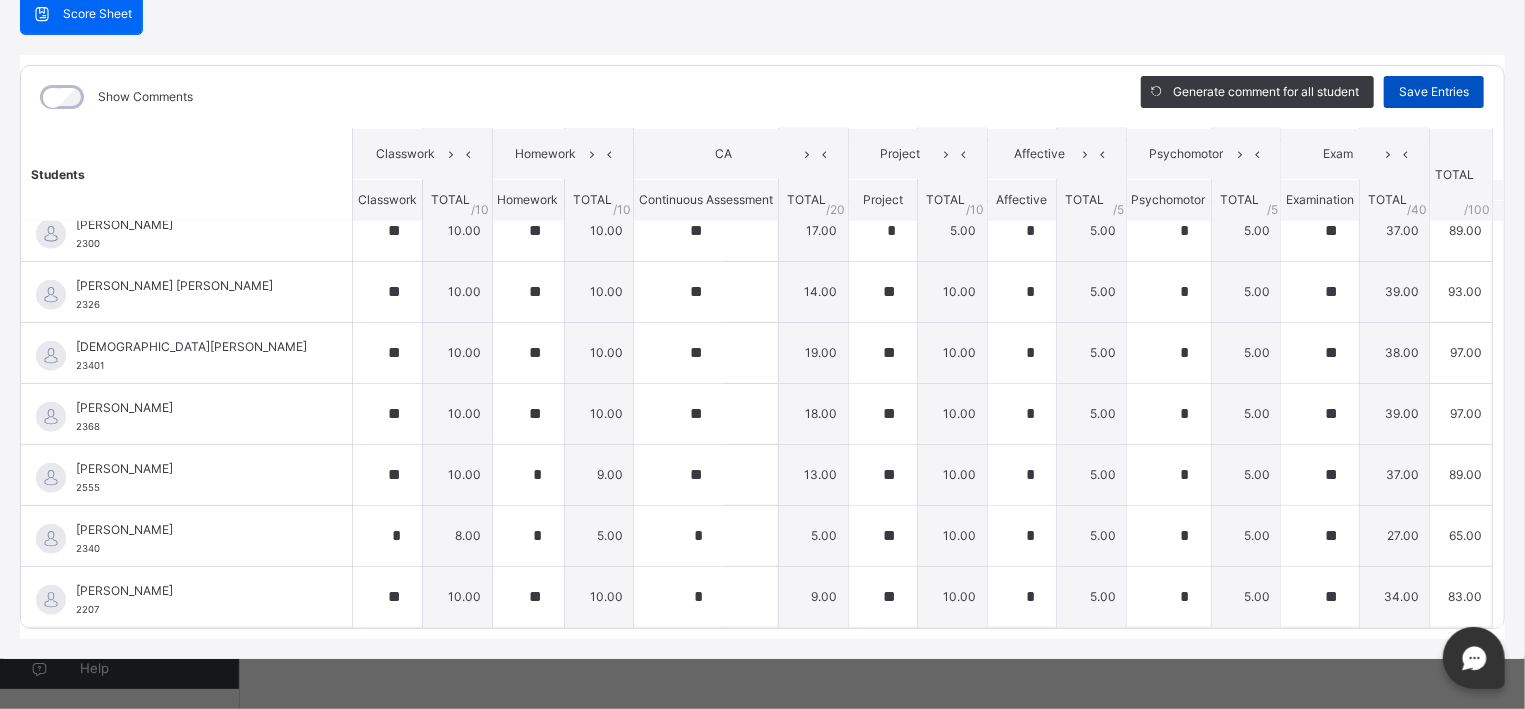 click on "Save Entries" at bounding box center [1434, 92] 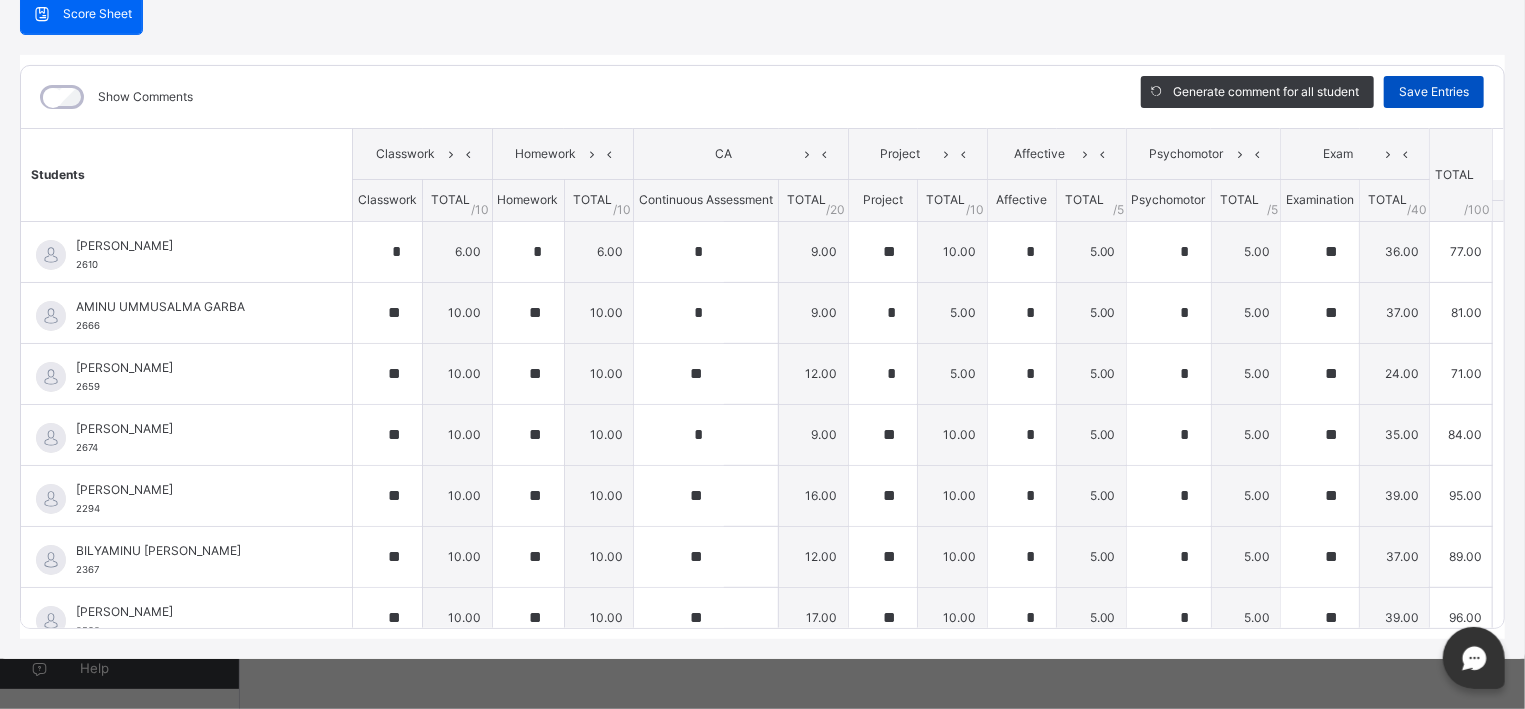type on "*" 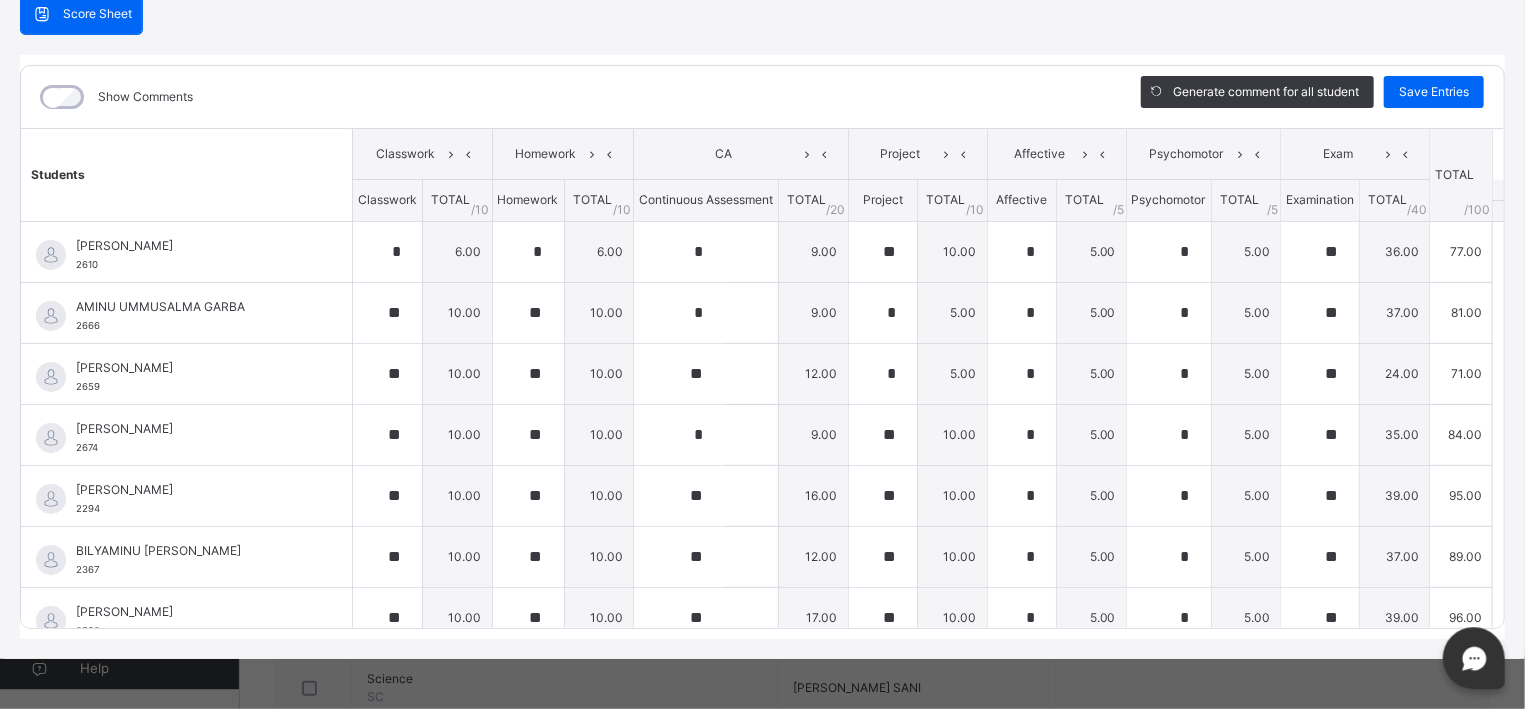 scroll, scrollTop: 719, scrollLeft: 0, axis: vertical 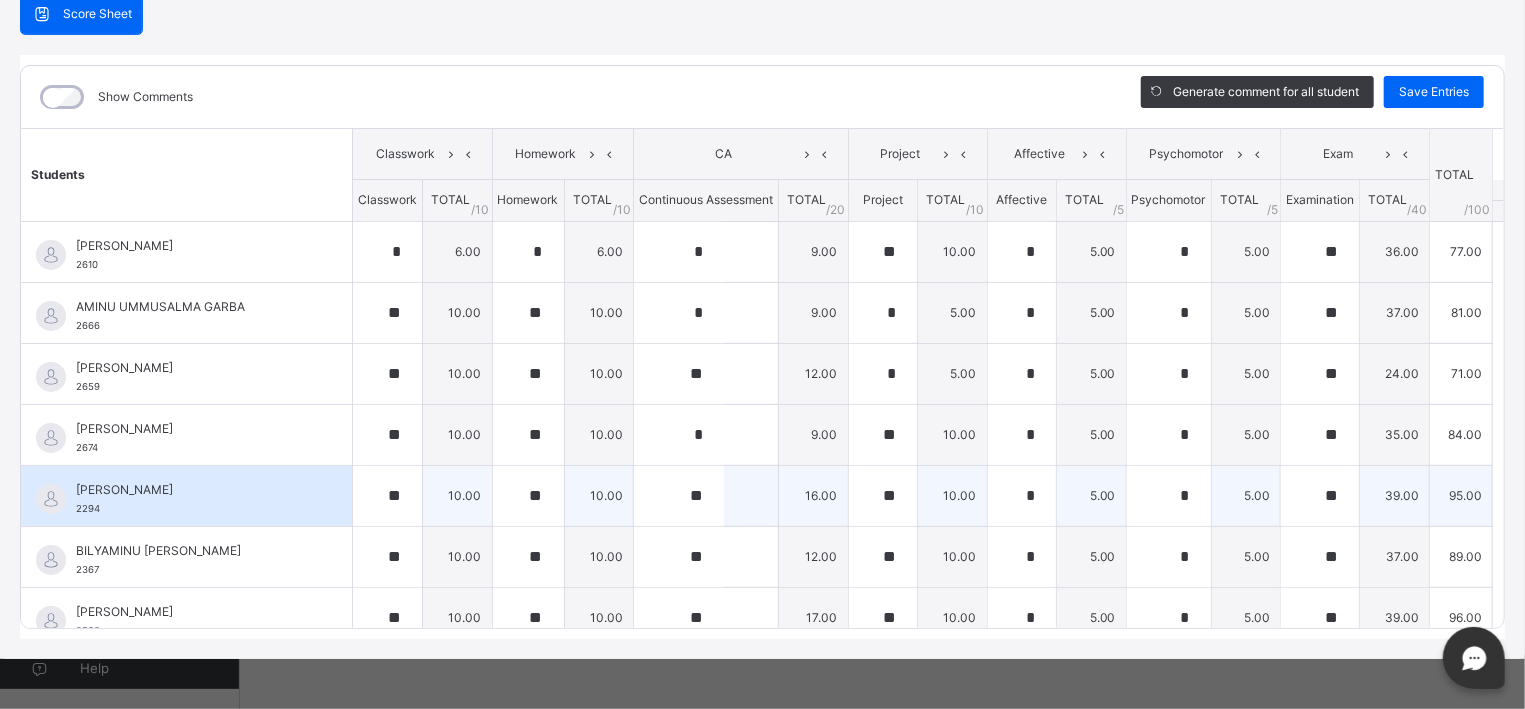 click on "39.00" at bounding box center (1395, 495) 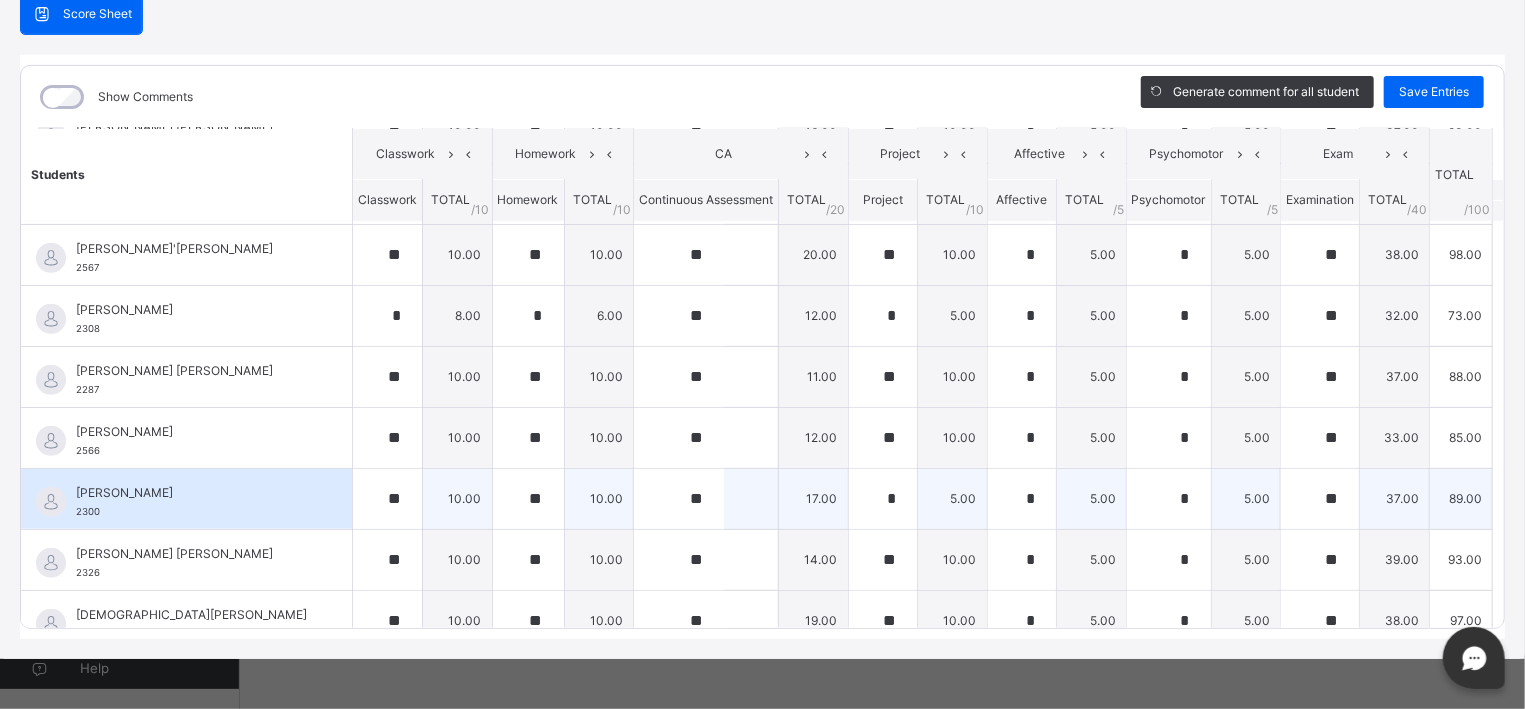 scroll, scrollTop: 877, scrollLeft: 0, axis: vertical 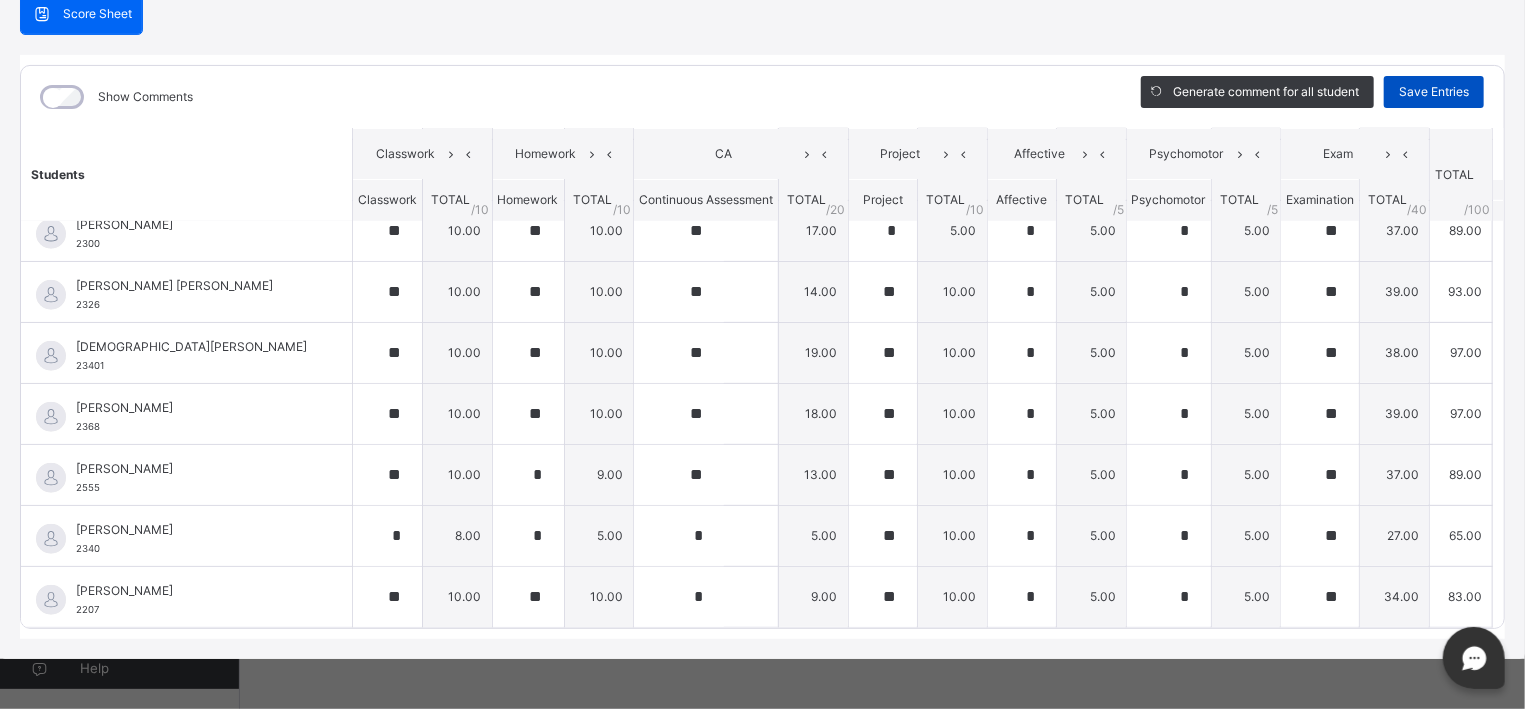 click on "Save Entries" at bounding box center [1434, 92] 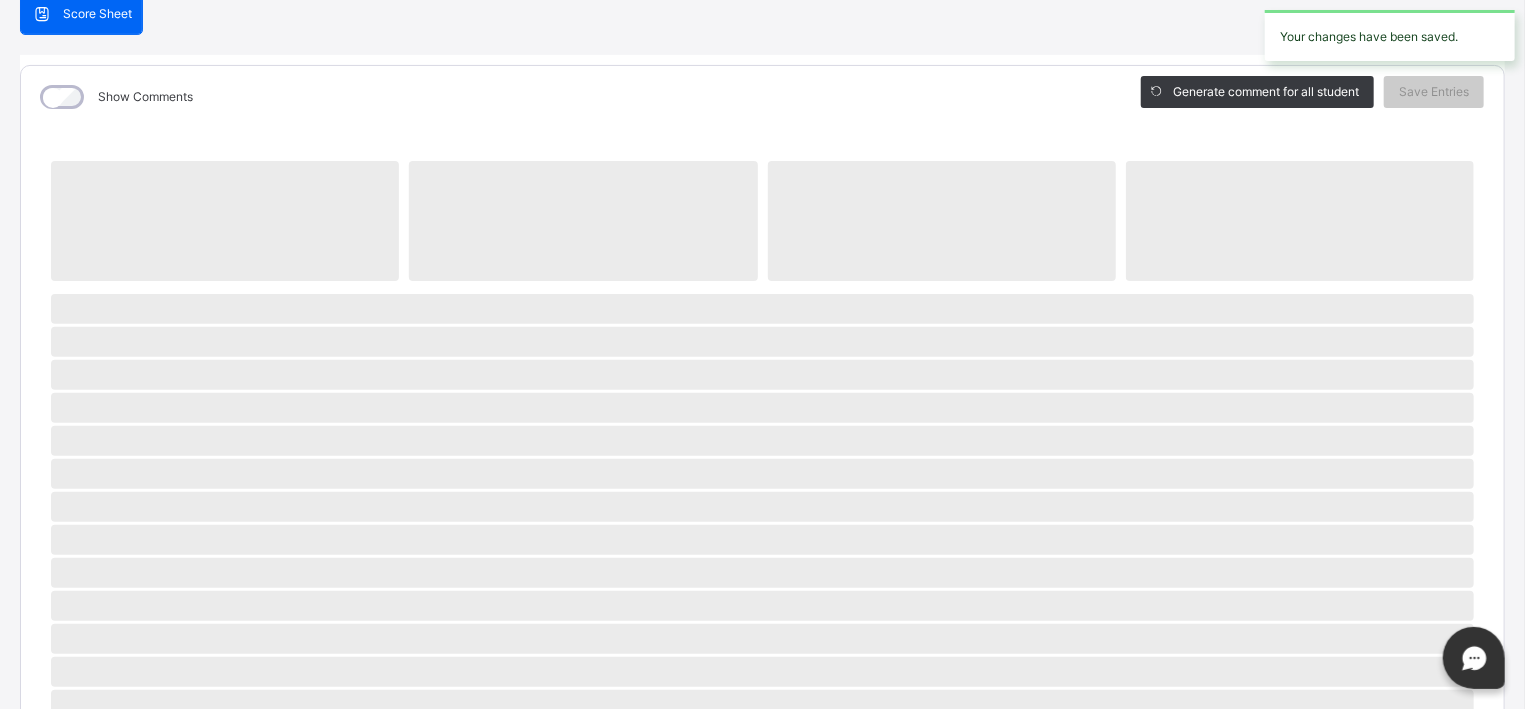 click on "‌ ‌ ‌ ‌ ‌ ‌ ‌ ‌ ‌ ‌ ‌ ‌ ‌ ‌ ‌ ‌ ‌ ‌ ‌ ‌ ‌ ‌ ‌ ‌ ‌ ‌ ‌ ‌ ‌" at bounding box center (762, 637) 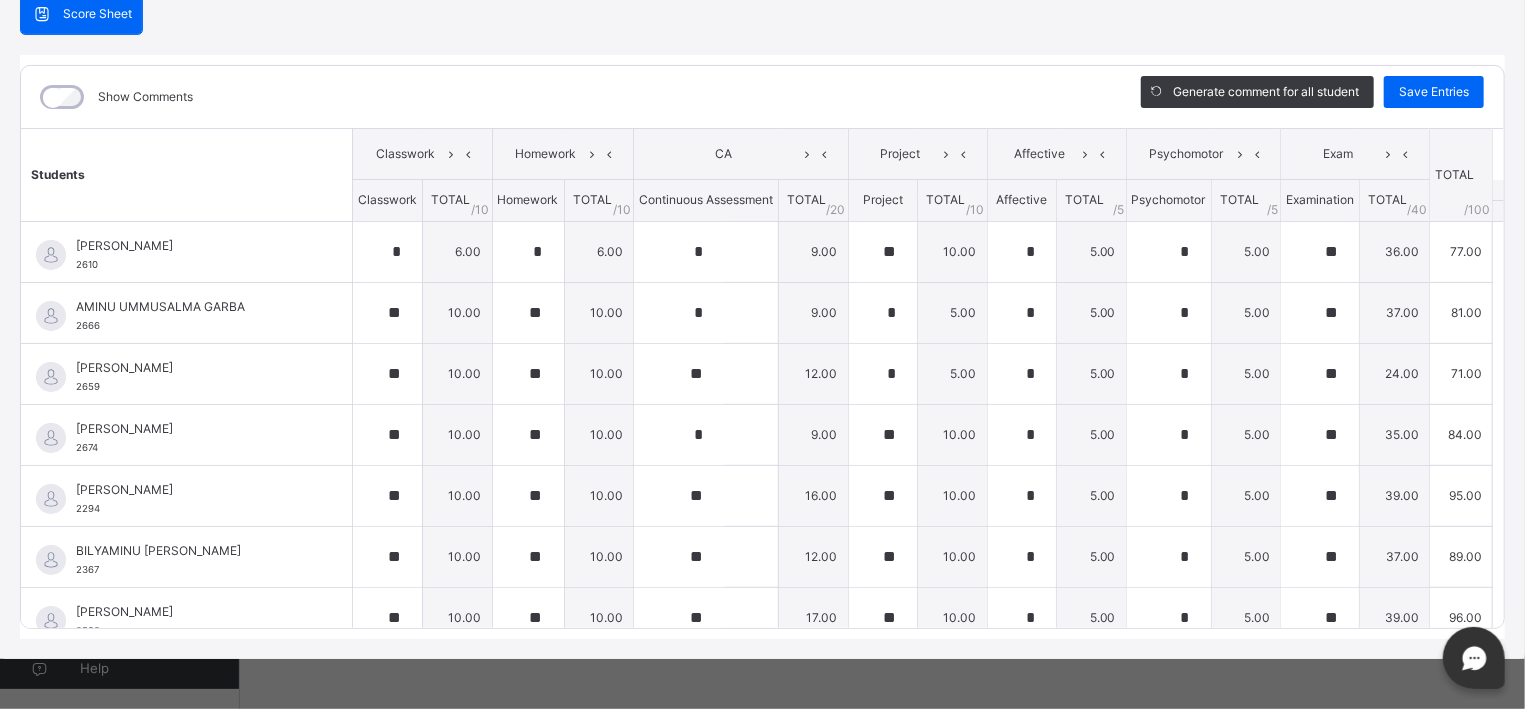 click on "Show Comments" at bounding box center (566, 97) 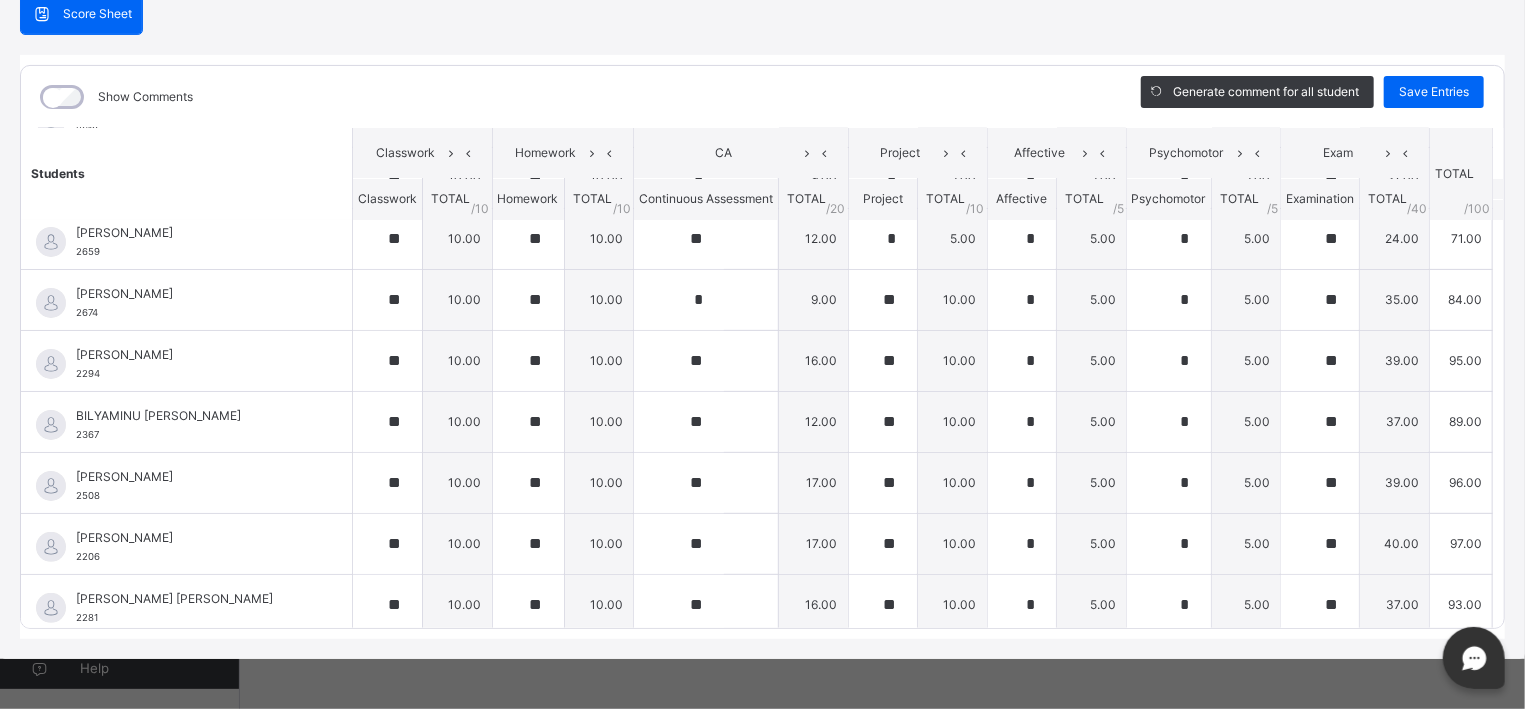 scroll, scrollTop: 44, scrollLeft: 0, axis: vertical 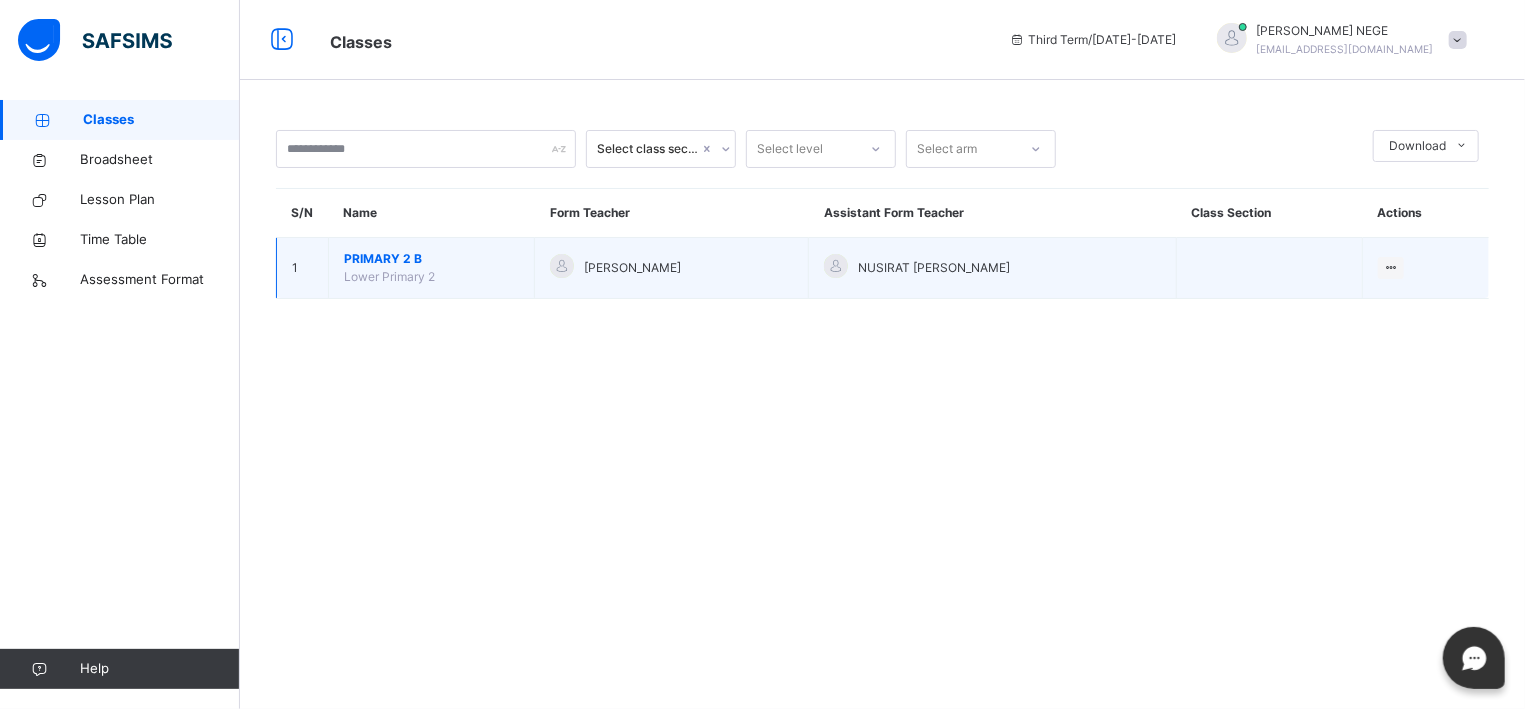 click on "PRIMARY 2   B" at bounding box center (431, 259) 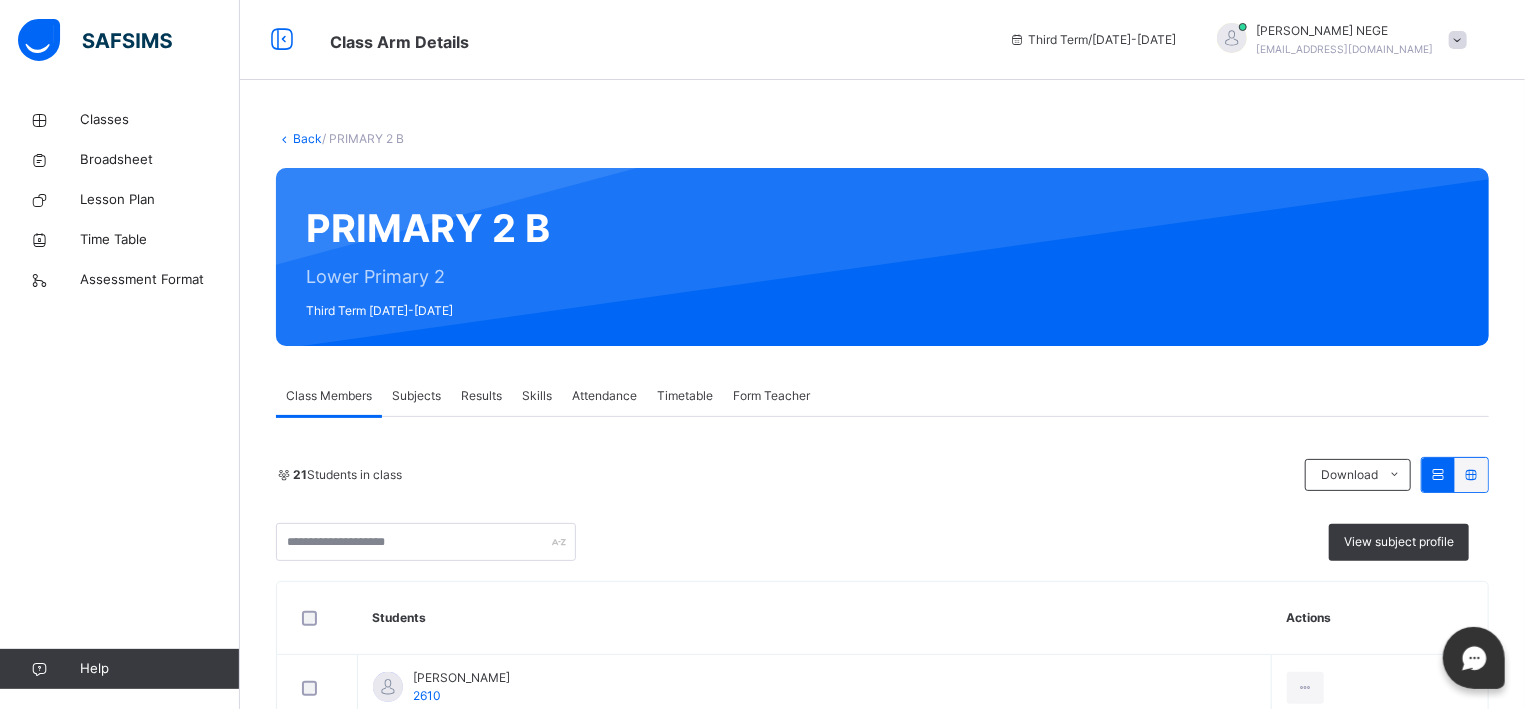 click on "Subjects" at bounding box center [416, 396] 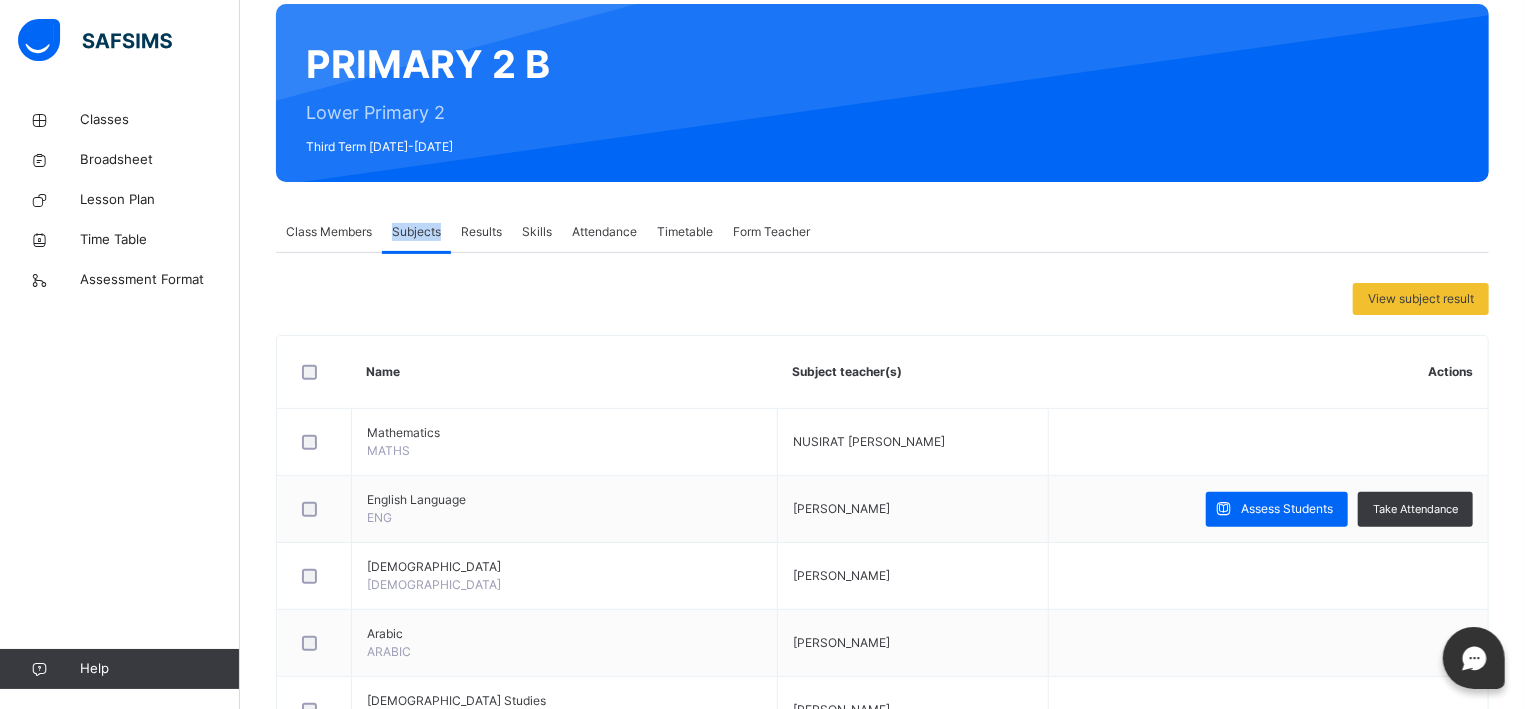 scroll, scrollTop: 166, scrollLeft: 0, axis: vertical 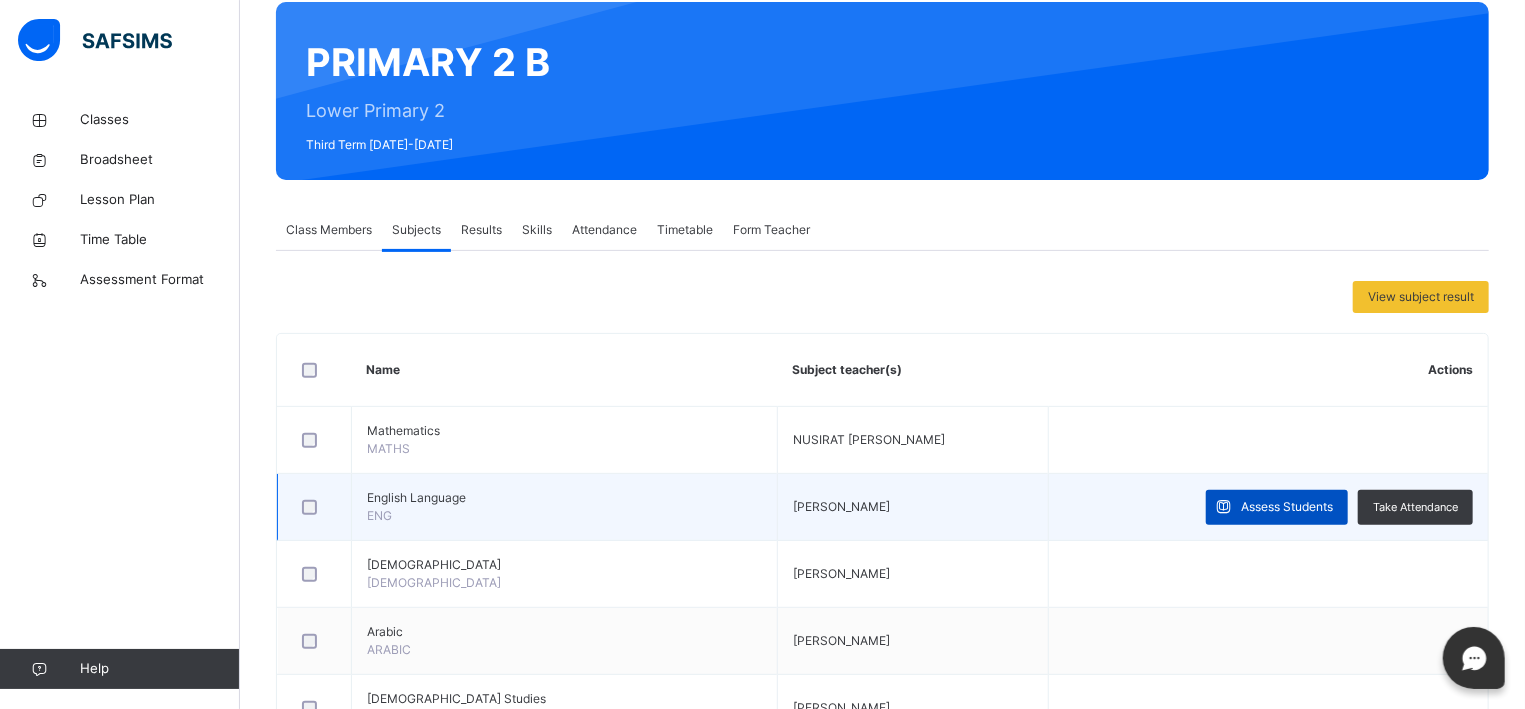 click on "Assess Students" at bounding box center [1287, 507] 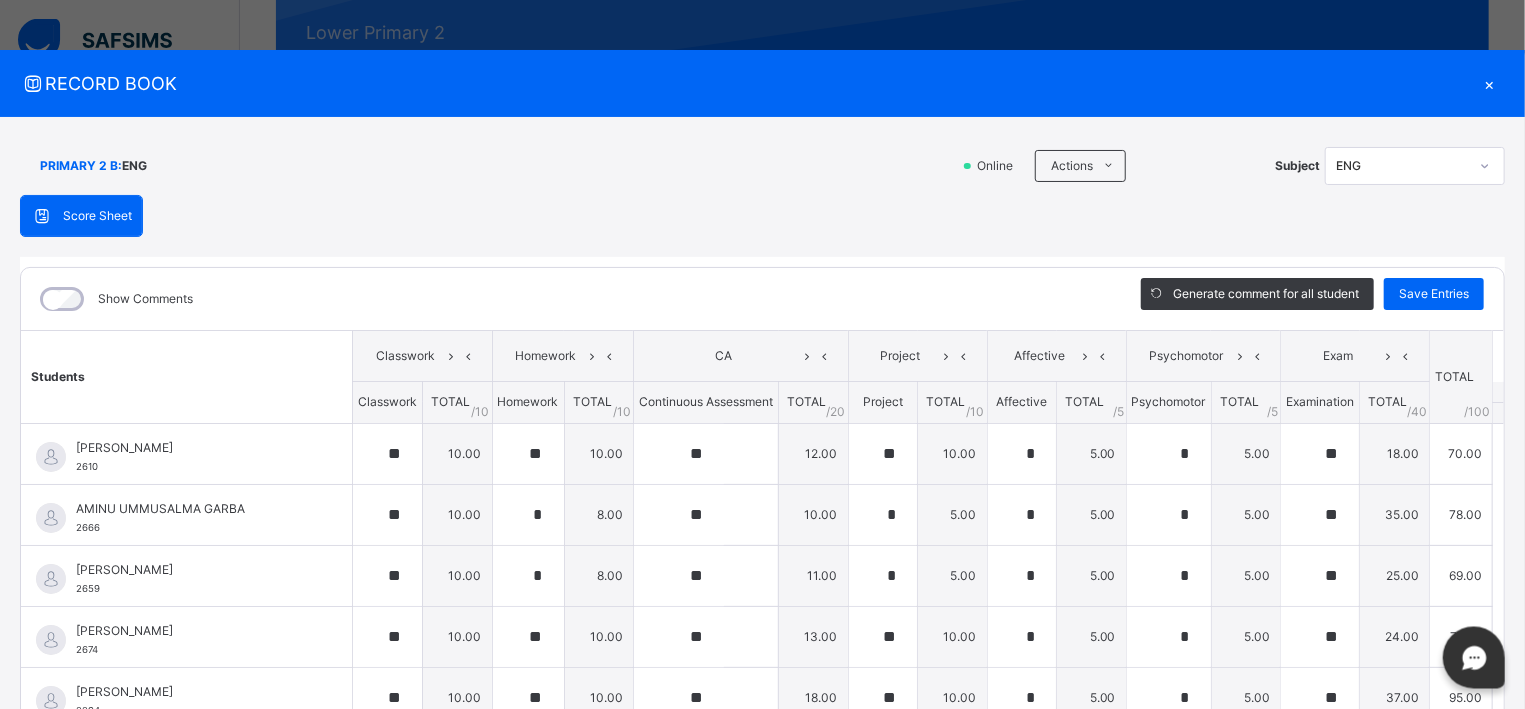 scroll, scrollTop: 246, scrollLeft: 0, axis: vertical 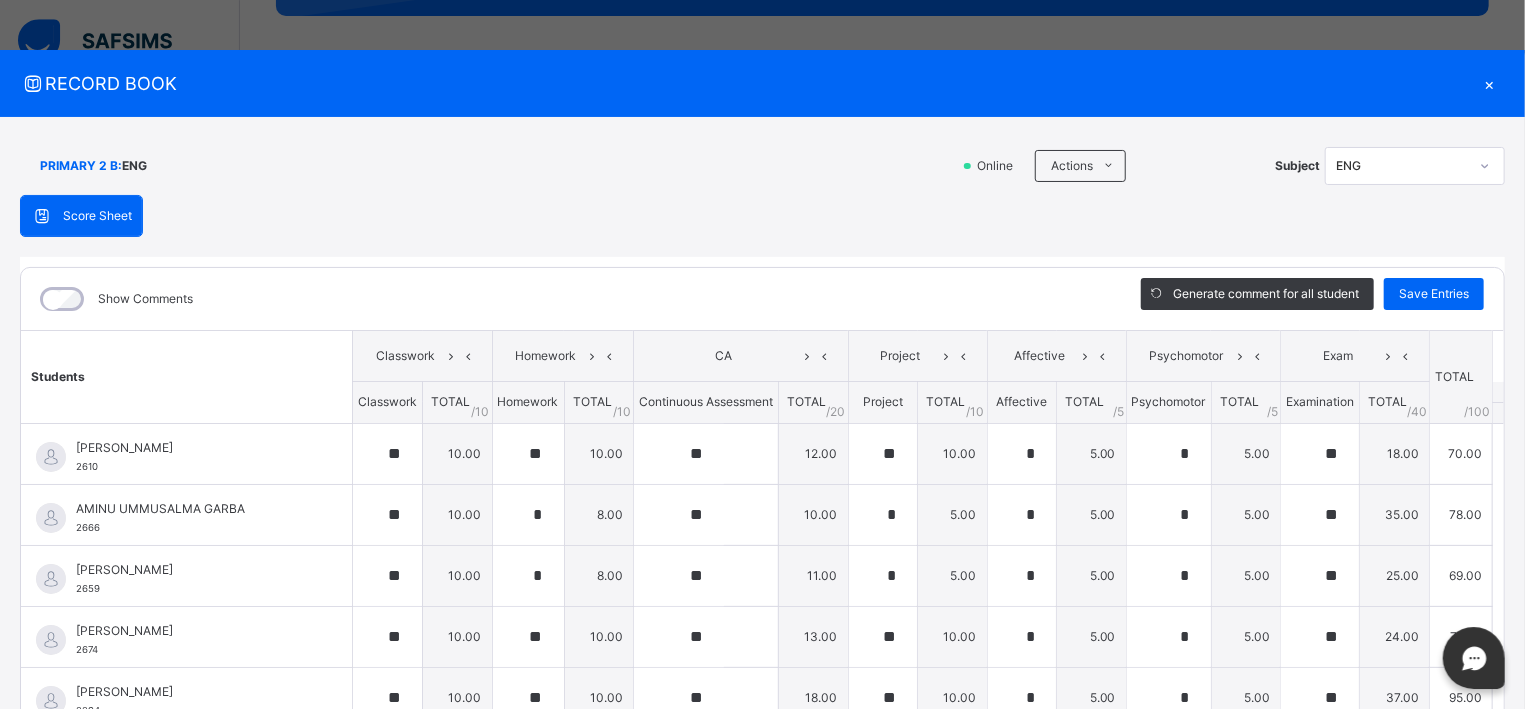 drag, startPoint x: 1501, startPoint y: 331, endPoint x: 1515, endPoint y: 343, distance: 18.439089 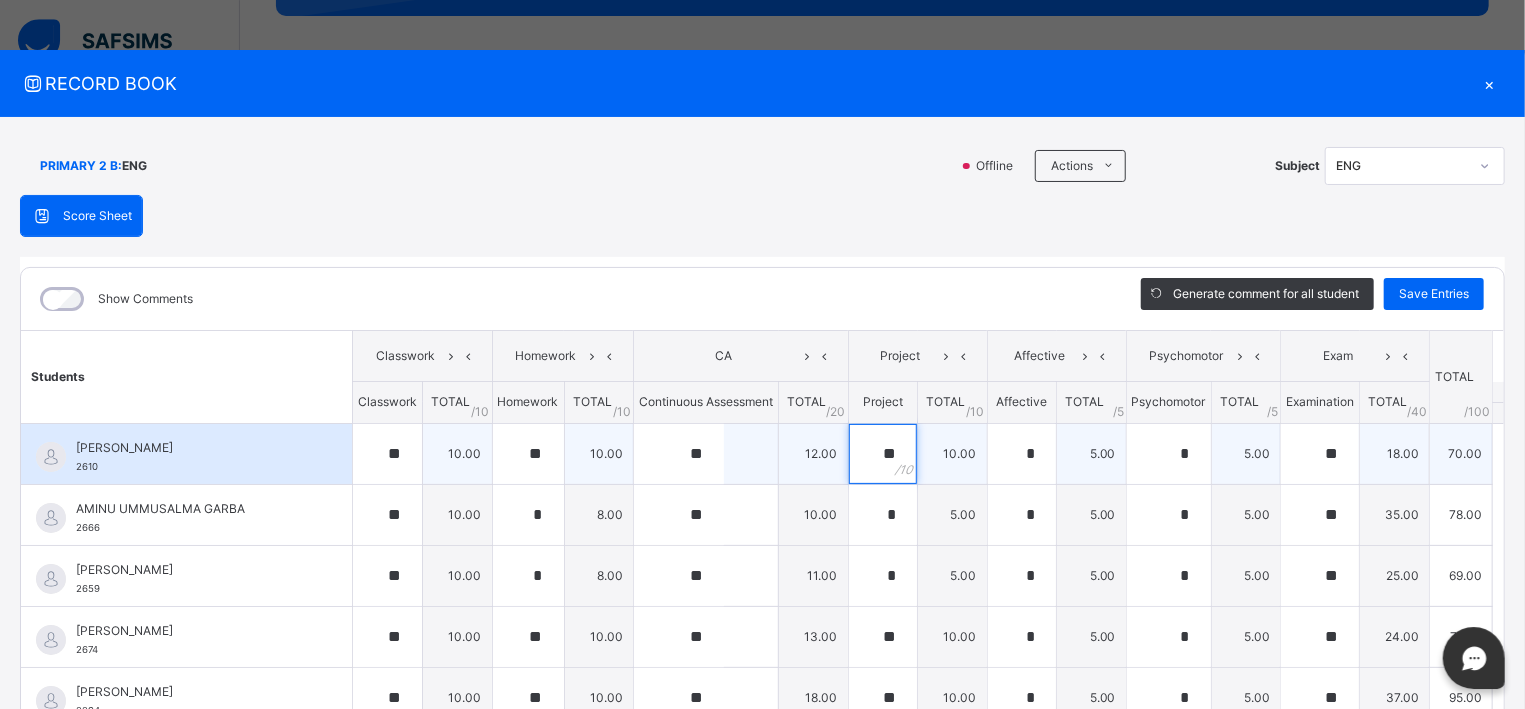 click on "**" at bounding box center (883, 454) 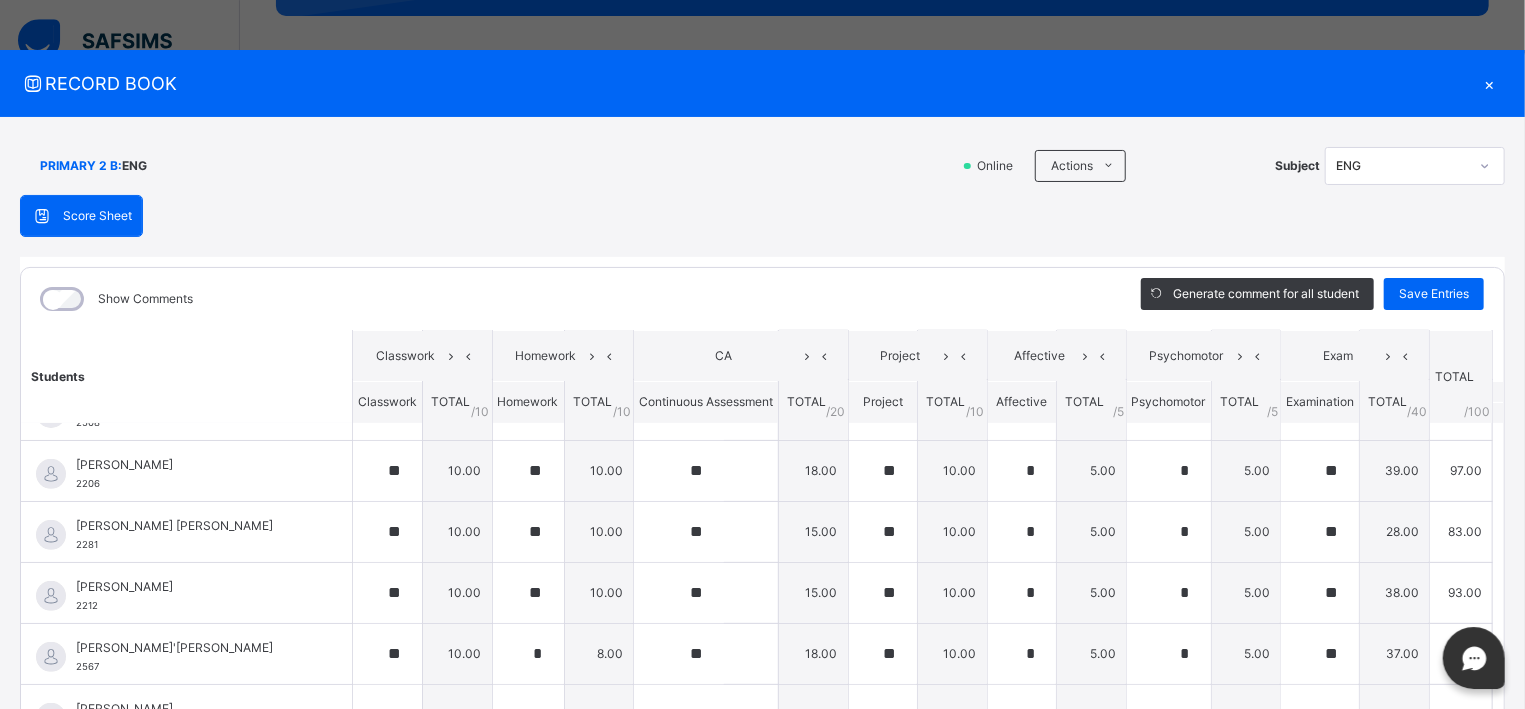 scroll, scrollTop: 412, scrollLeft: 0, axis: vertical 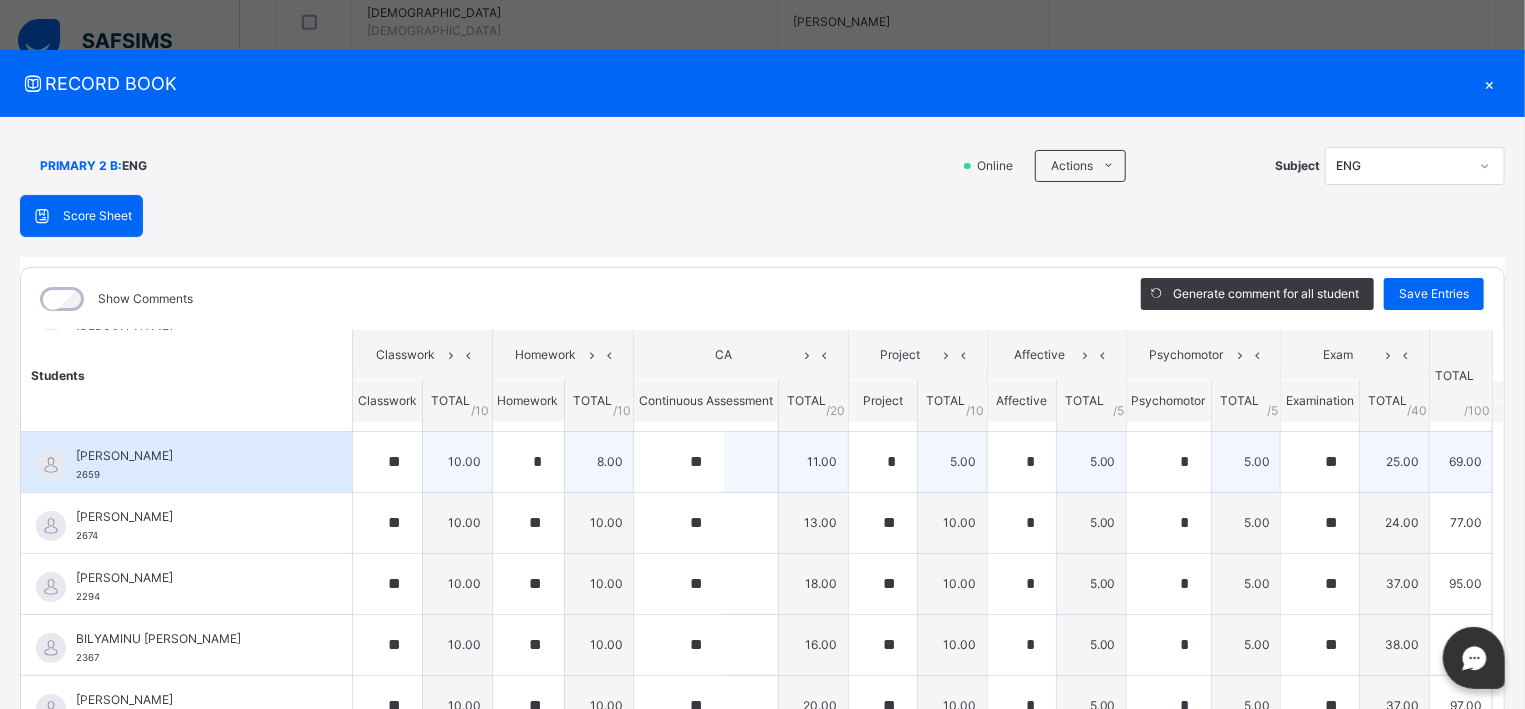 click on "**" at bounding box center [1320, 461] 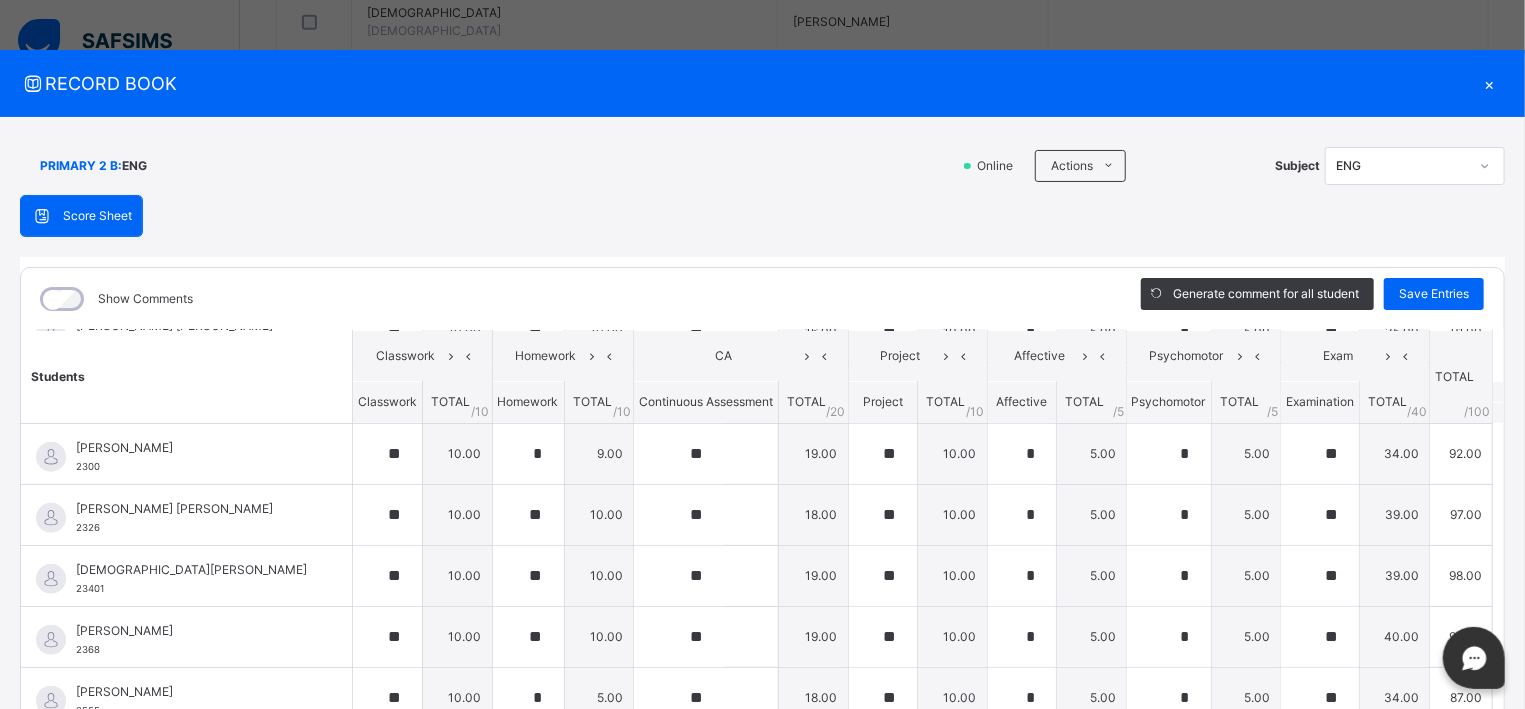 scroll, scrollTop: 877, scrollLeft: 0, axis: vertical 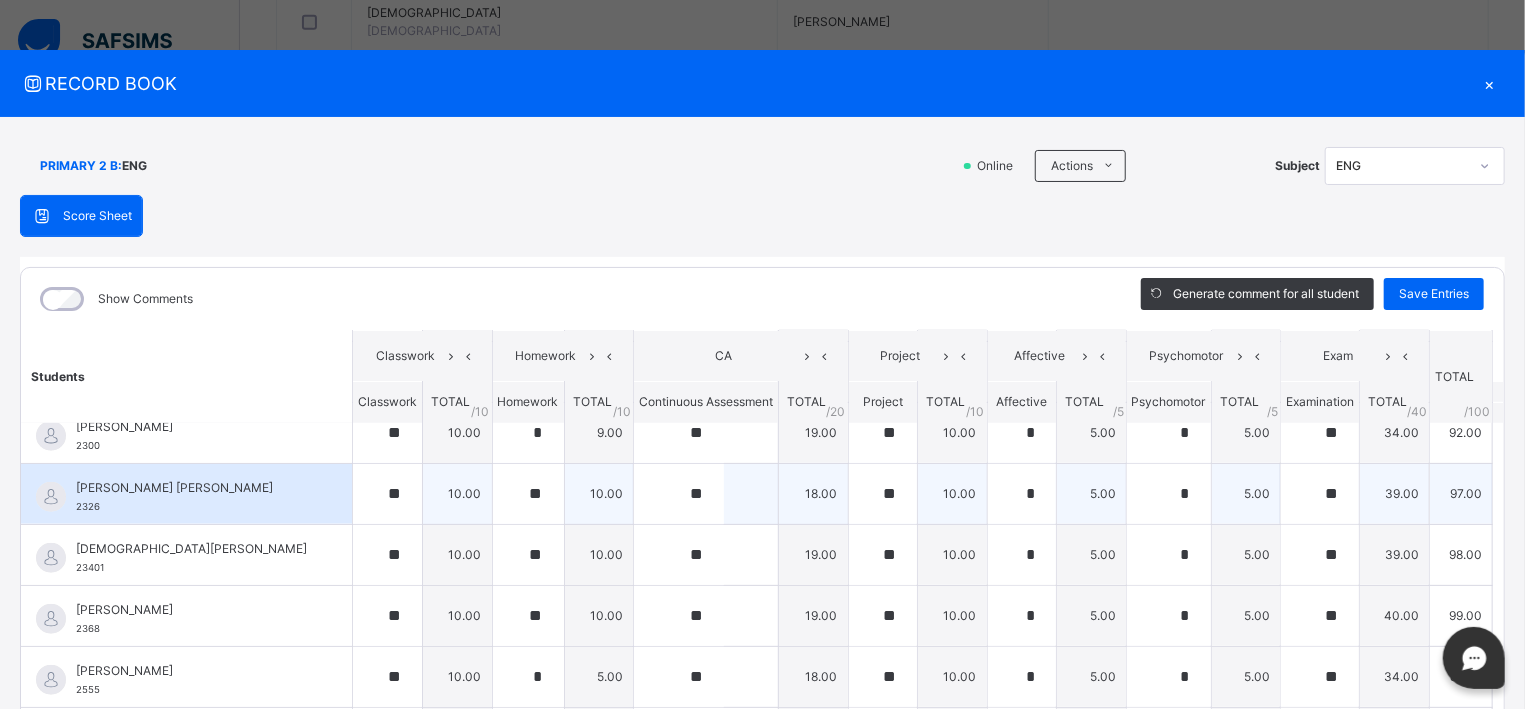 click on "**" at bounding box center [1320, 493] 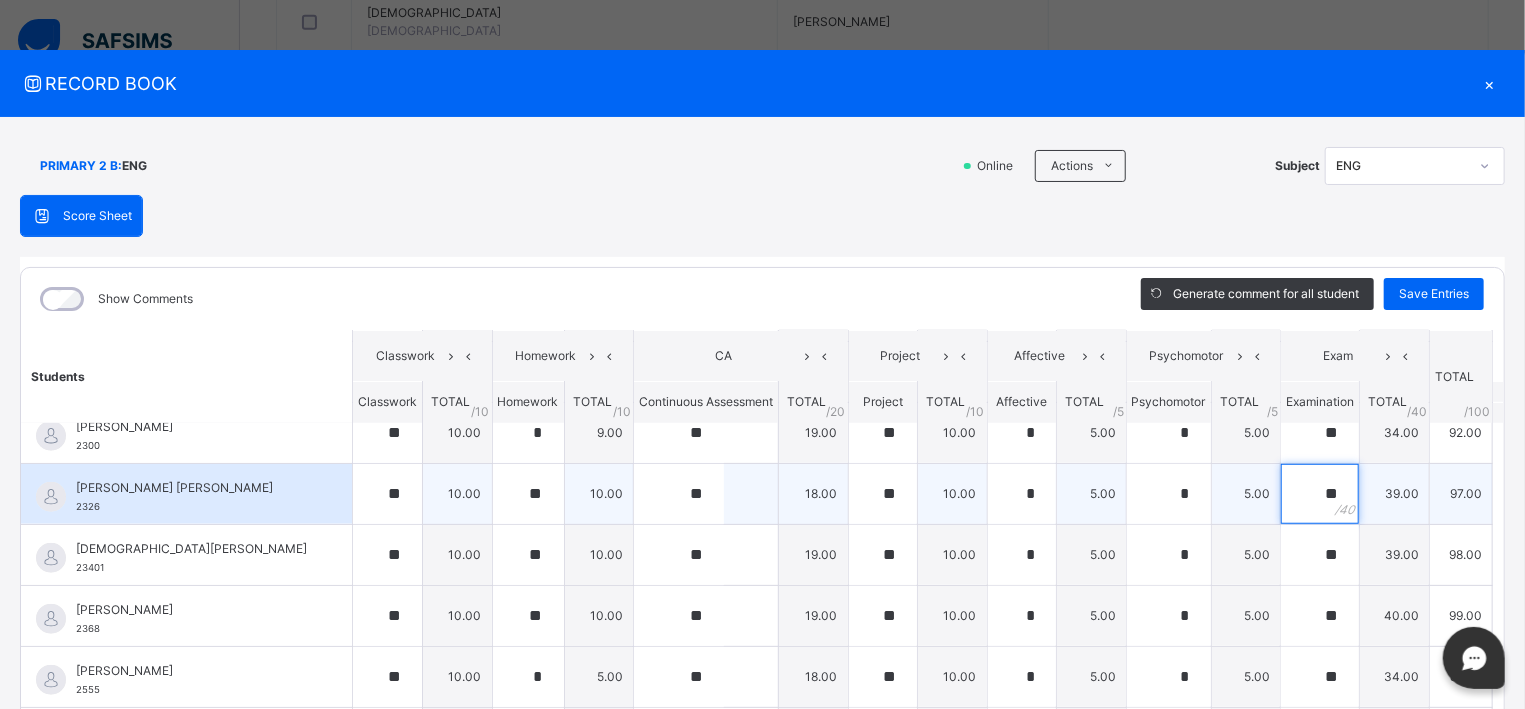 click on "**" at bounding box center [1320, 494] 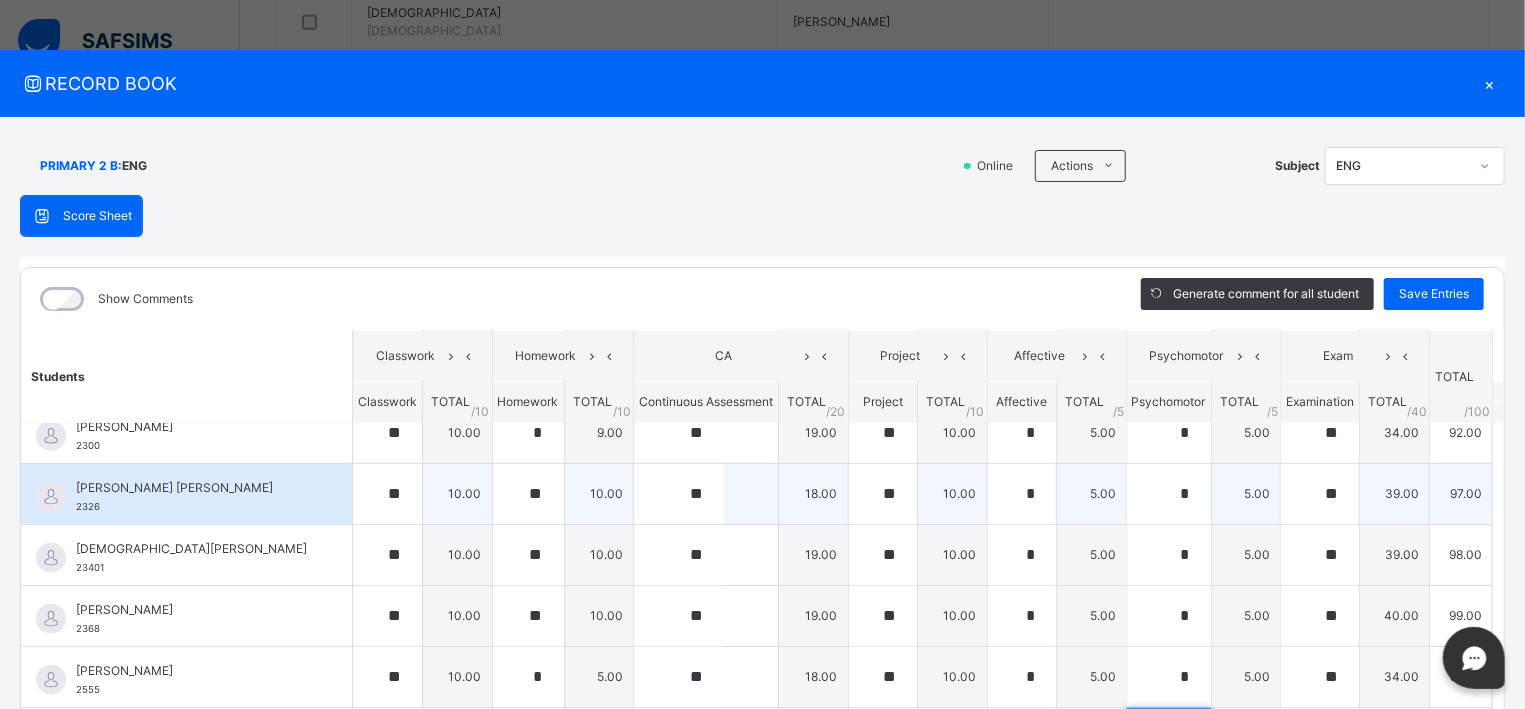 scroll, scrollTop: 202, scrollLeft: 0, axis: vertical 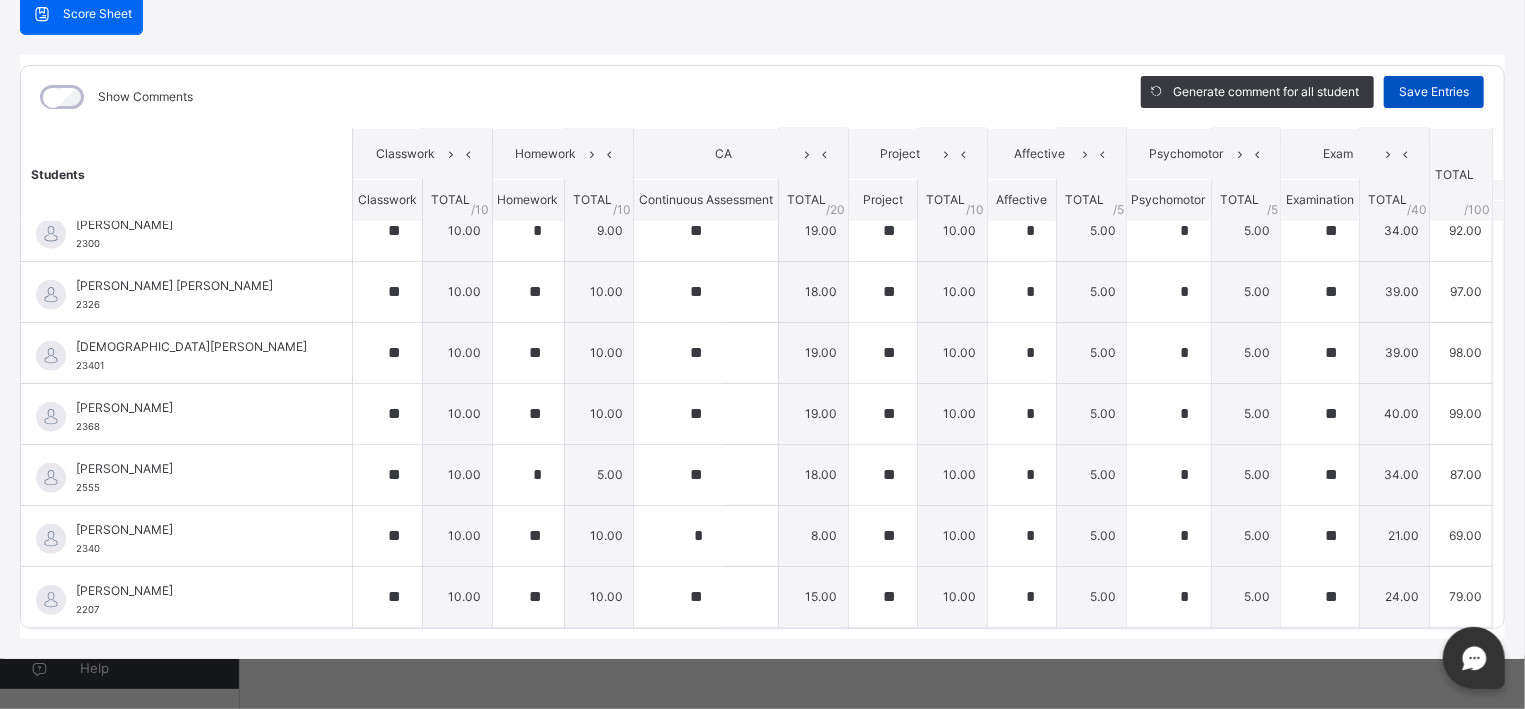 click on "Save Entries" at bounding box center (1434, 92) 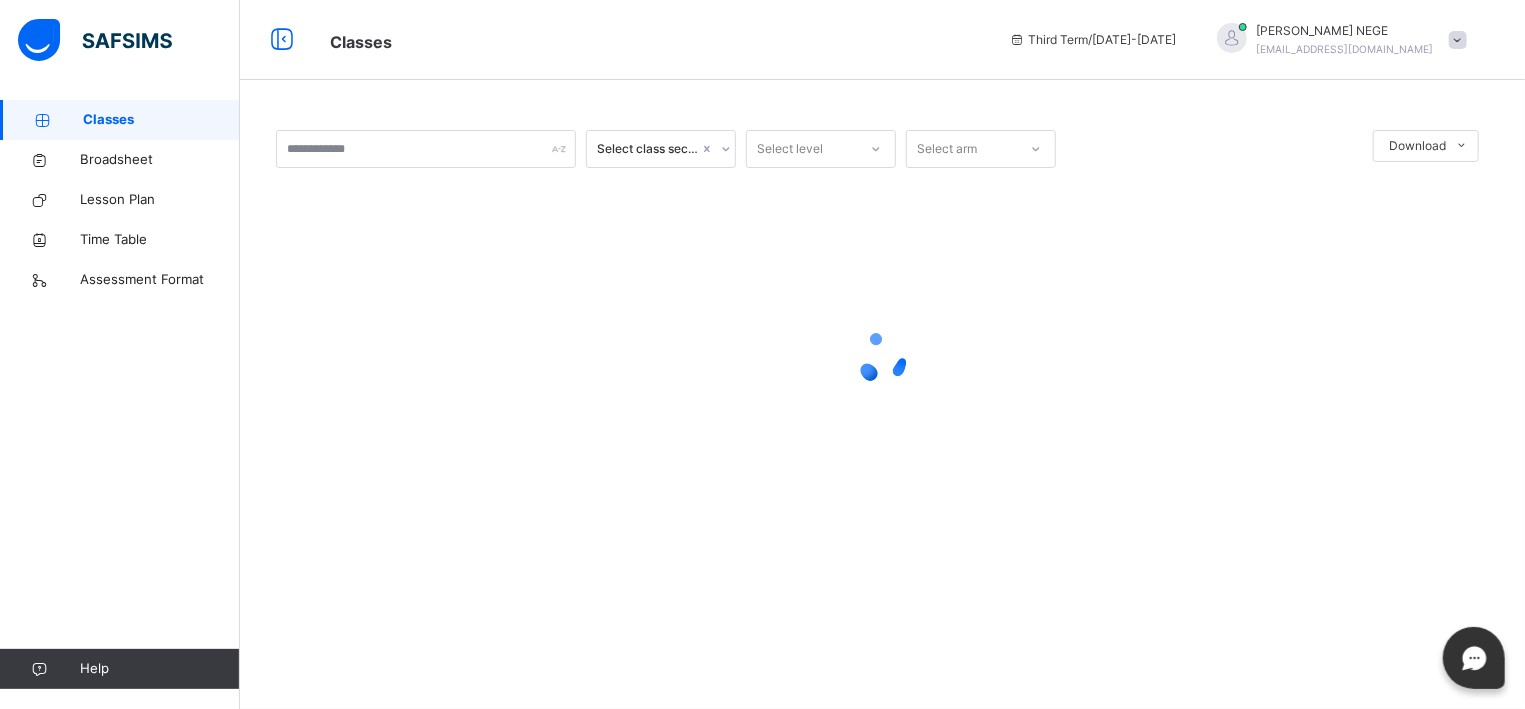 scroll, scrollTop: 0, scrollLeft: 0, axis: both 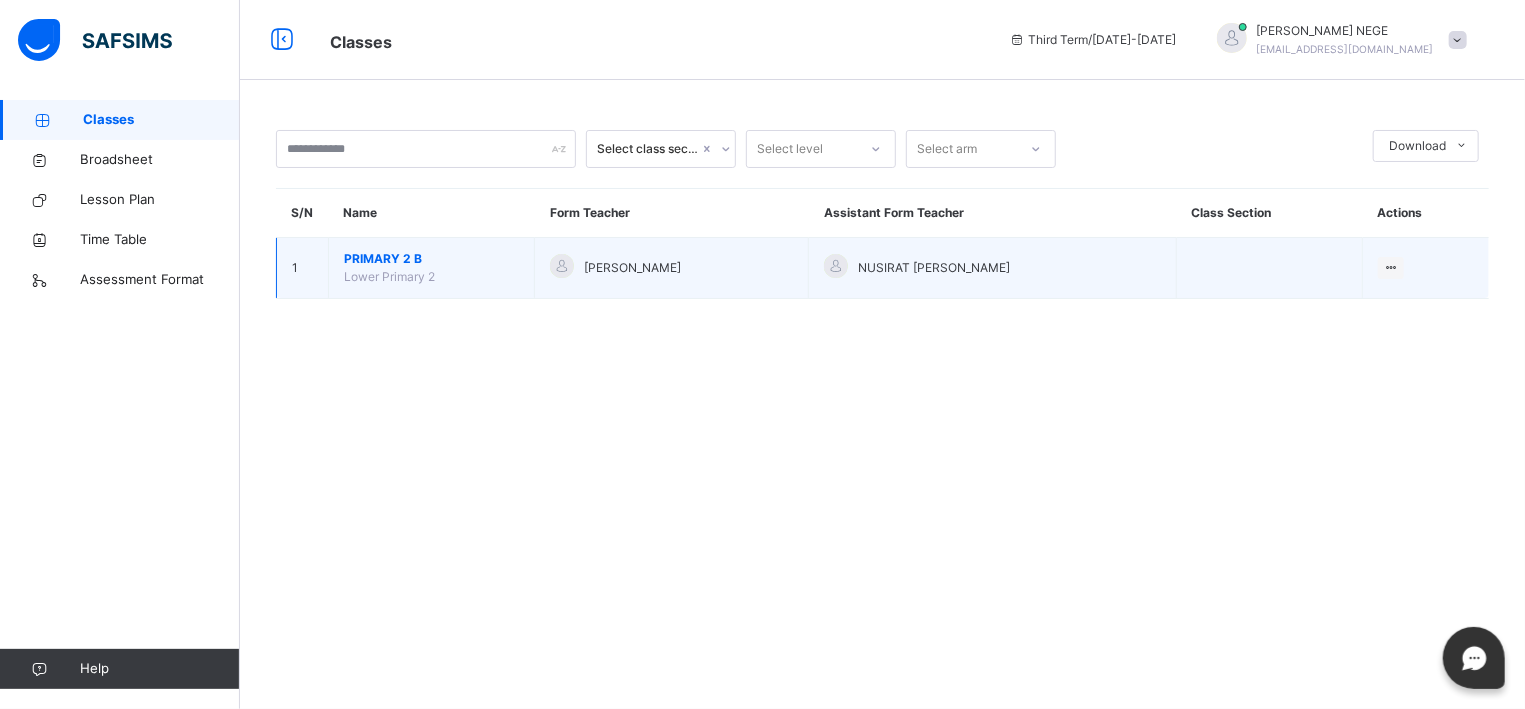 click on "PRIMARY 2   B" at bounding box center [431, 259] 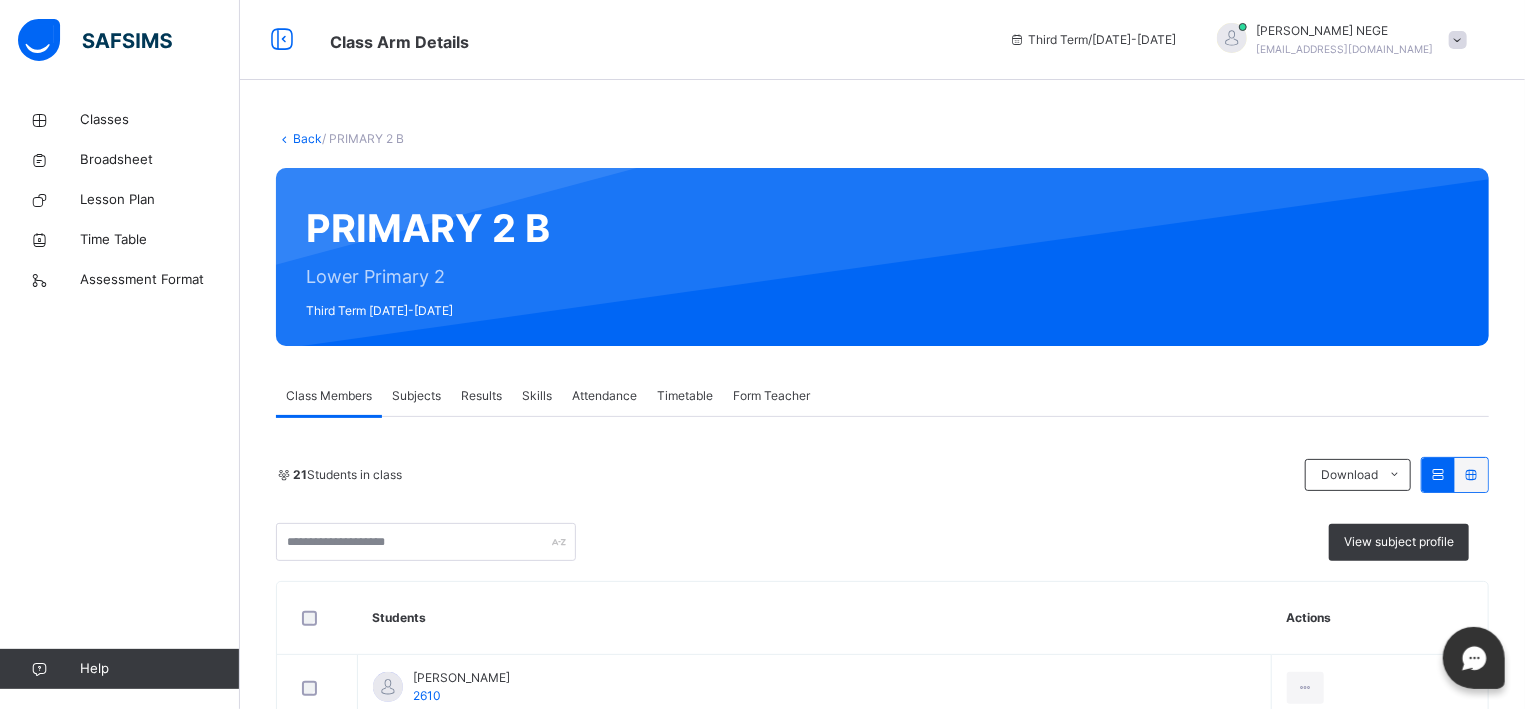 click on "Subjects" at bounding box center [416, 396] 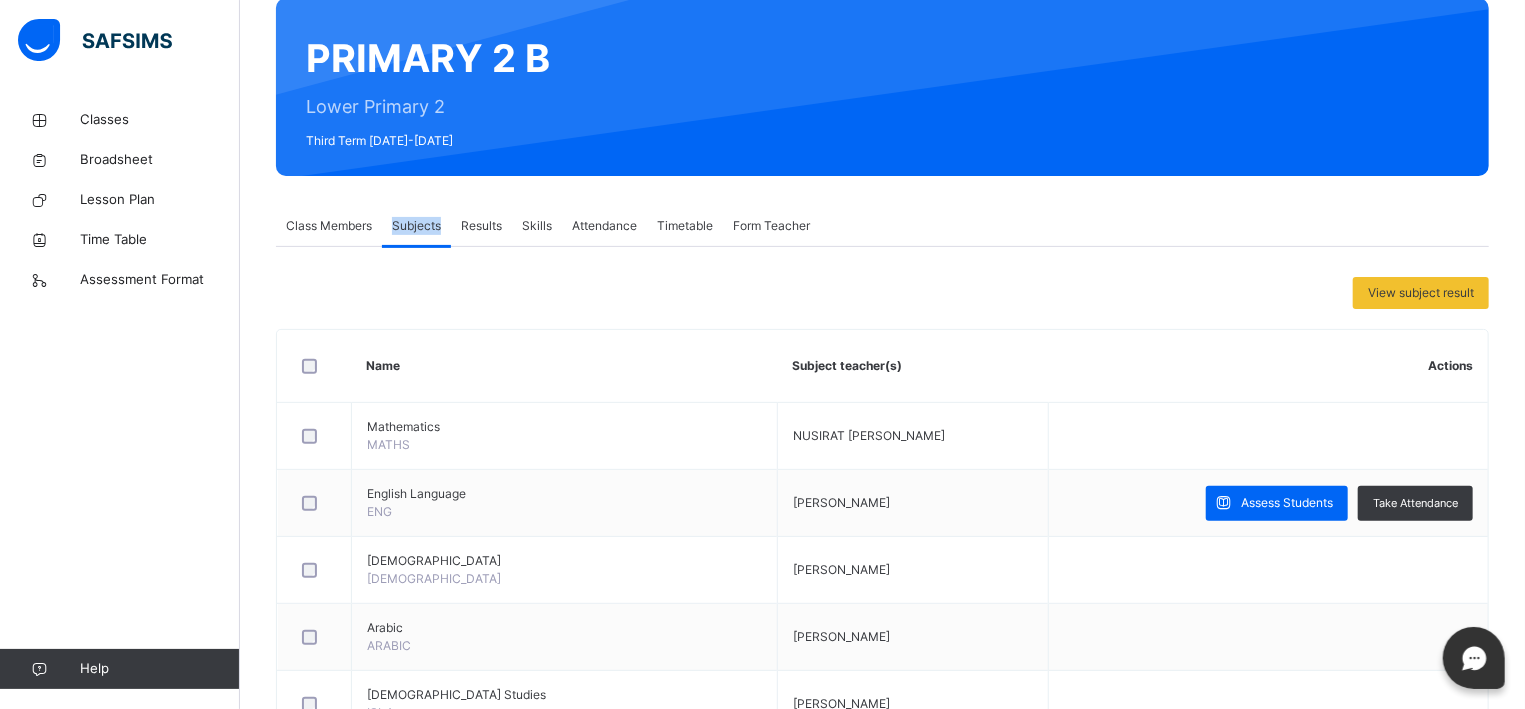scroll, scrollTop: 184, scrollLeft: 0, axis: vertical 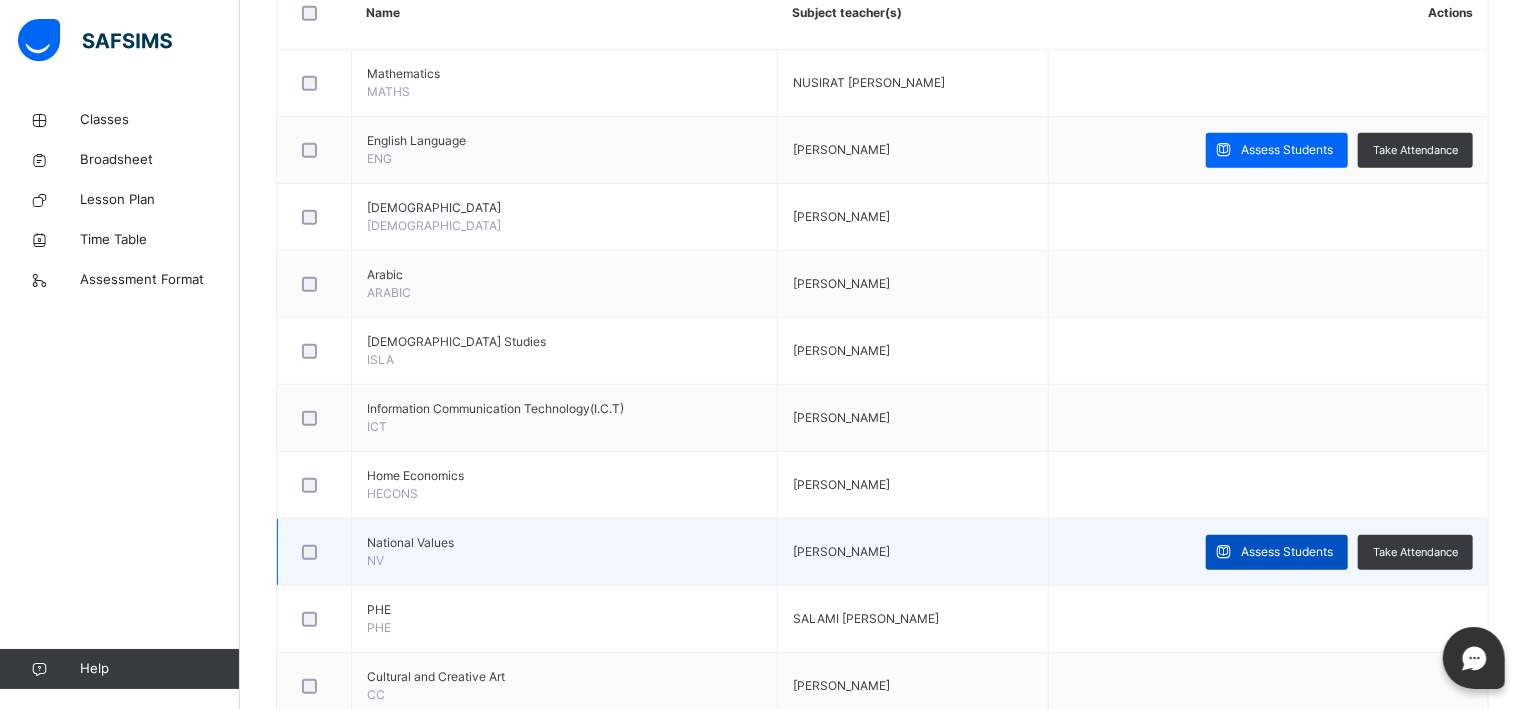click on "Assess Students" at bounding box center [1287, 552] 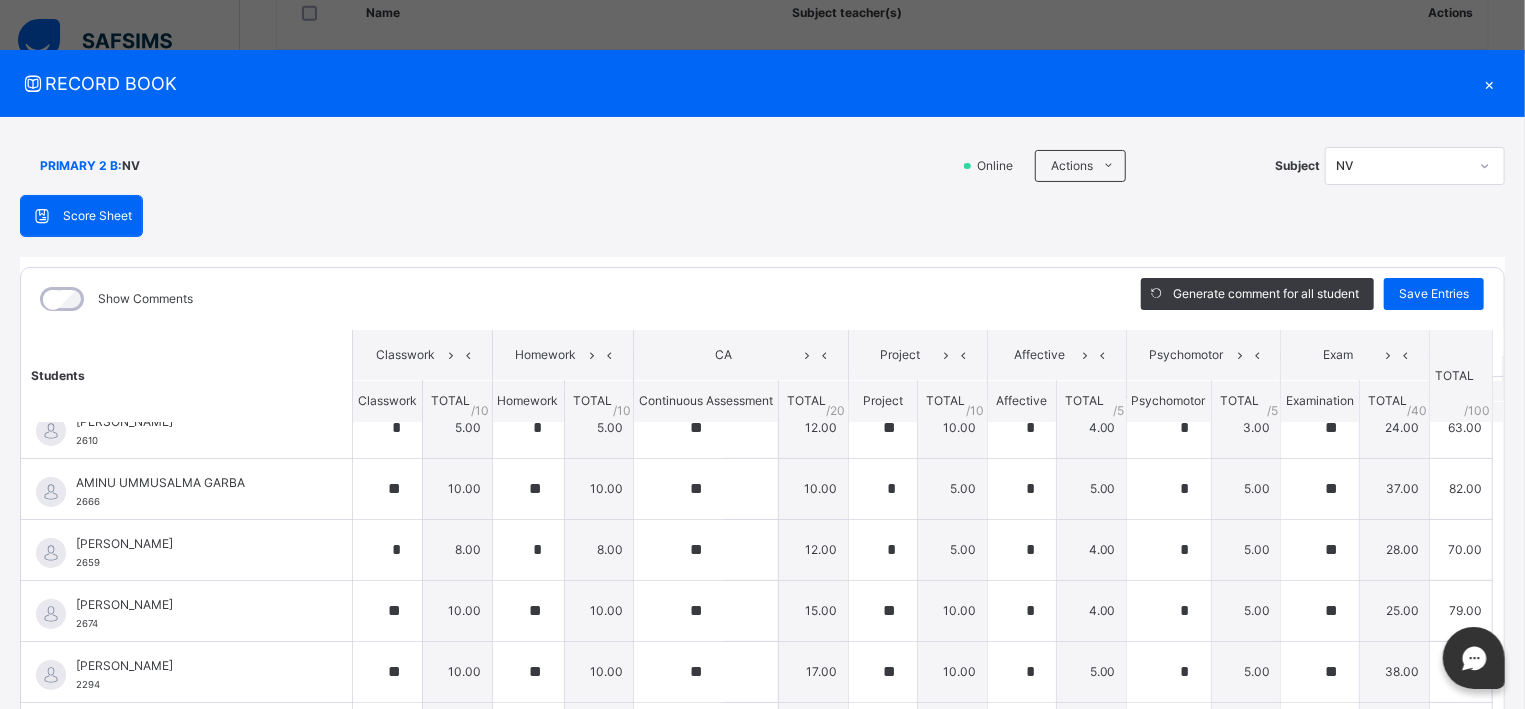scroll, scrollTop: 0, scrollLeft: 0, axis: both 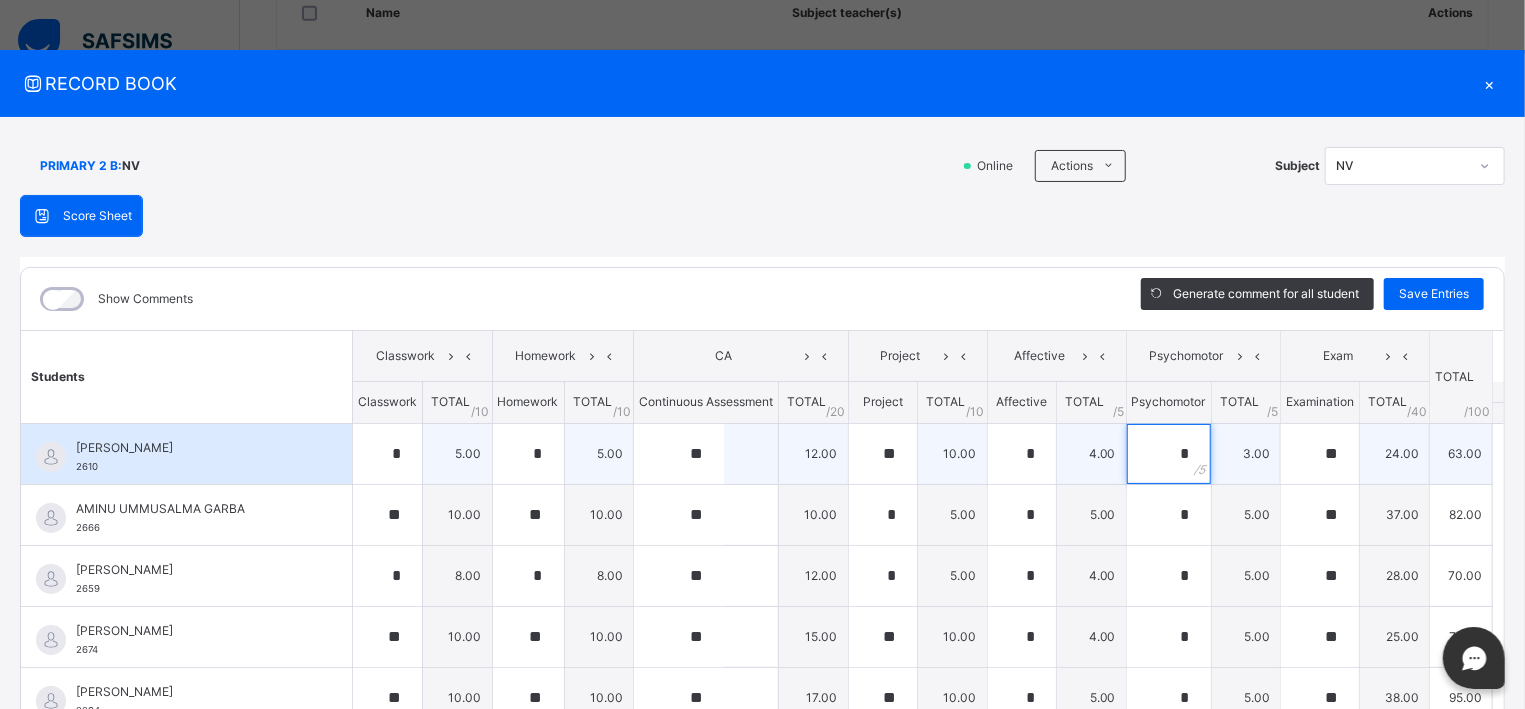 click on "*" at bounding box center [1169, 454] 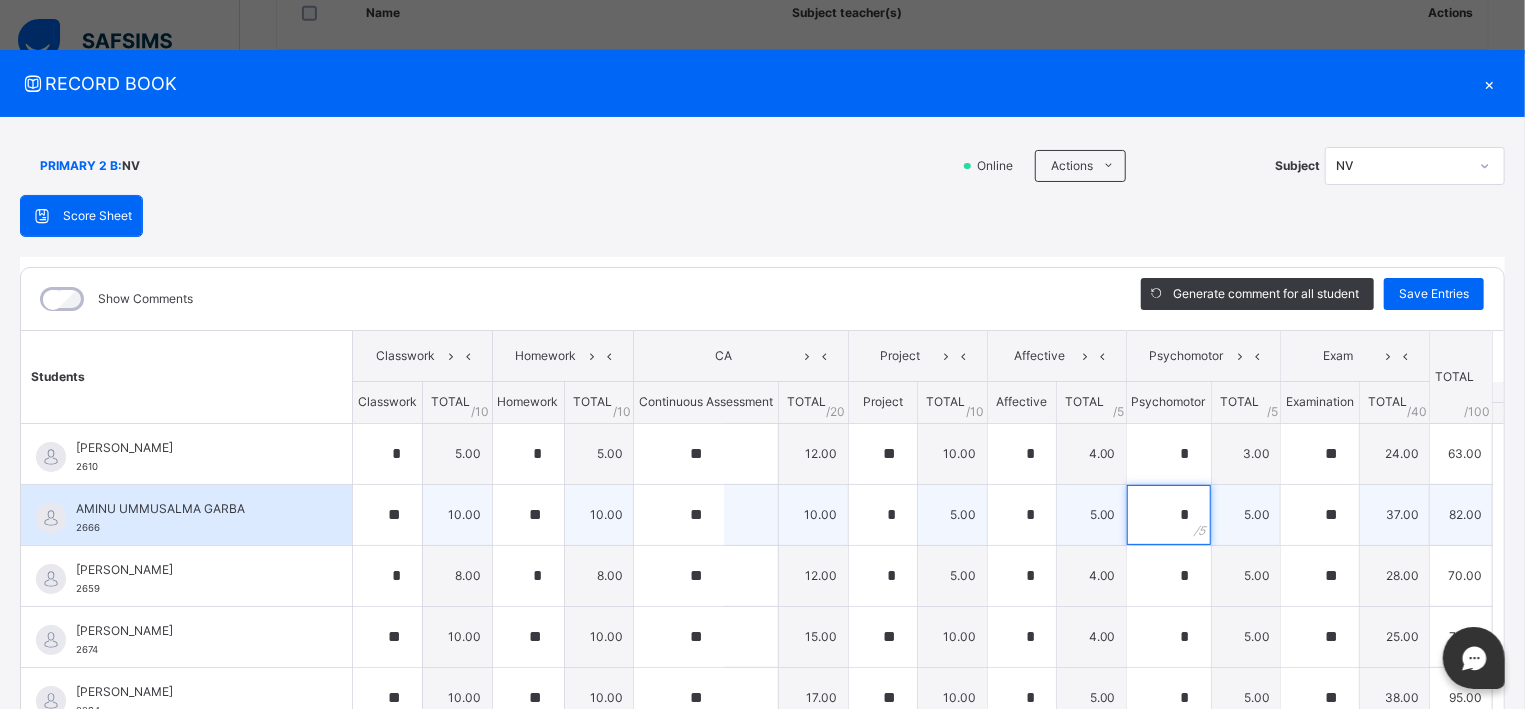 click on "*" at bounding box center [1169, 515] 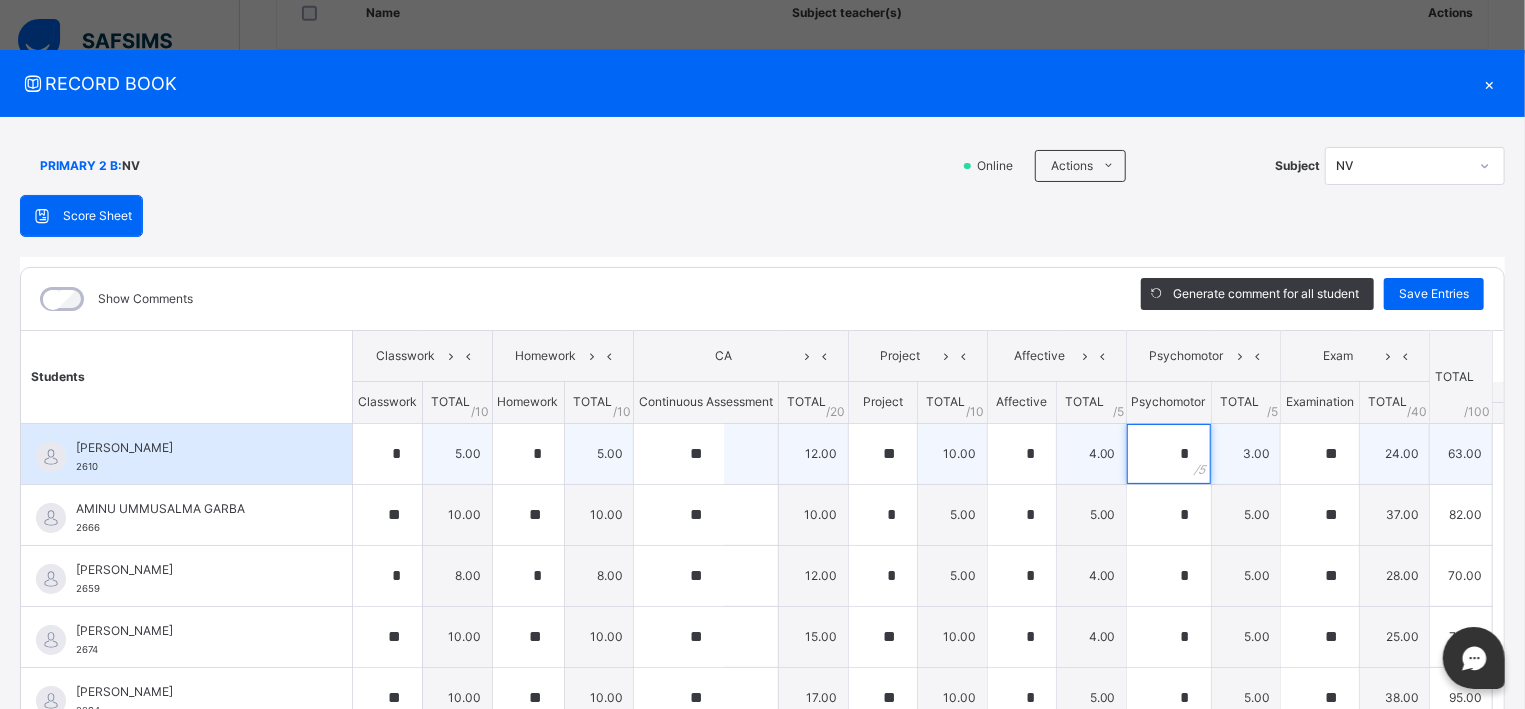 click on "*" at bounding box center (1169, 454) 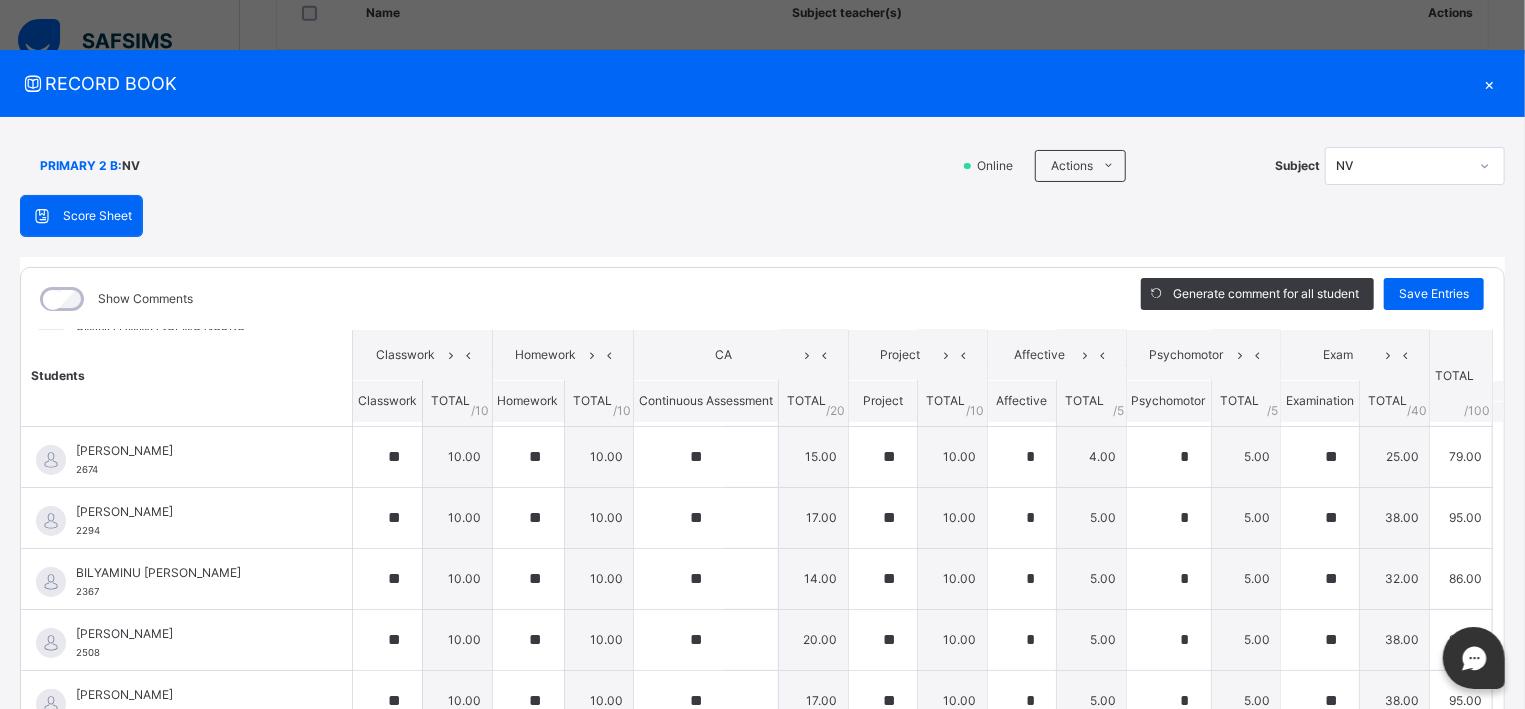 scroll, scrollTop: 183, scrollLeft: 0, axis: vertical 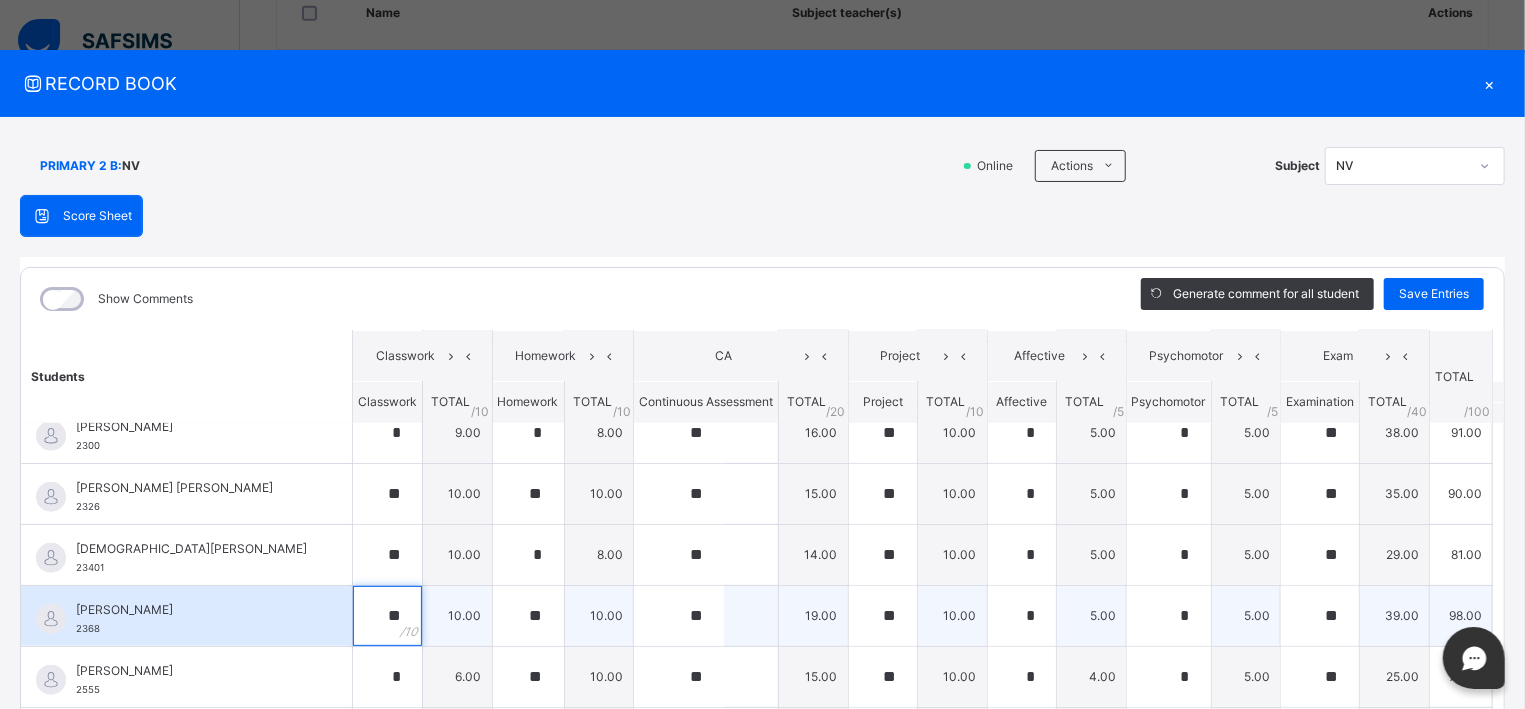click on "**" at bounding box center (387, 616) 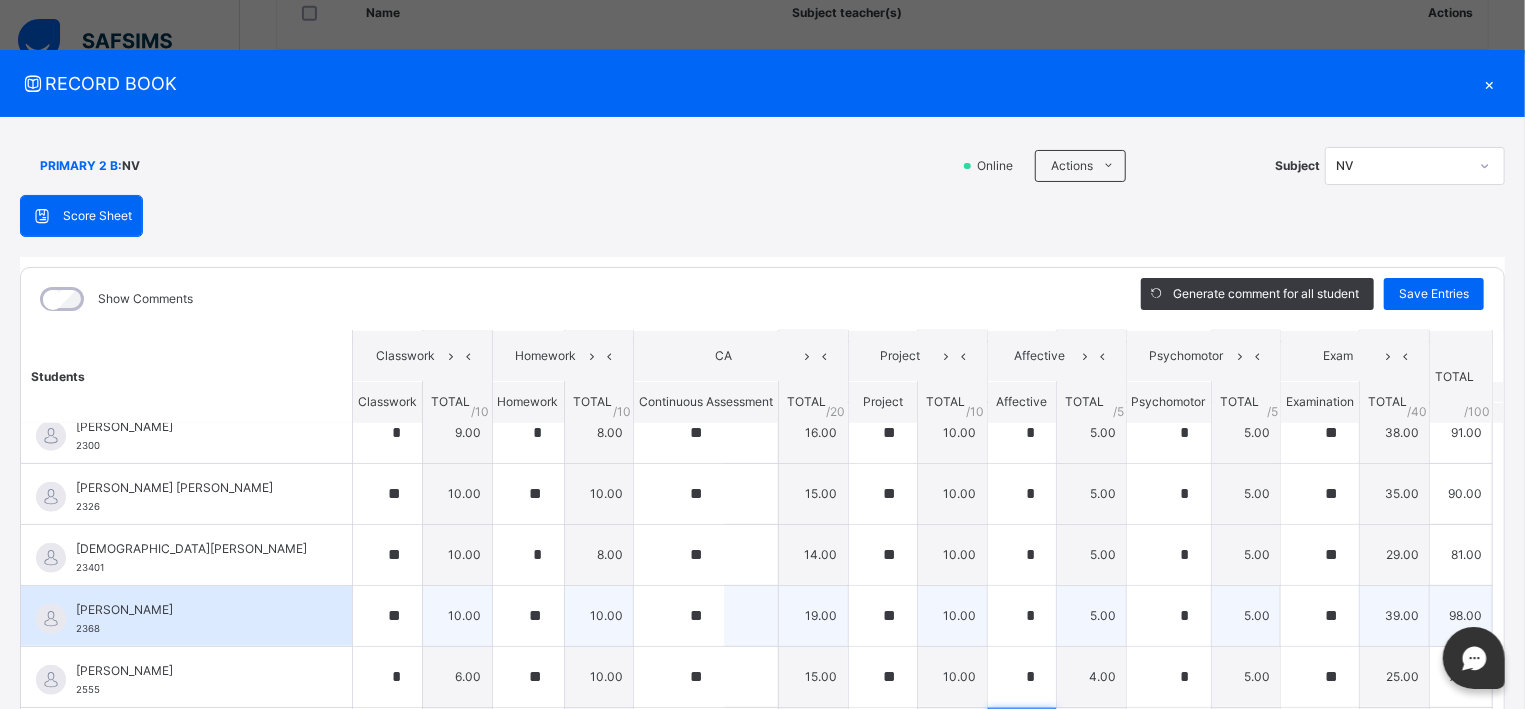 scroll, scrollTop: 202, scrollLeft: 0, axis: vertical 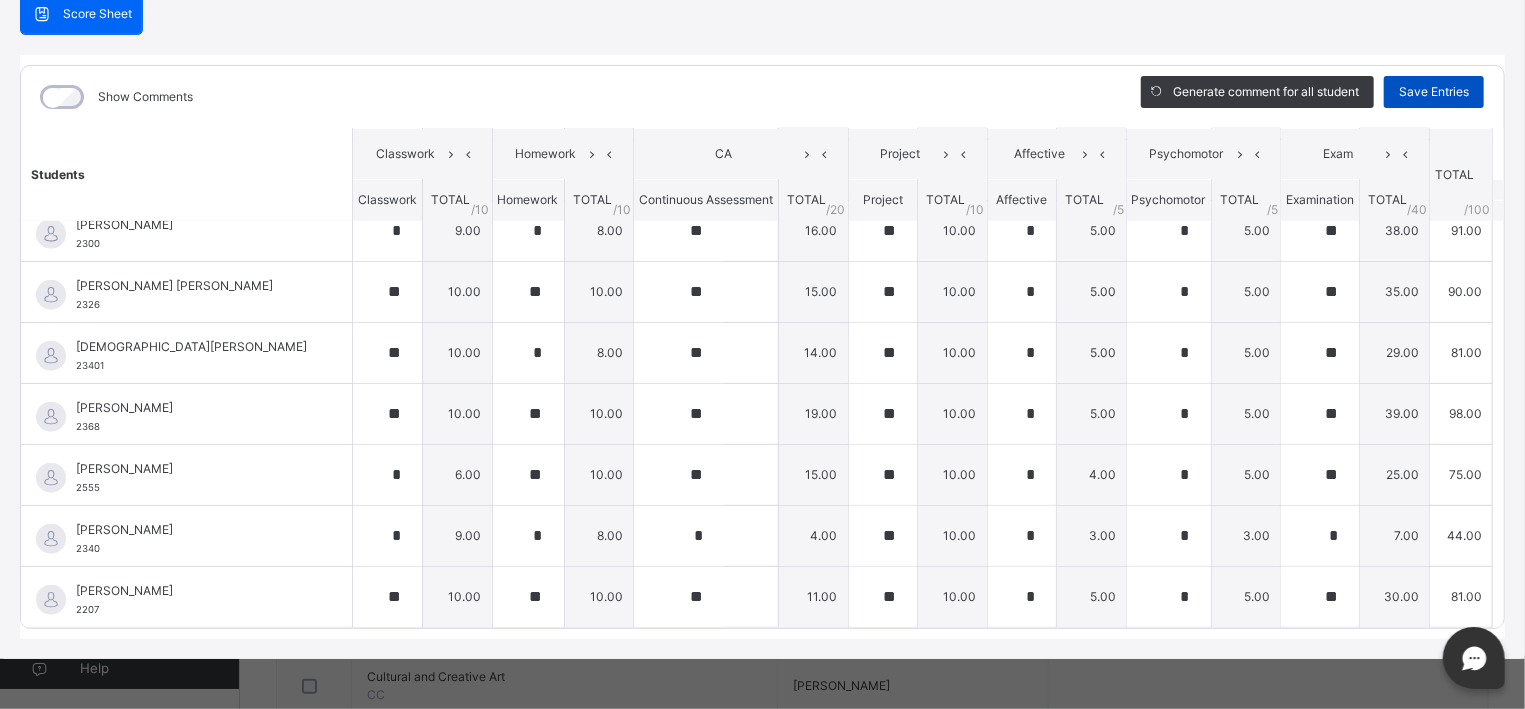 click on "Save Entries" at bounding box center [1434, 92] 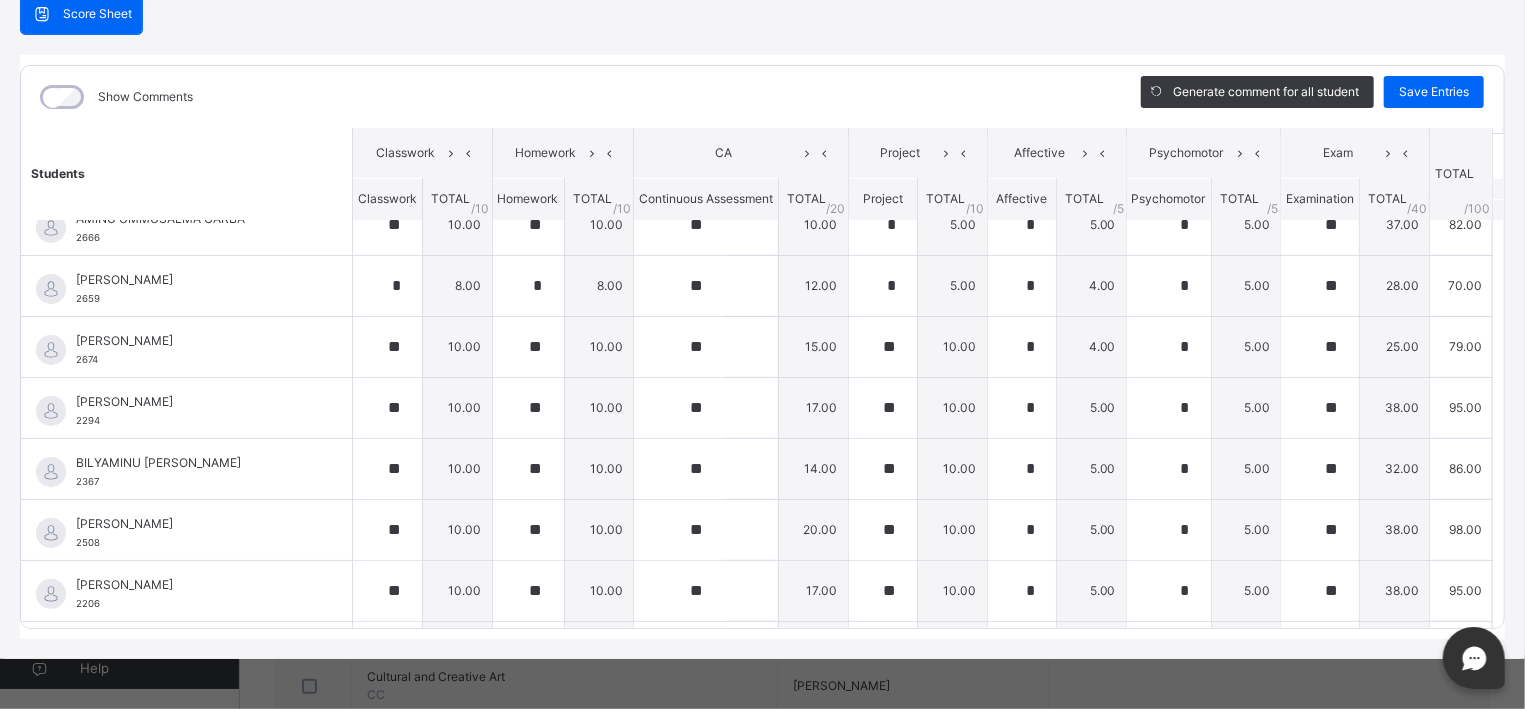 scroll, scrollTop: 95, scrollLeft: 0, axis: vertical 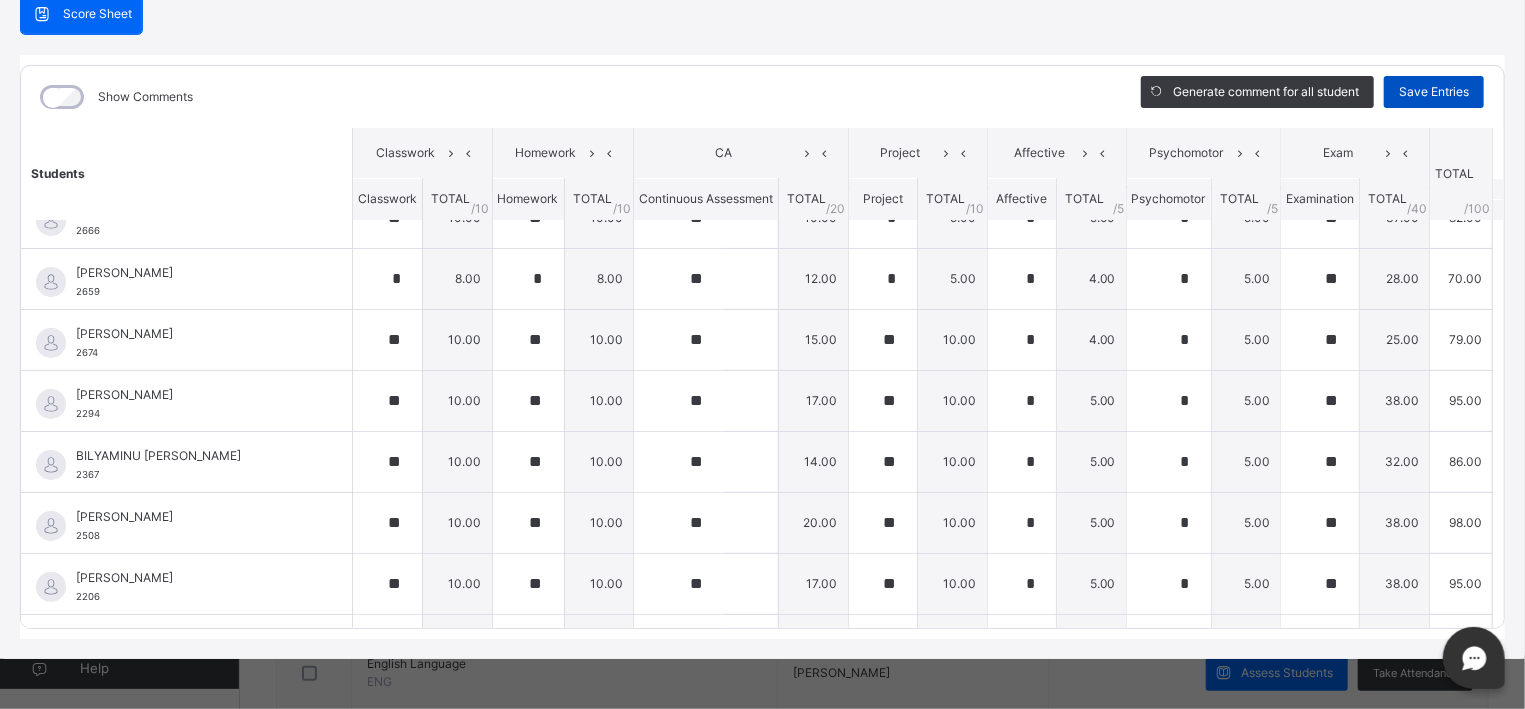 click on "Save Entries" at bounding box center (1434, 92) 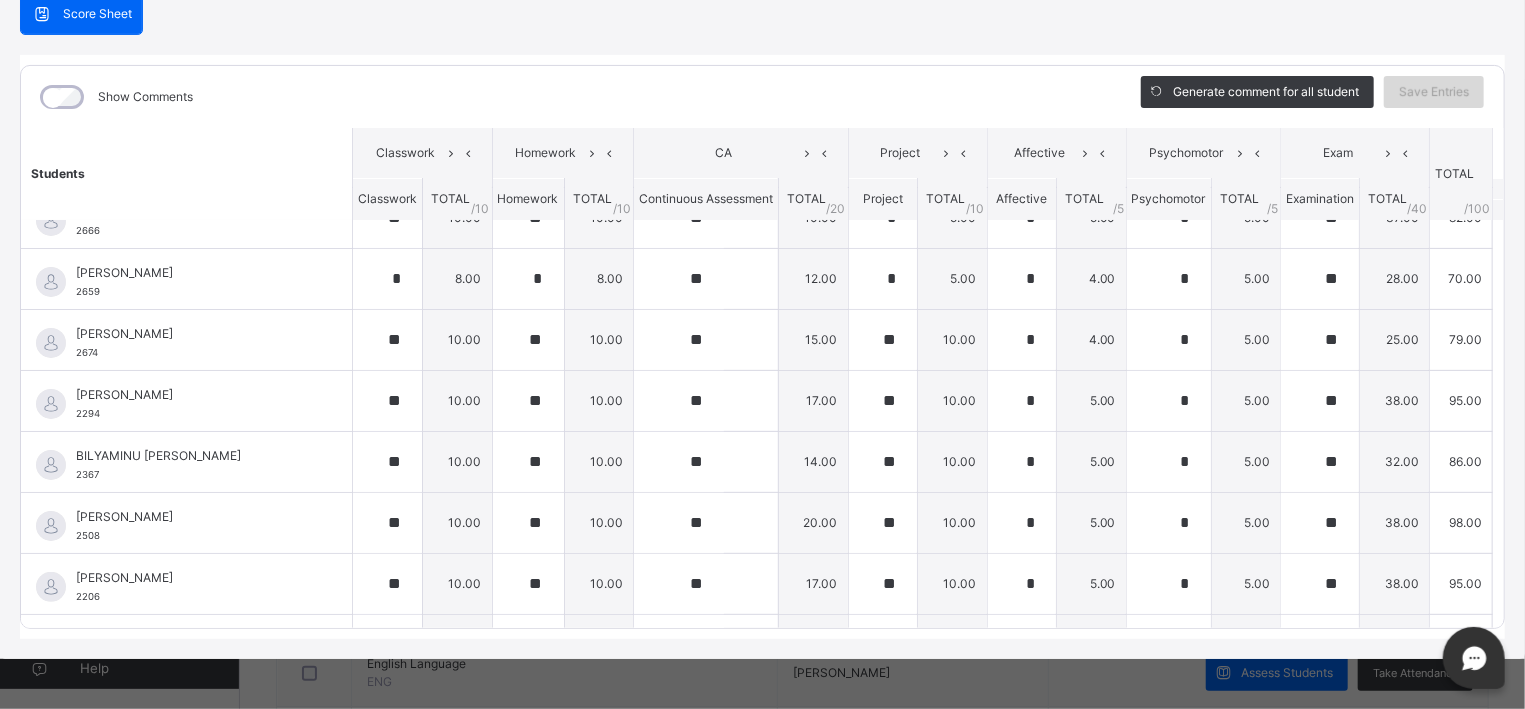 click on "Save Entries" at bounding box center (1434, 92) 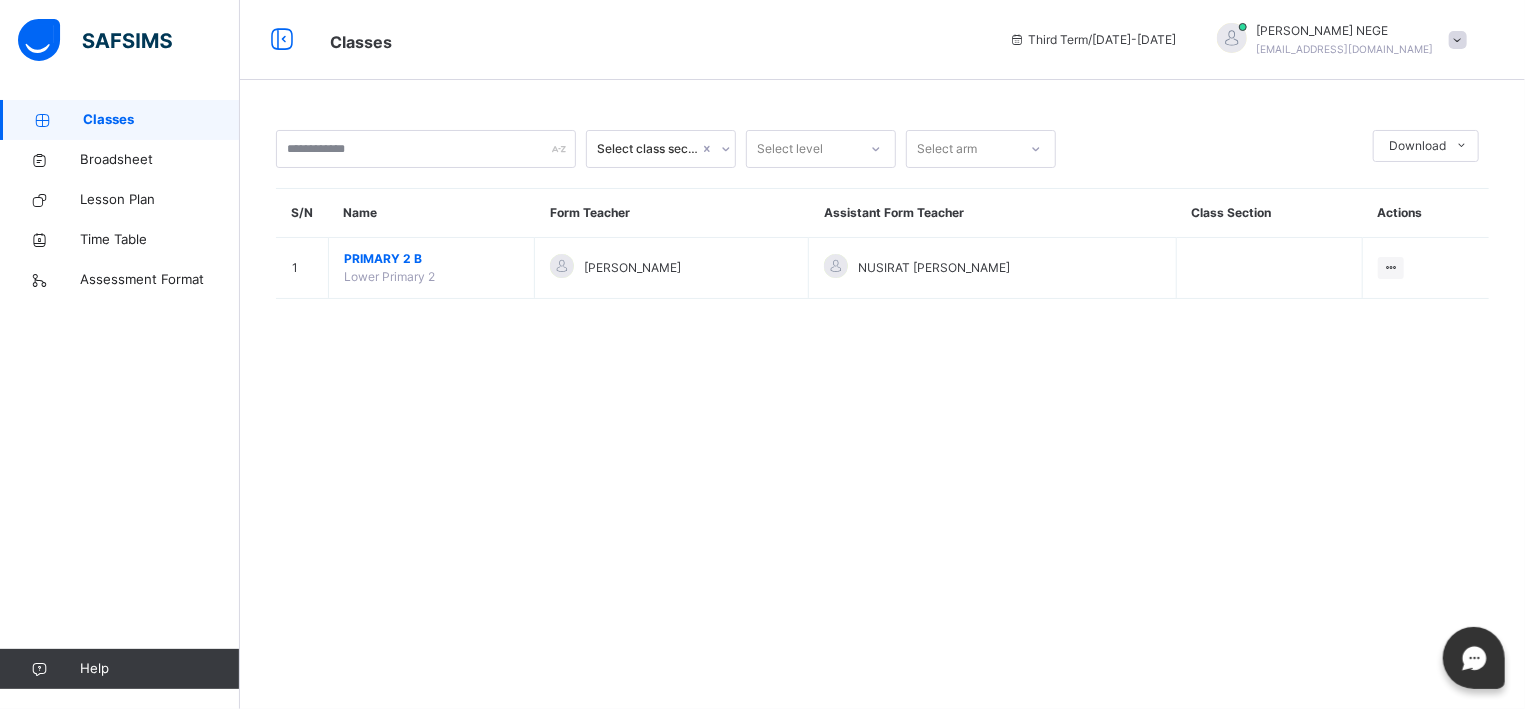 click at bounding box center (1458, 40) 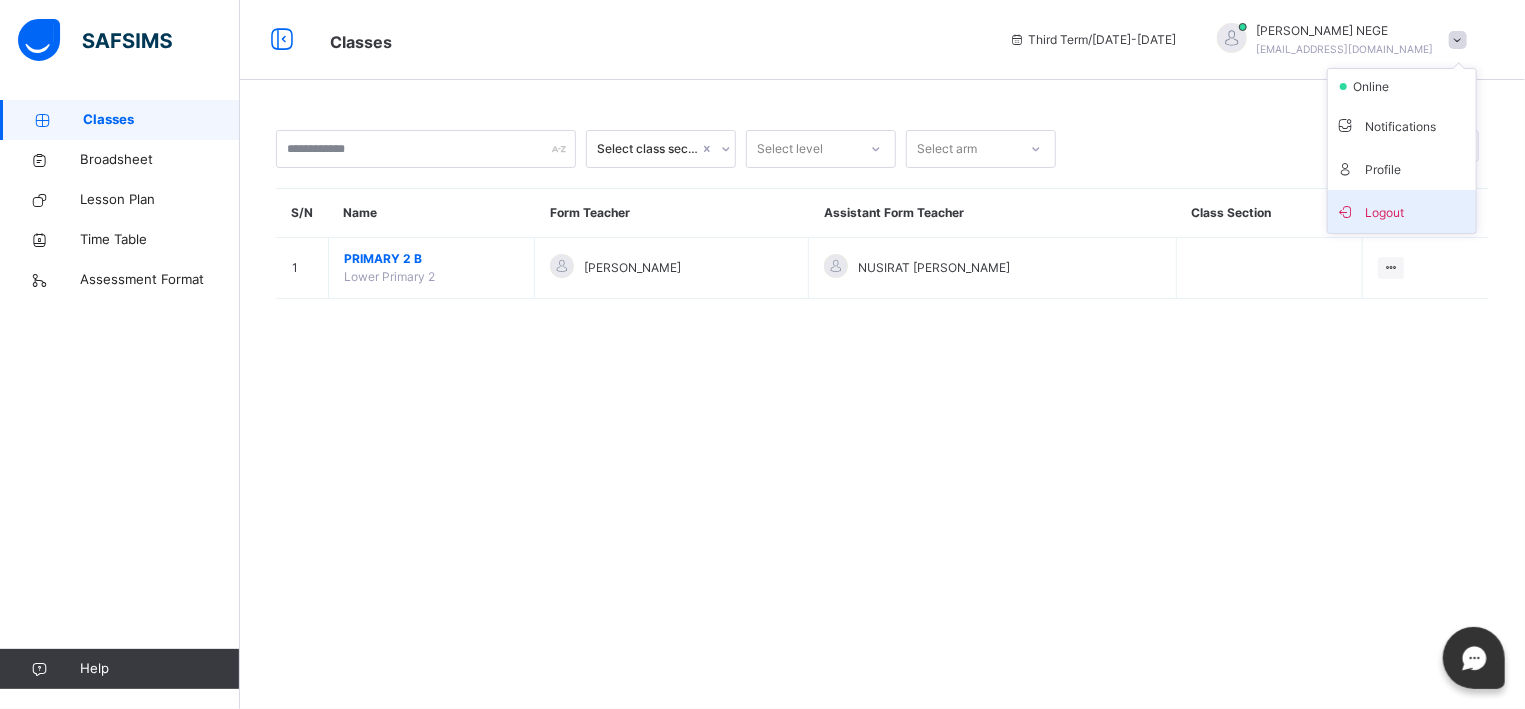 click on "Logout" at bounding box center (1402, 211) 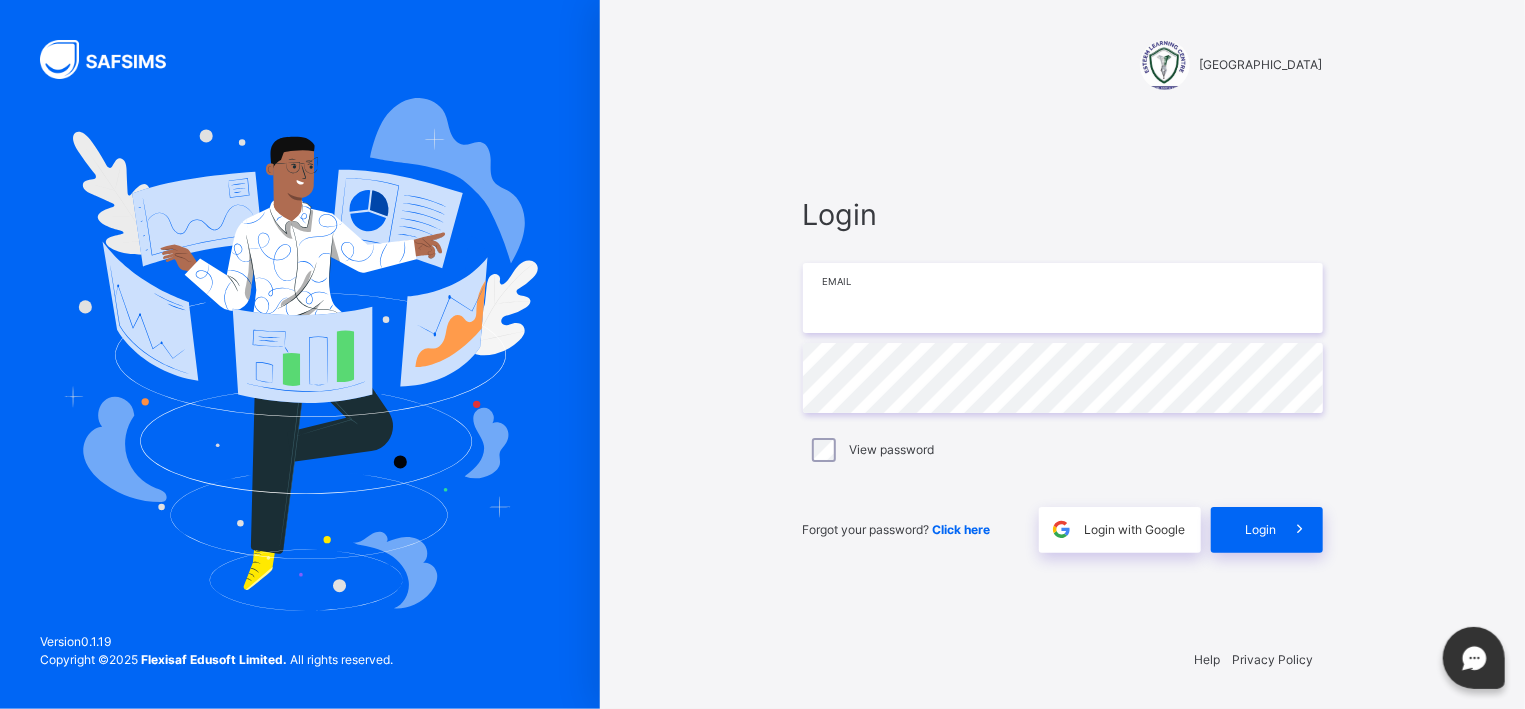 click at bounding box center [1063, 298] 